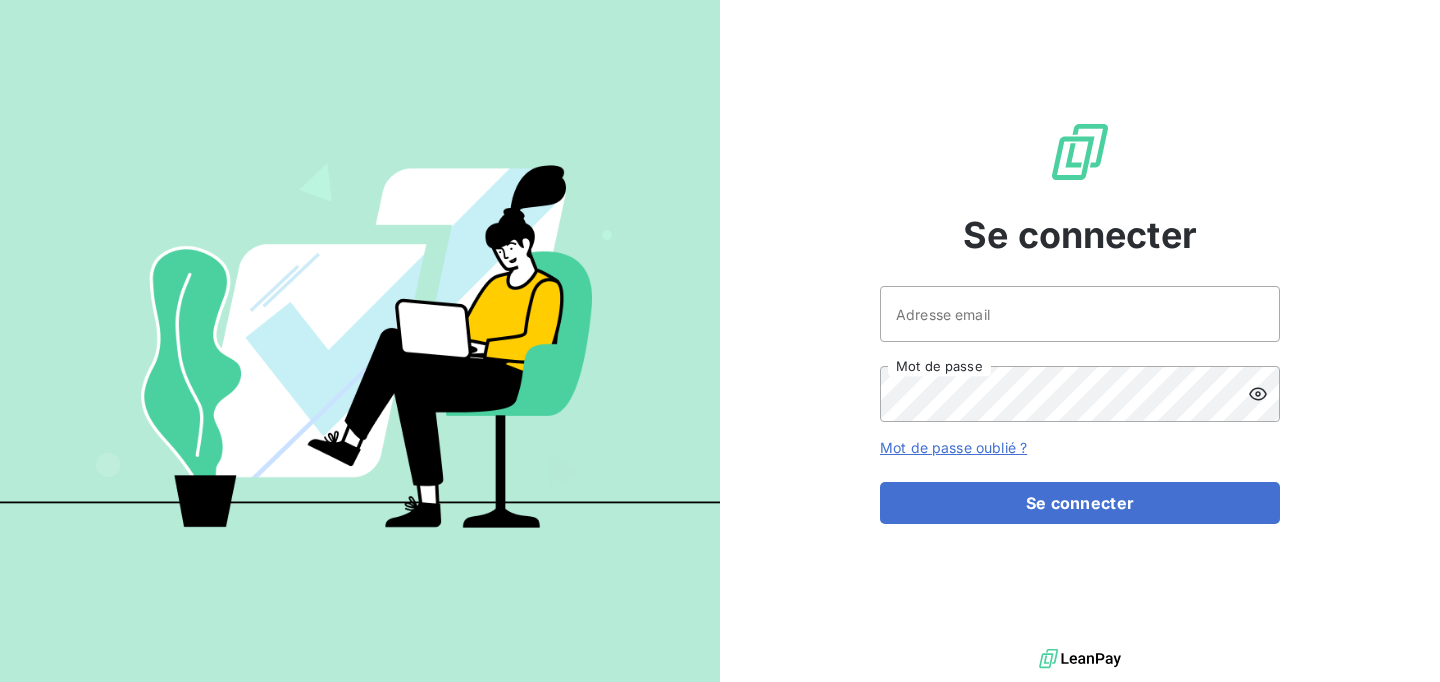 scroll, scrollTop: 0, scrollLeft: 0, axis: both 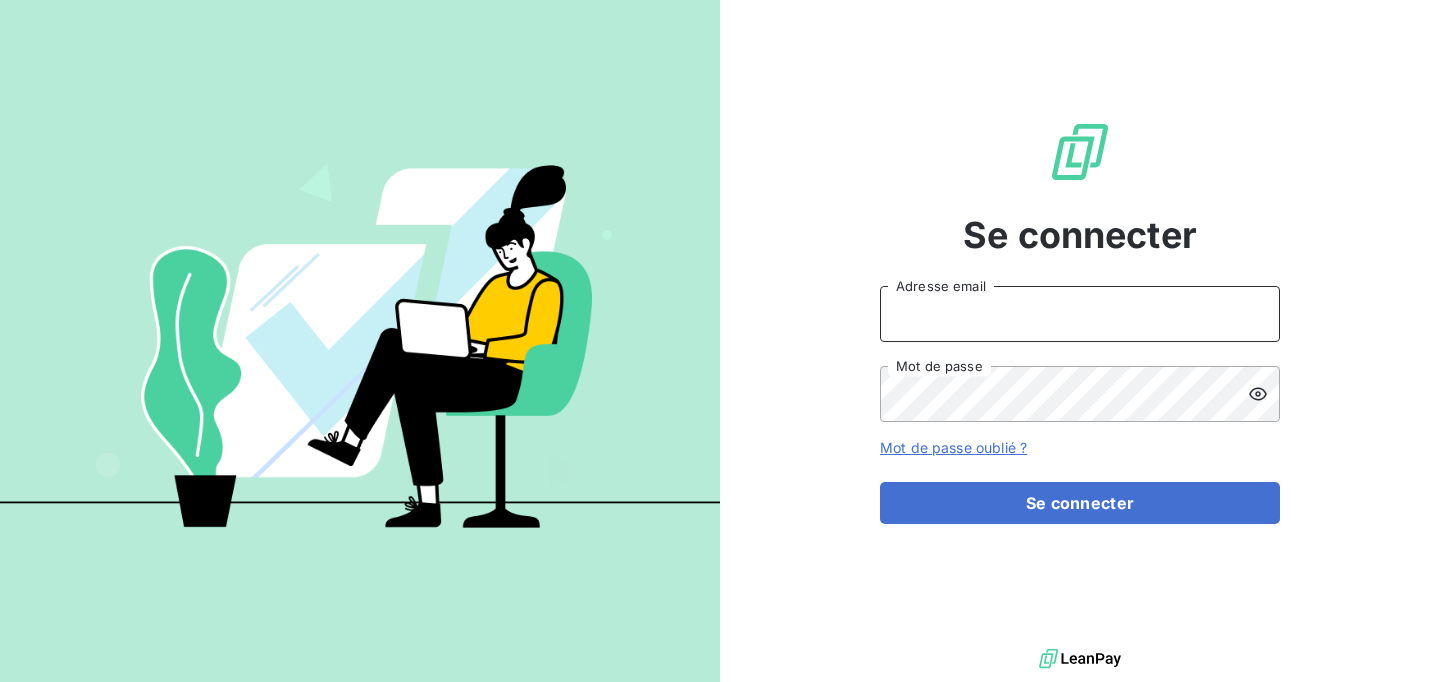 type on "[EMAIL_ADDRESS][DOMAIN_NAME]" 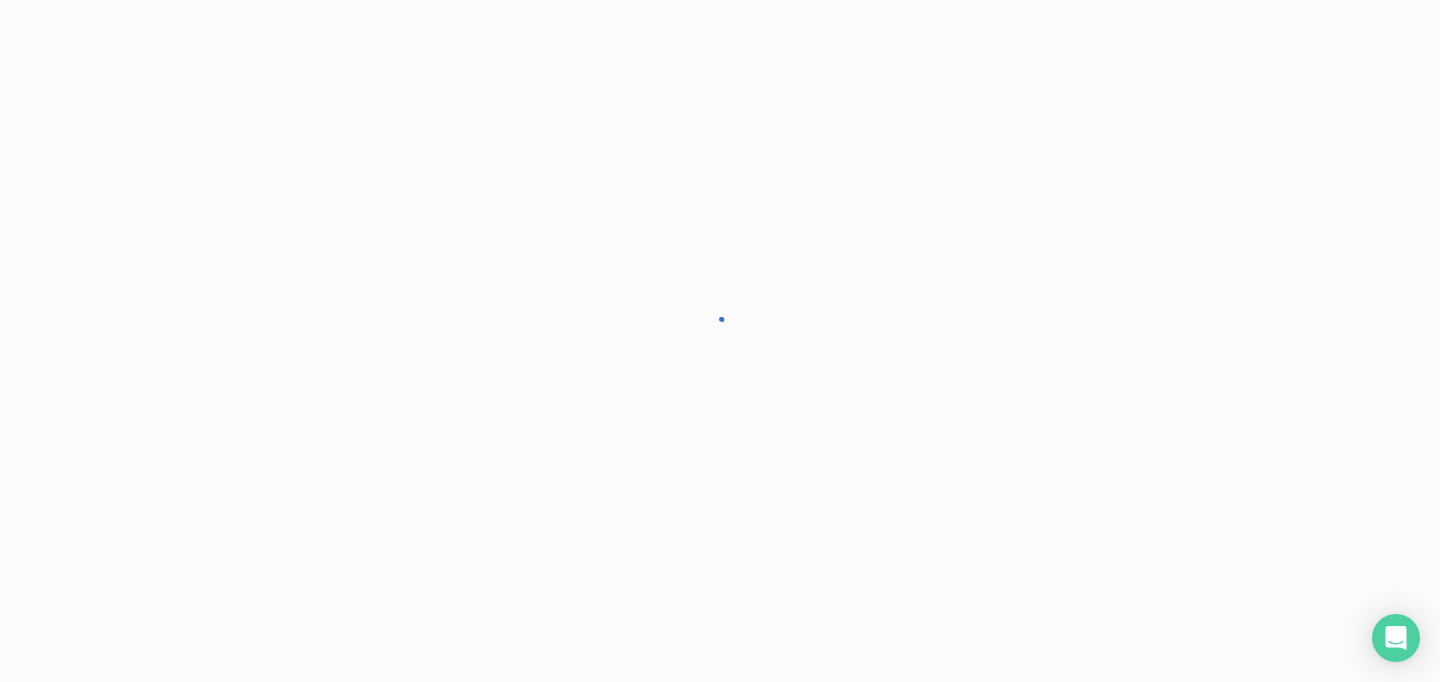 scroll, scrollTop: 0, scrollLeft: 0, axis: both 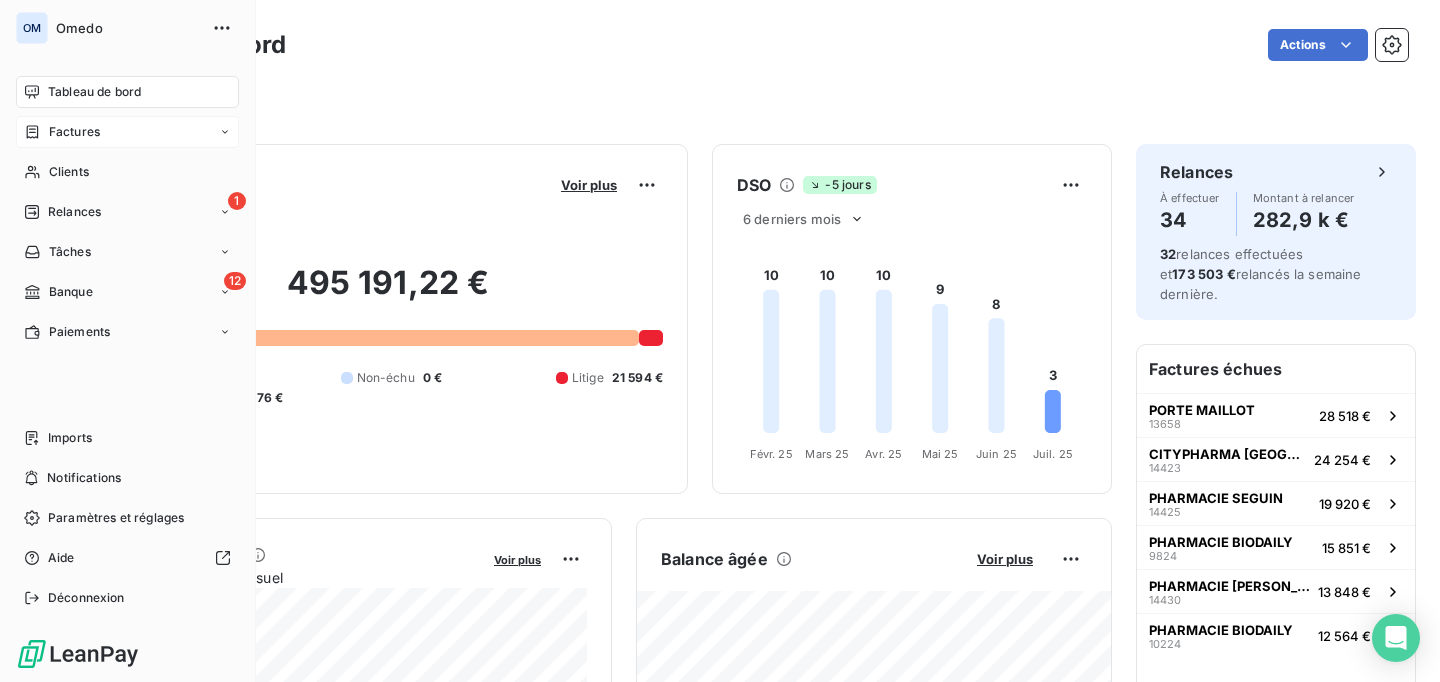 click on "Factures" at bounding box center (127, 132) 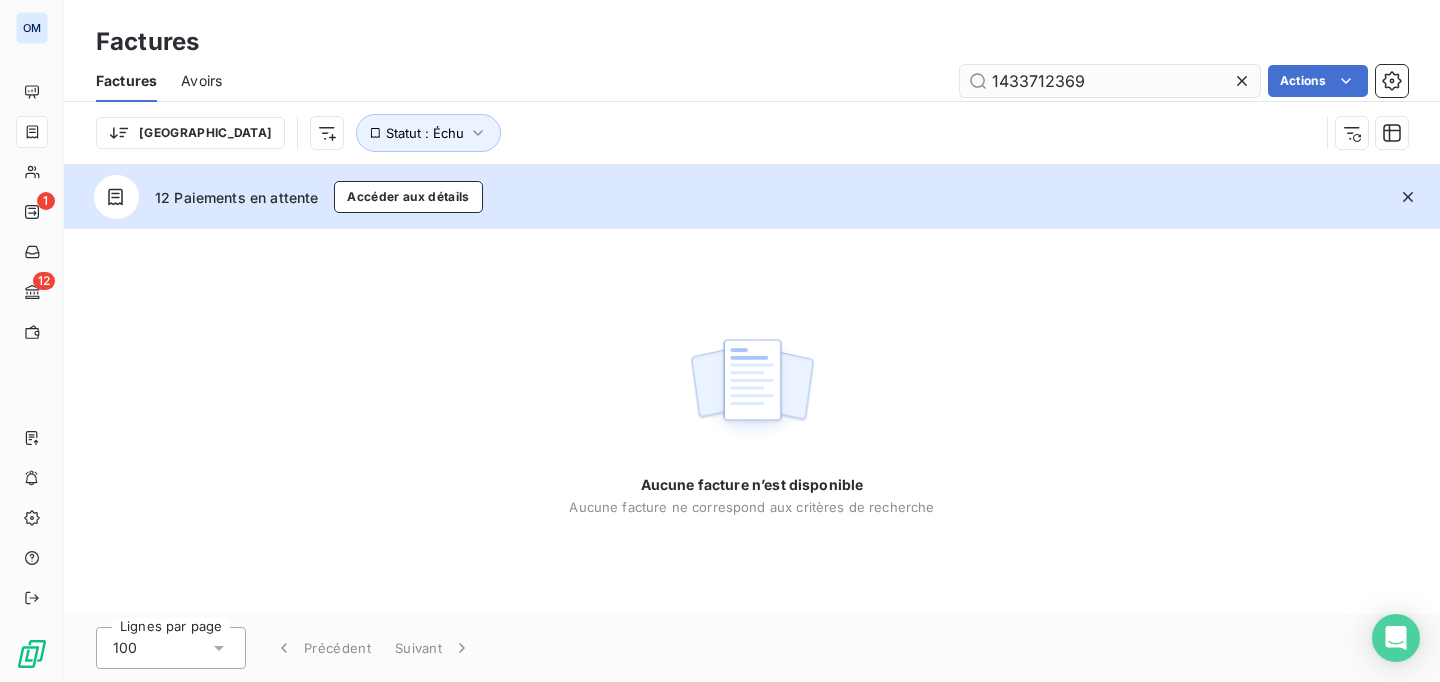 click on "1433712369" at bounding box center (1110, 81) 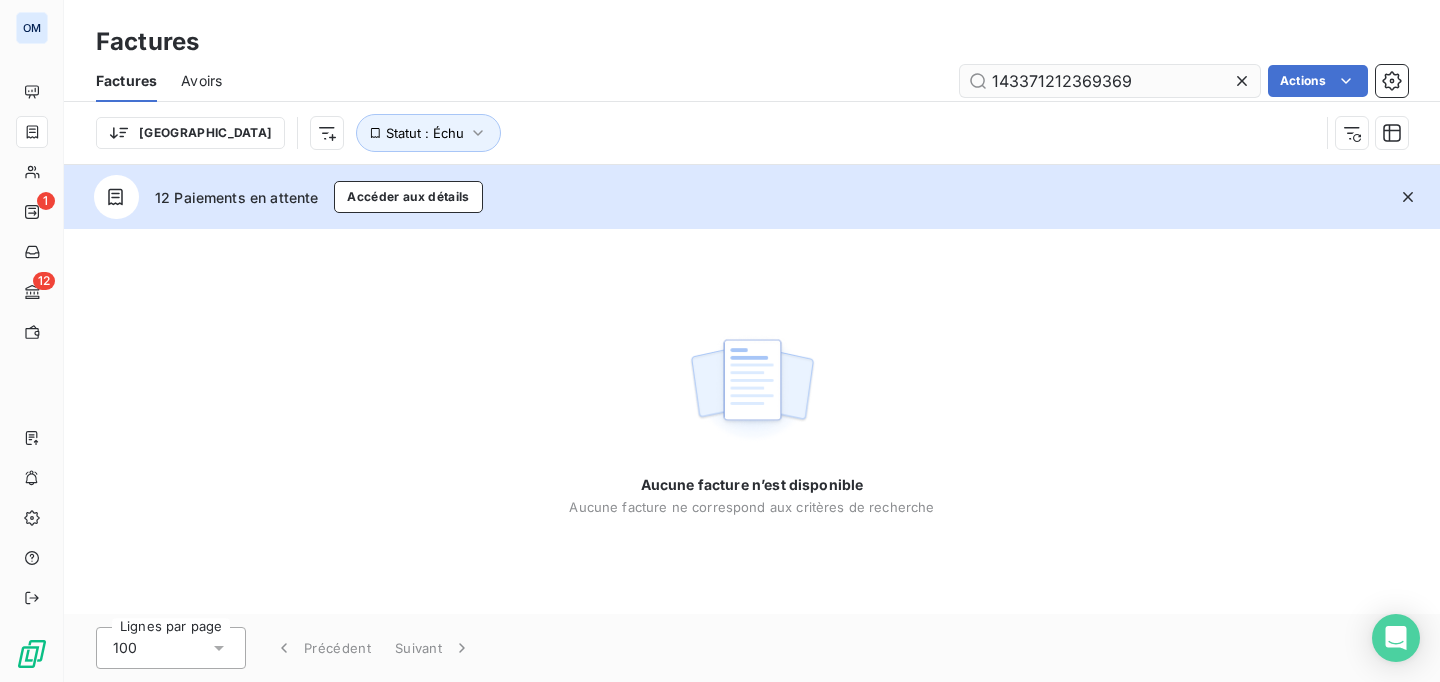 click on "143371212369369" at bounding box center (1110, 81) 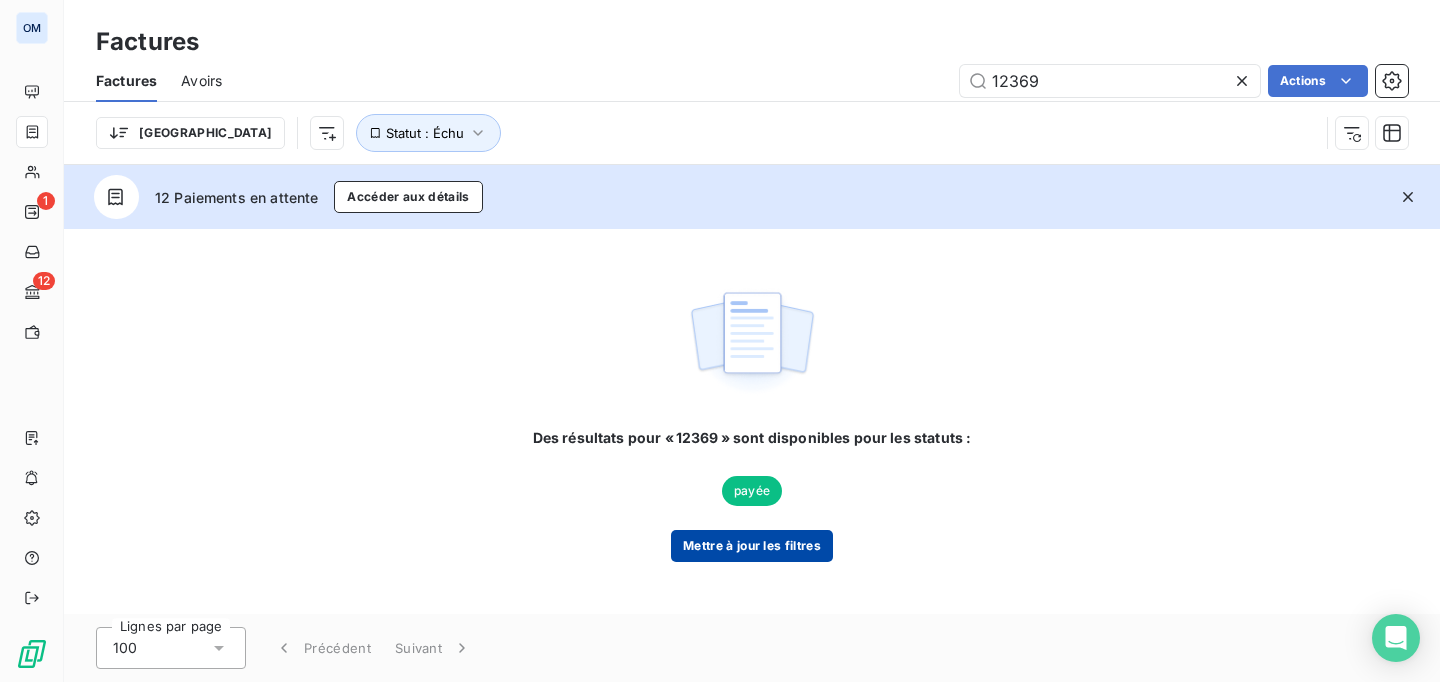 type on "12369" 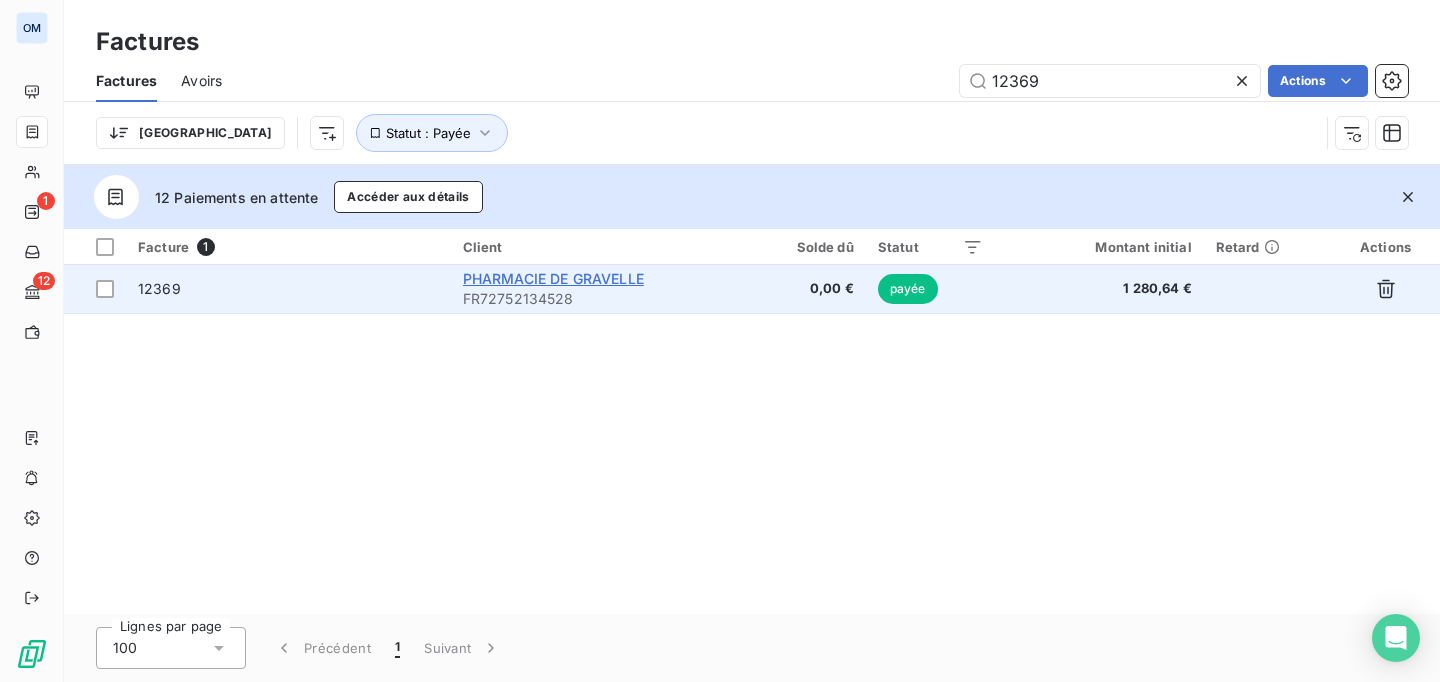 click on "PHARMACIE DE GRAVELLE" at bounding box center (553, 278) 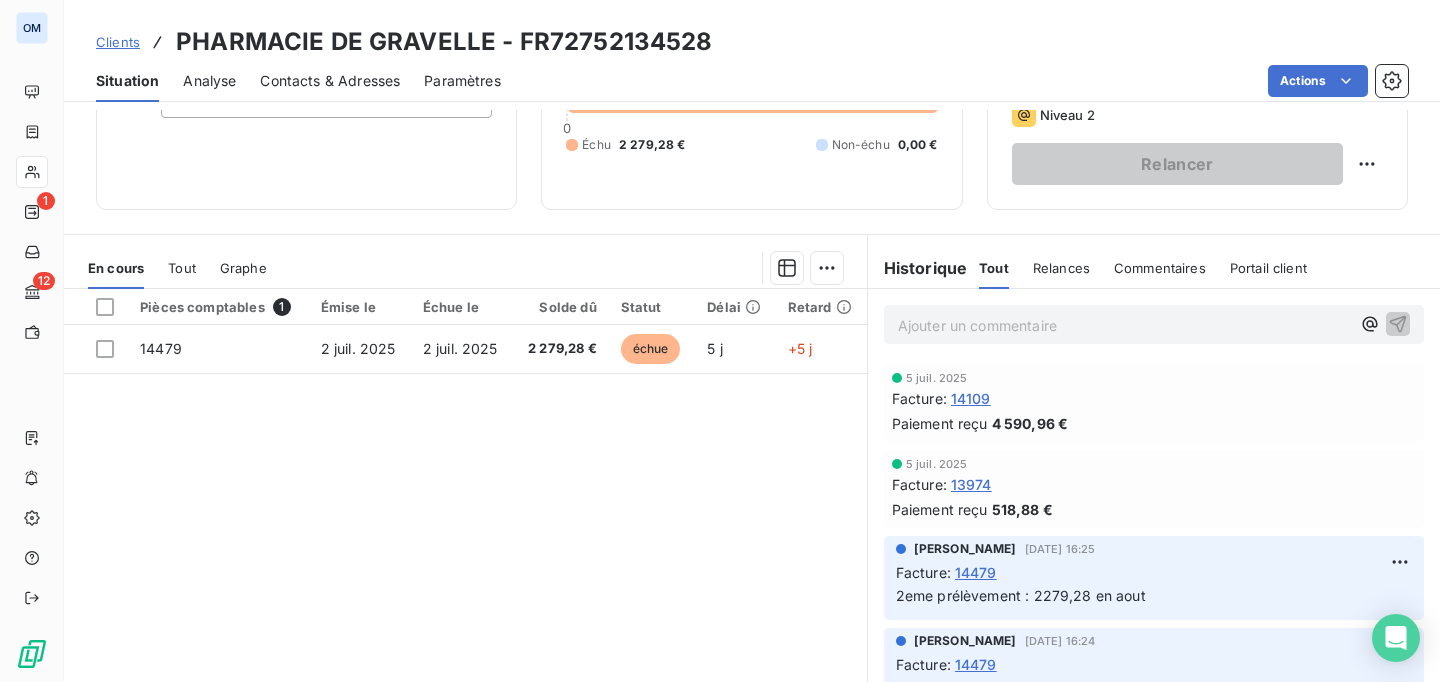 scroll, scrollTop: 169, scrollLeft: 0, axis: vertical 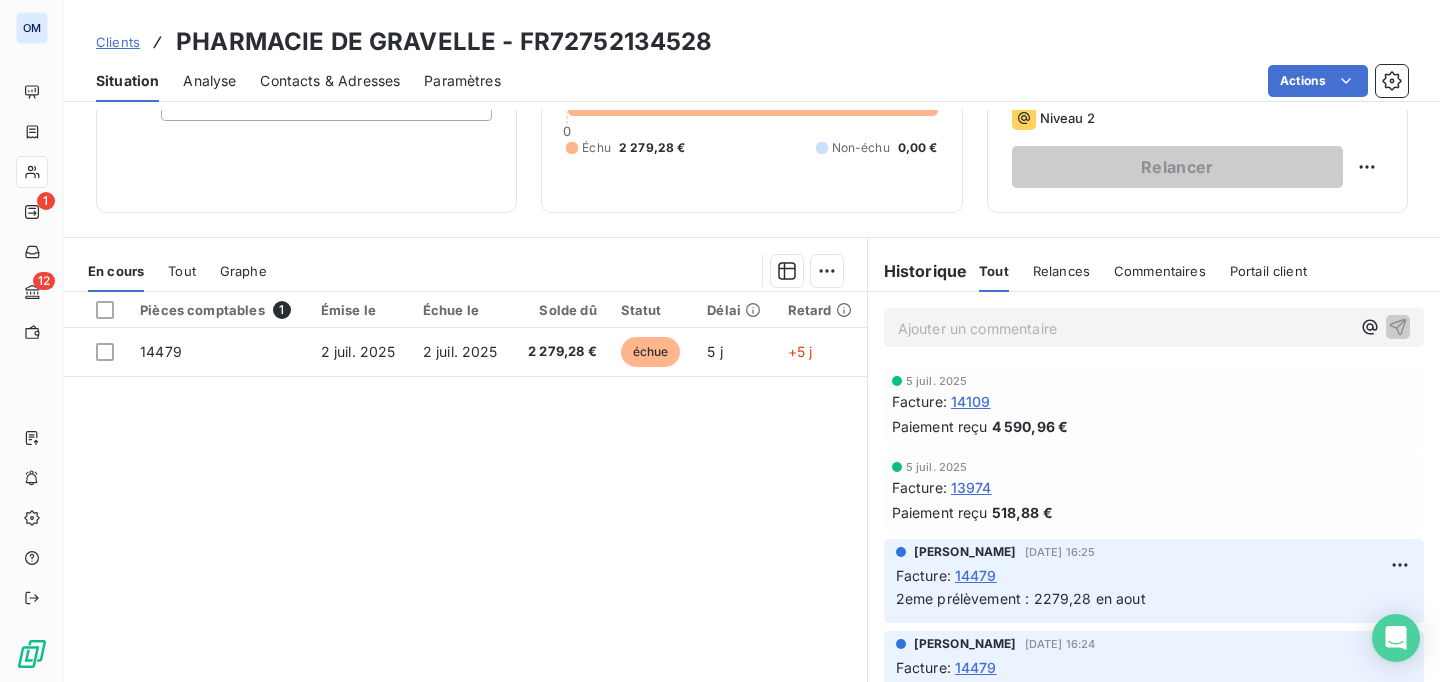 click on "13974" at bounding box center [971, 487] 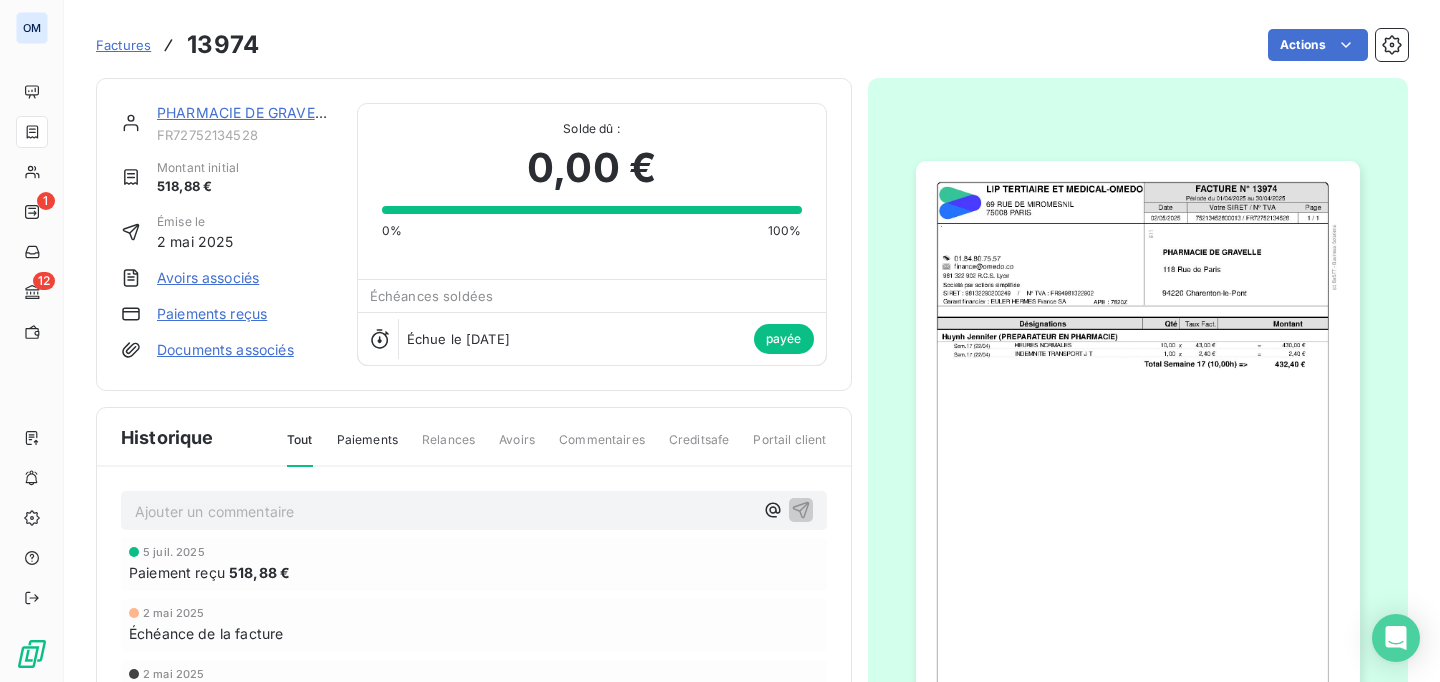 click at bounding box center (1138, 474) 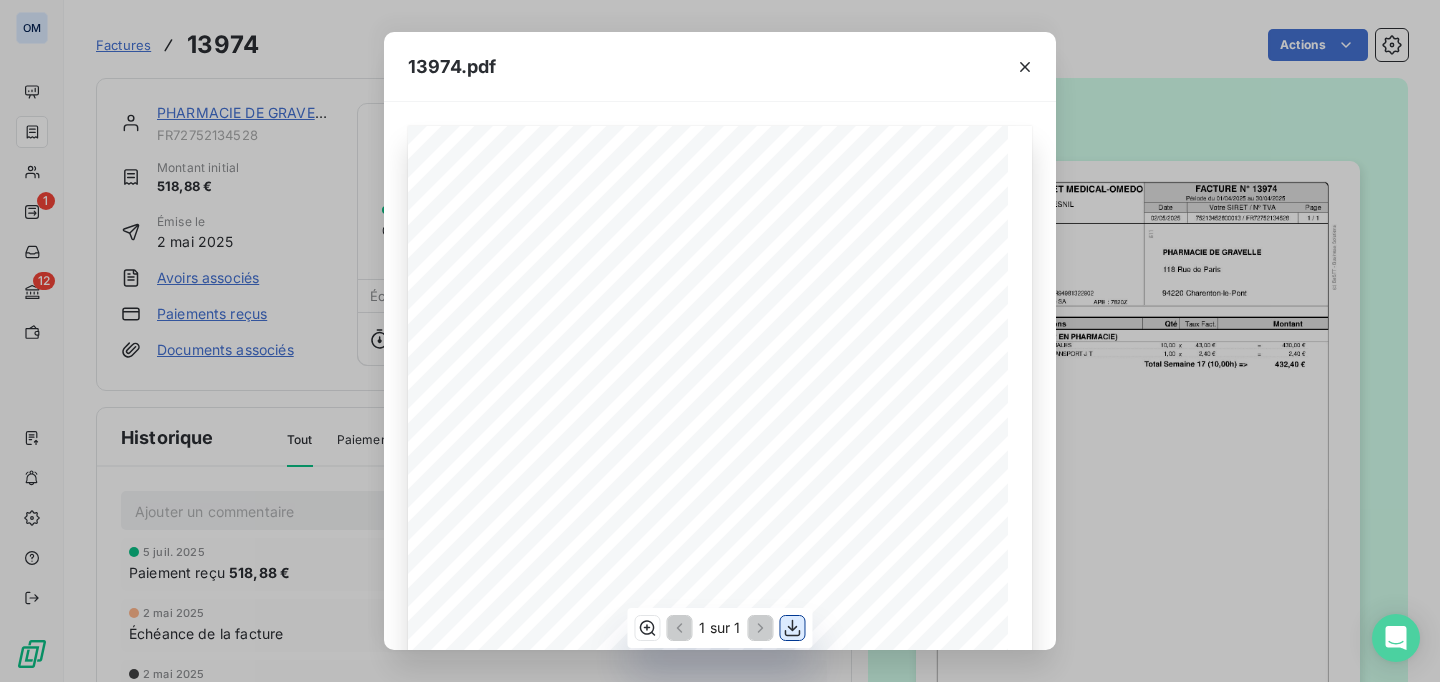 click 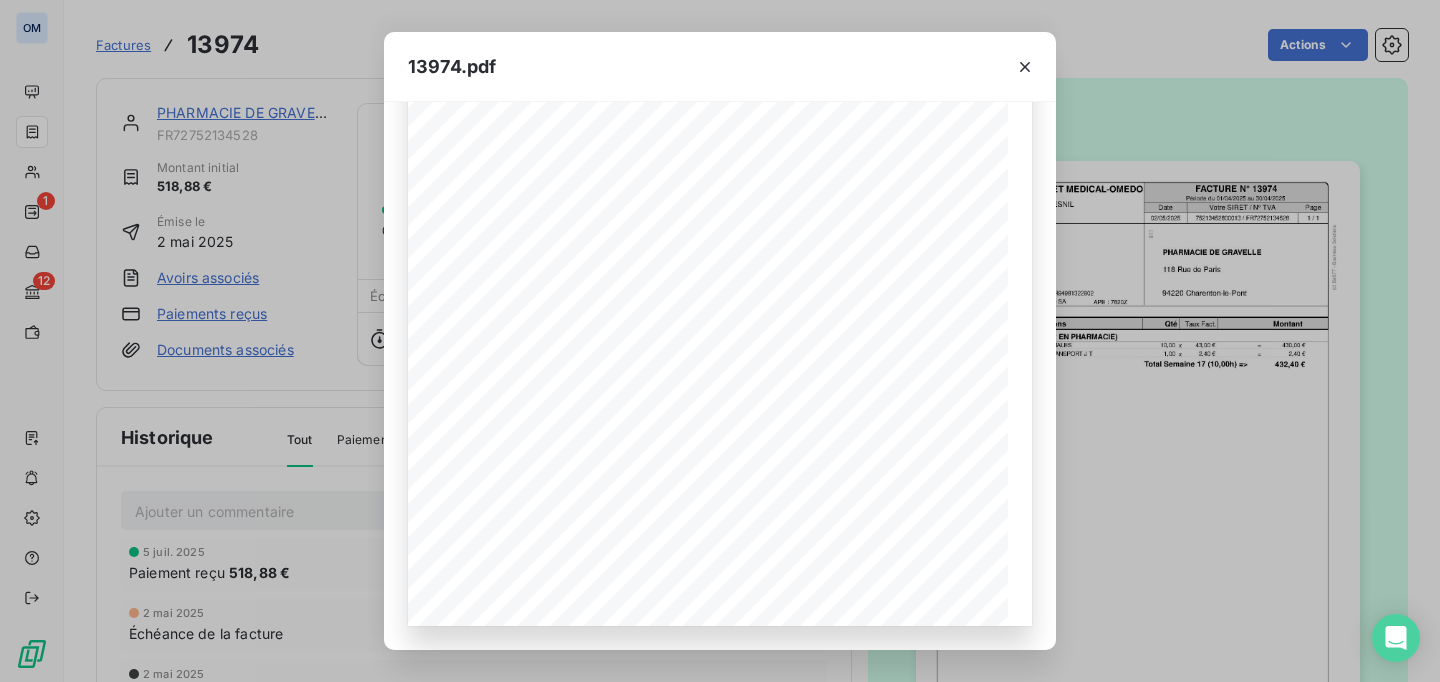 click on "13974.pdf FACTURE N° 13974 69 RUE DE MIROMESNIL 75008 PARIS LIP TERTIAIRE ET MEDICAL-OMEDO Date   Page 75213452800013 / FR72752134528 02/05/2025   1 / 1 Votre SIRET / N° TVA Période du 01/04/2025 au 30/04/2025 PHARMACIE DE GRAVELLE 118 Rue de Paris 94220 Charenton-le-Pont SIRET : 98132290200249   /   N° TVA : FR94981322902 APE : 7820Z finance@omedo.co 01.84.80.75.57 (c) BeSTT - Business Solutions 611 Garant financier : EULER HERMES France SA Société par actions simplifiée 981 322 902 R.C.S. Lyon Qté   Taux Fact.   Montant Désignations Huynh Jennifer (PREPARATEUR EN PHARMACIE) 10,00   43,00 €   430,00 € HEURES NORMALES Sem.17 (22/04)   x   = 1,00   2,40 €   2,40 € INDEMNITE TRANSPORT J T Sem.17 (22/04)   x   = 432,40 € Total Semaine 17 (10,00h) => TVA 20%   TOTAL TTC Règlement à réception 518,88 € 86,48 € Réglement par prélévement bancaire (paramètrable sur votre espace client) ou bien par virement bancaire en précisant le N°de facture dans le libellé. 10,00h Heures   Total HT" at bounding box center (720, 341) 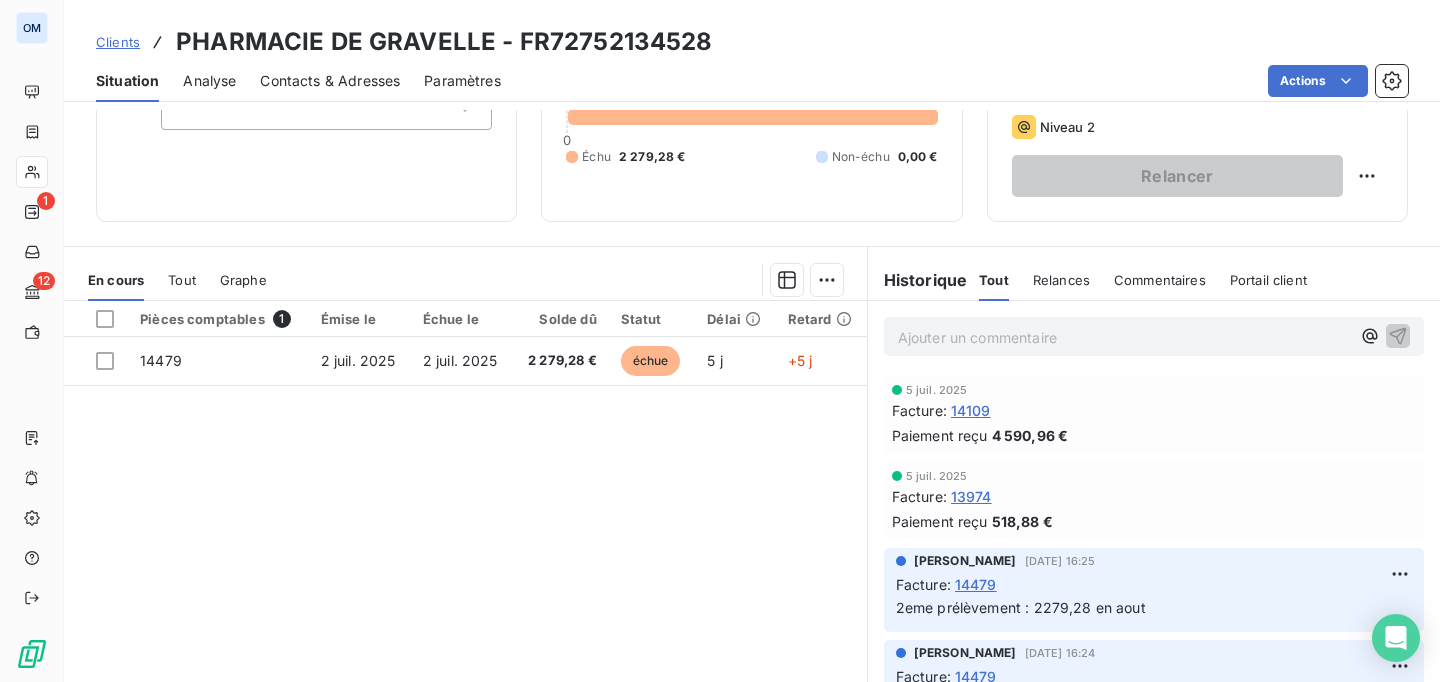 scroll, scrollTop: 170, scrollLeft: 0, axis: vertical 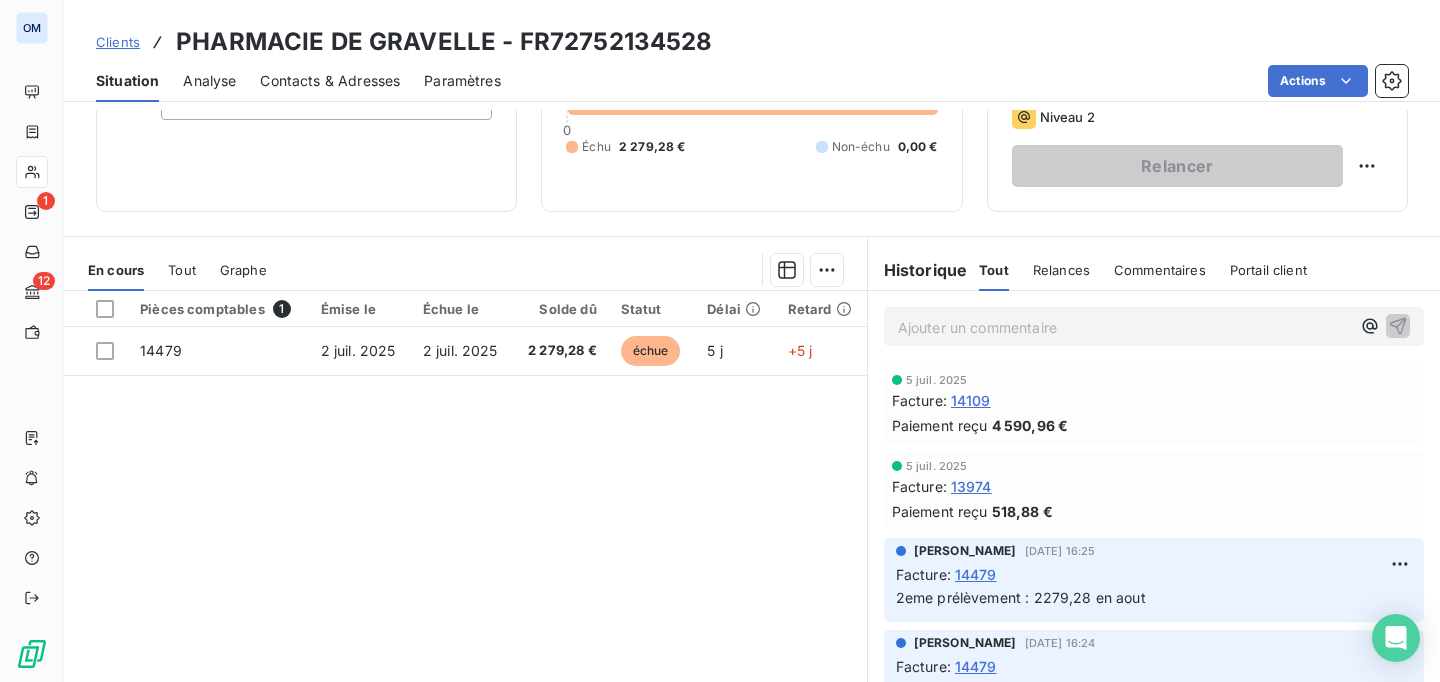 click on "14109" at bounding box center (971, 400) 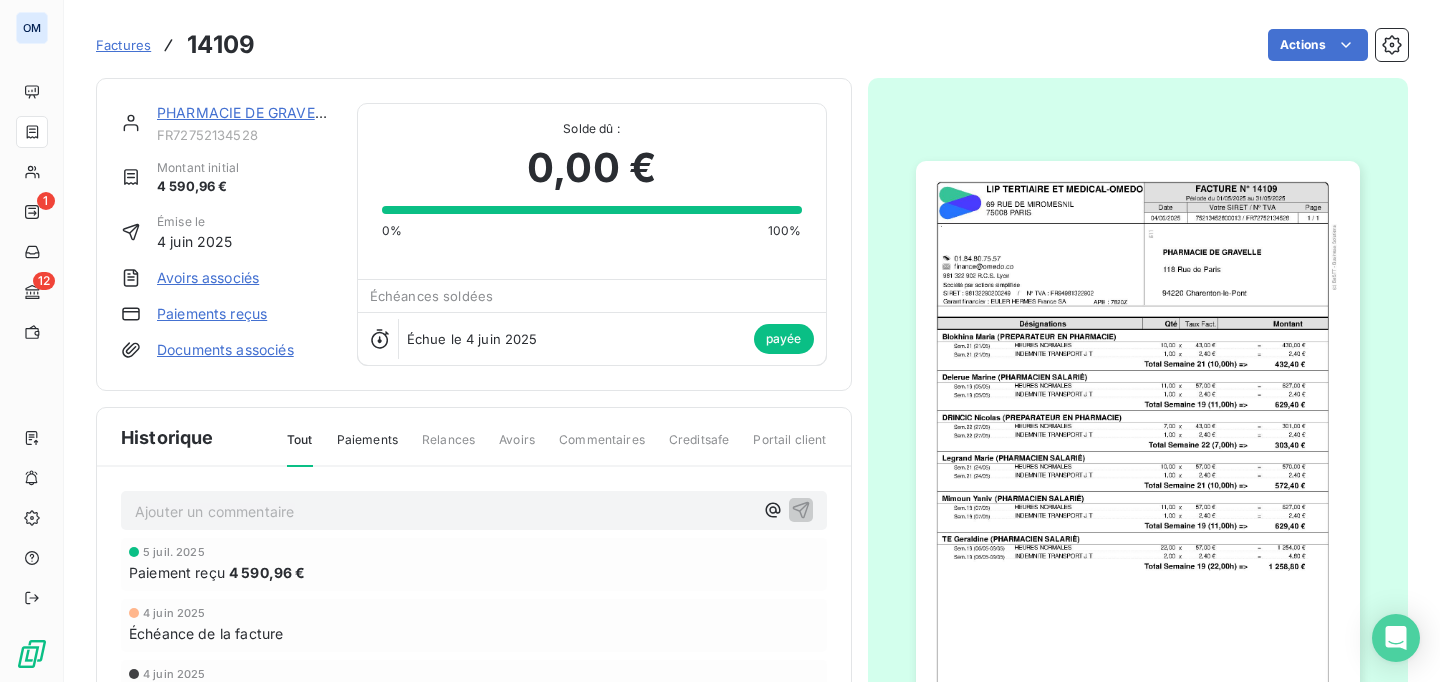 click at bounding box center (1138, 474) 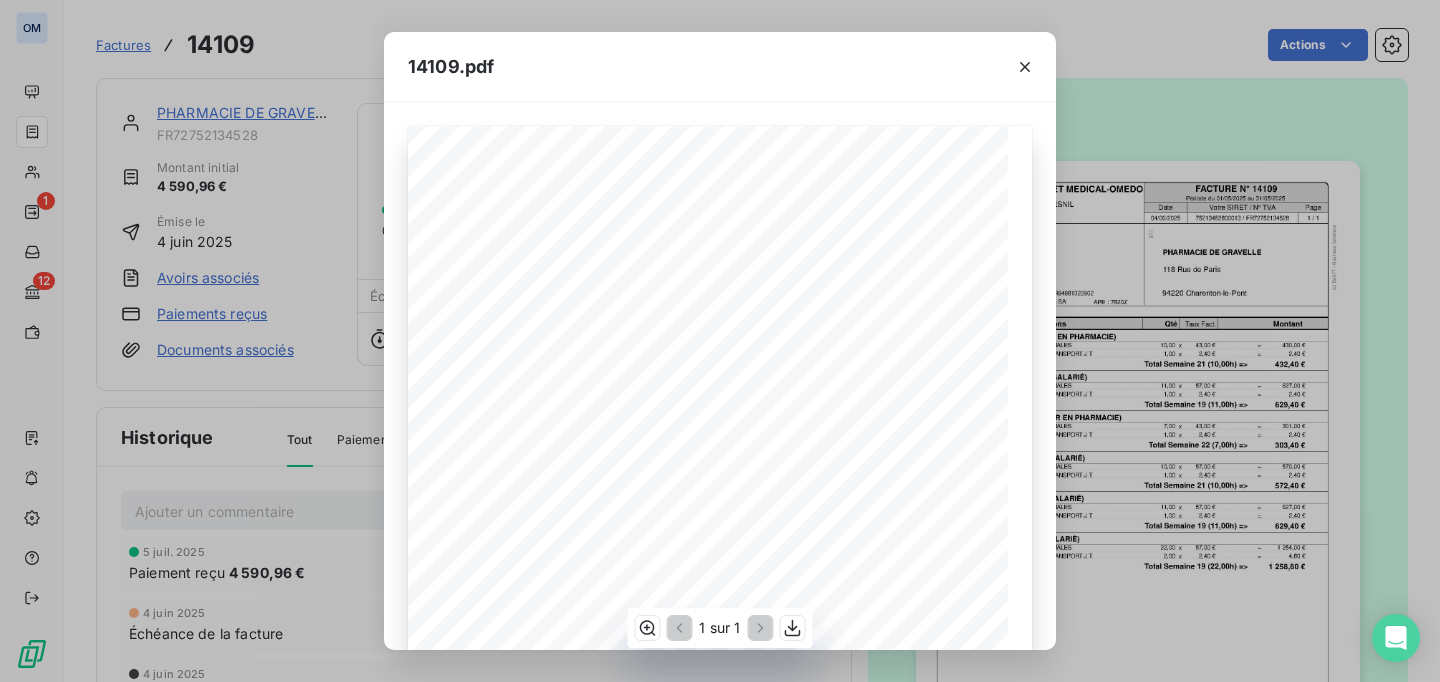 scroll, scrollTop: 348, scrollLeft: 0, axis: vertical 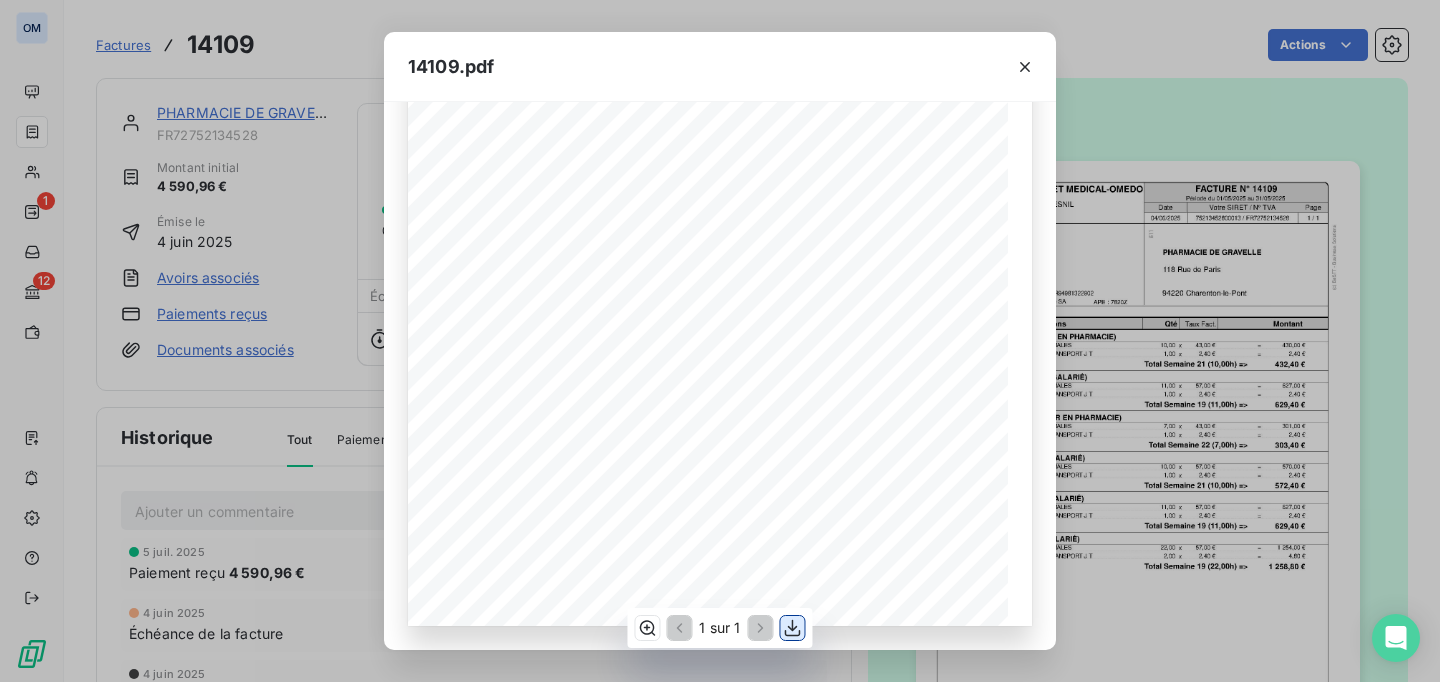 click 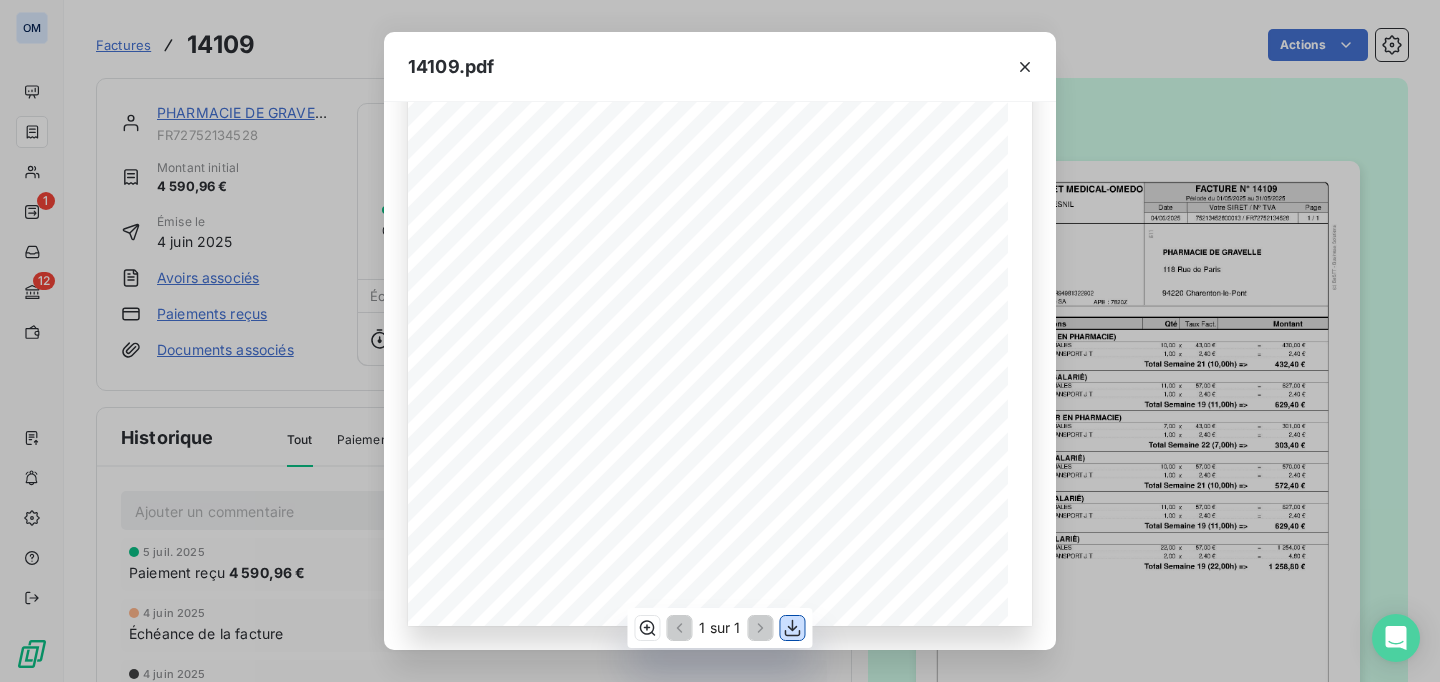 scroll, scrollTop: 0, scrollLeft: 0, axis: both 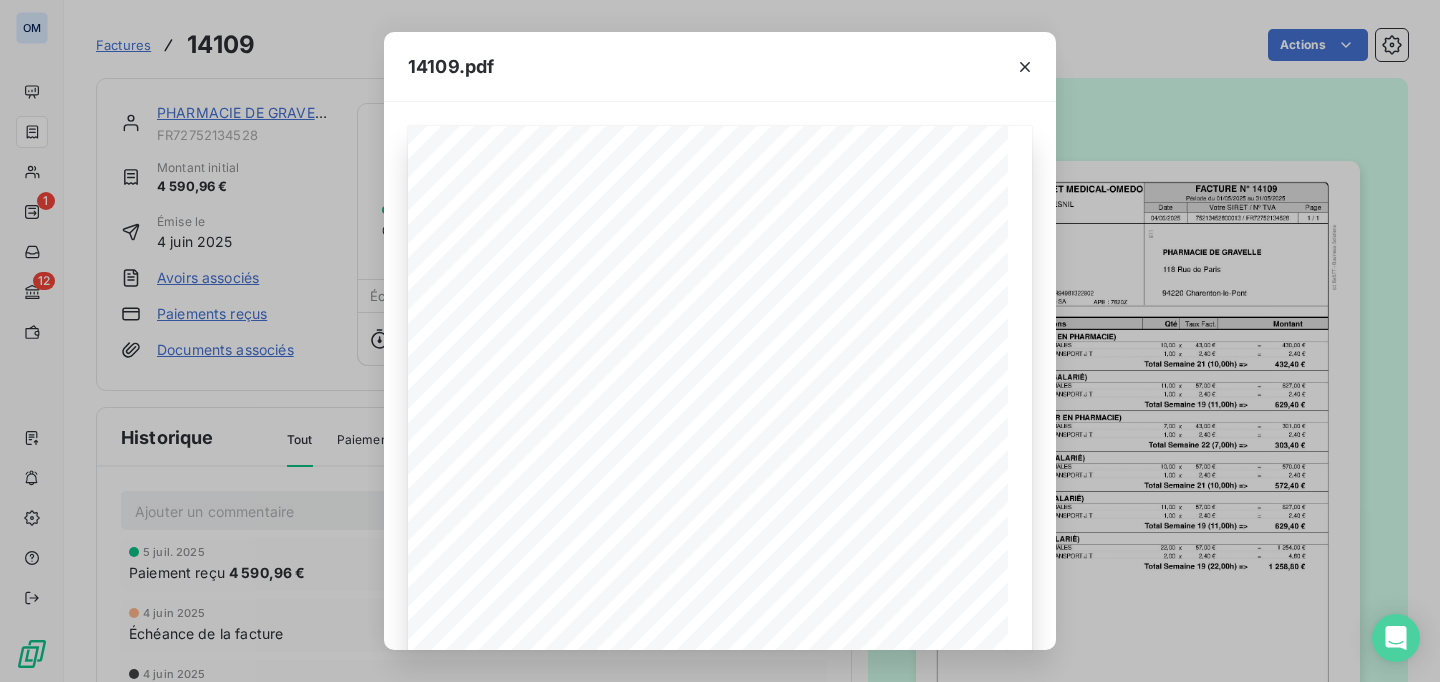 click on "14109.pdf FACTURE N° 14109 69 RUE DE MIROMESNIL 75008 PARIS LIP TERTIAIRE ET MEDICAL-OMEDO Date   Page 75213452800013 / FR72752134528 04/06/2025   1 / 1 Votre SIRET / N° TVA Période du 01/05/2025 au 31/05/2025 PHARMACIE DE GRAVELLE 118 Rue de Paris 94220 Charenton-le-Pont SIRET : 98132290200249   /   N° TVA : FR94981322902 APE : 7820Z finance@omedo.co 01.84.80.75.57 (c) BeSTT - Business Solutions 611 Garant financier : EULER HERMES France SA Société par actions simplifiée 981 322 902 R.C.S. Lyon Qté   Taux Fact.   Montant Désignations Blokhina Maria (PREPARATEUR EN PHARMACIE) 10,00   43,00 €   430,00 € HEURES NORMALES Sem.21 (21/05)   x   = 1,00   2,40 €   2,40 € INDEMNITE TRANSPORT J T Sem.21 (21/05)   x   = 432,40 € Total Semaine 21 (10,00h) => Delerue Marine (PHARMACIEN SALARIÉ) 11,00   57,00 €   627,00 € HEURES NORMALES Sem.19 (05/05)   x   = 1,00   2,40 €   2,40 € INDEMNITE TRANSPORT J T Sem.19 (05/05)   x   = 629,40 € Total Semaine 19 (11,00h) => 7,00   43,00 €     x   =" at bounding box center (720, 341) 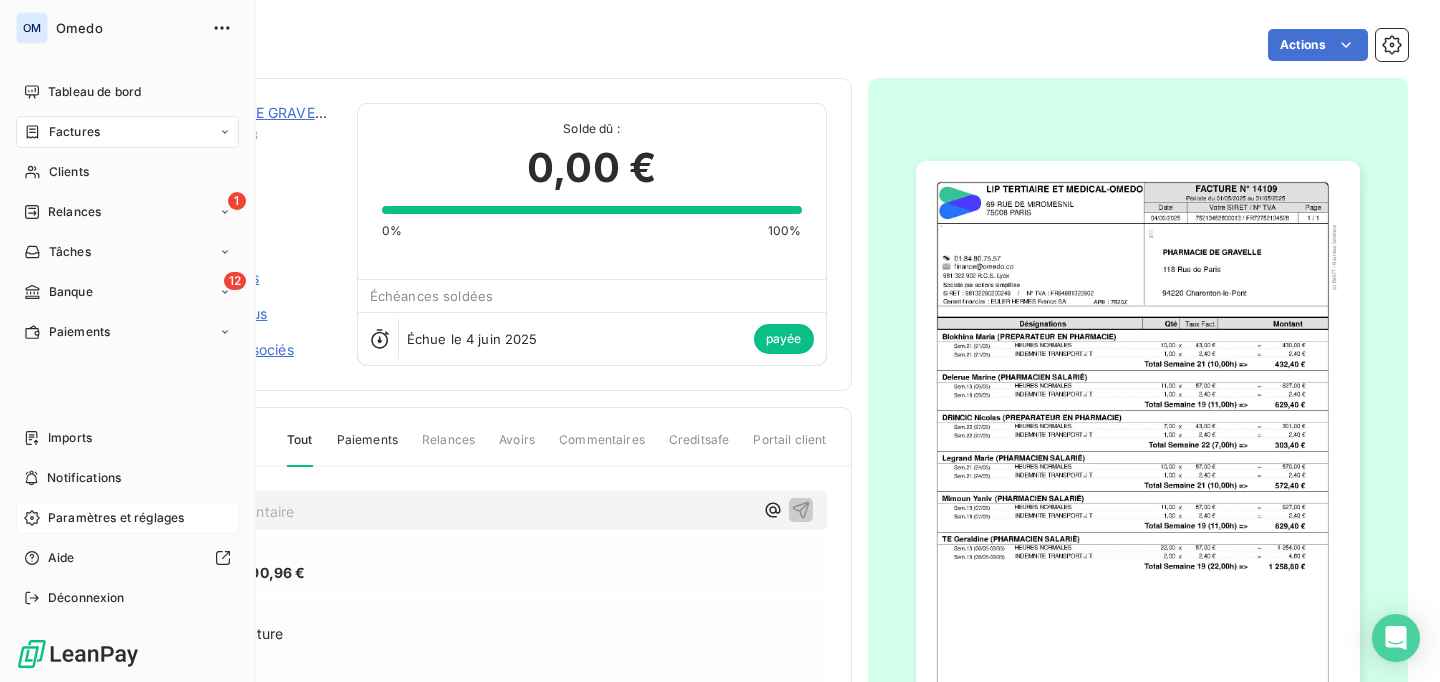 click on "Paramètres et réglages" at bounding box center (116, 518) 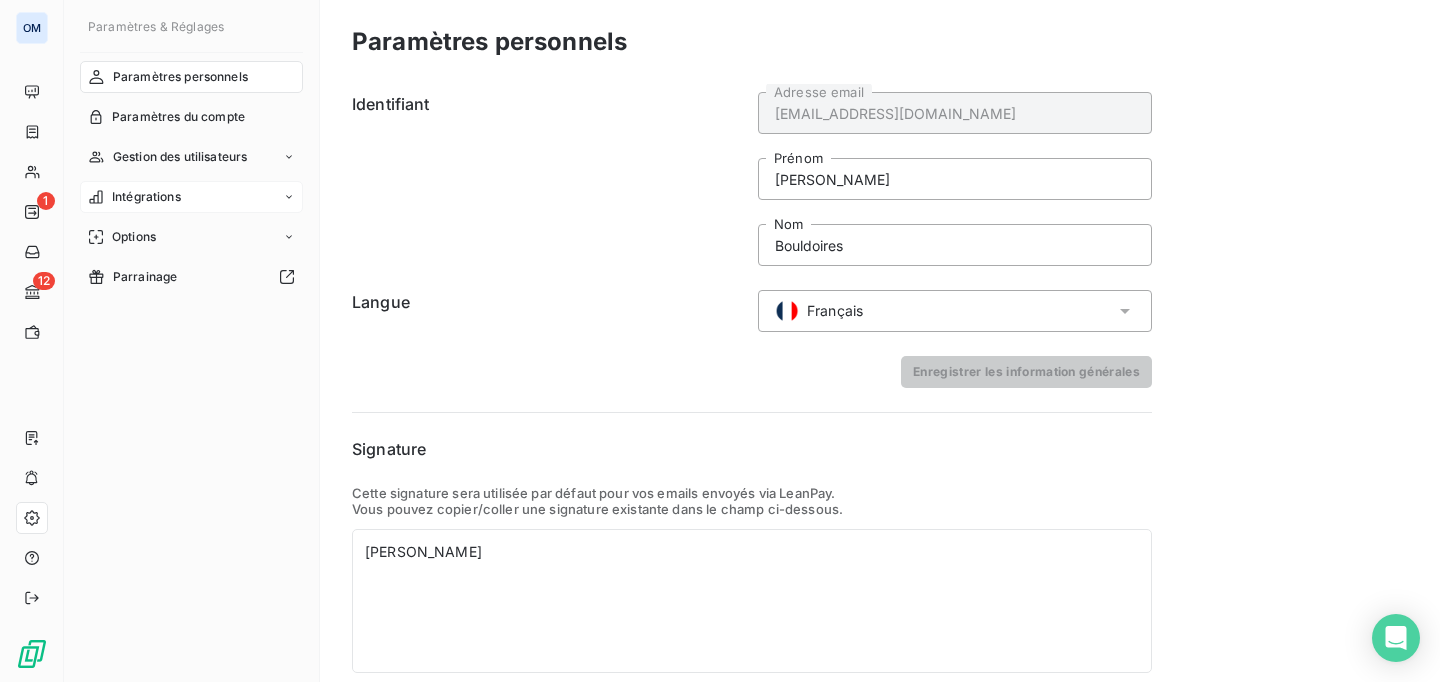 click on "Intégrations" at bounding box center [191, 197] 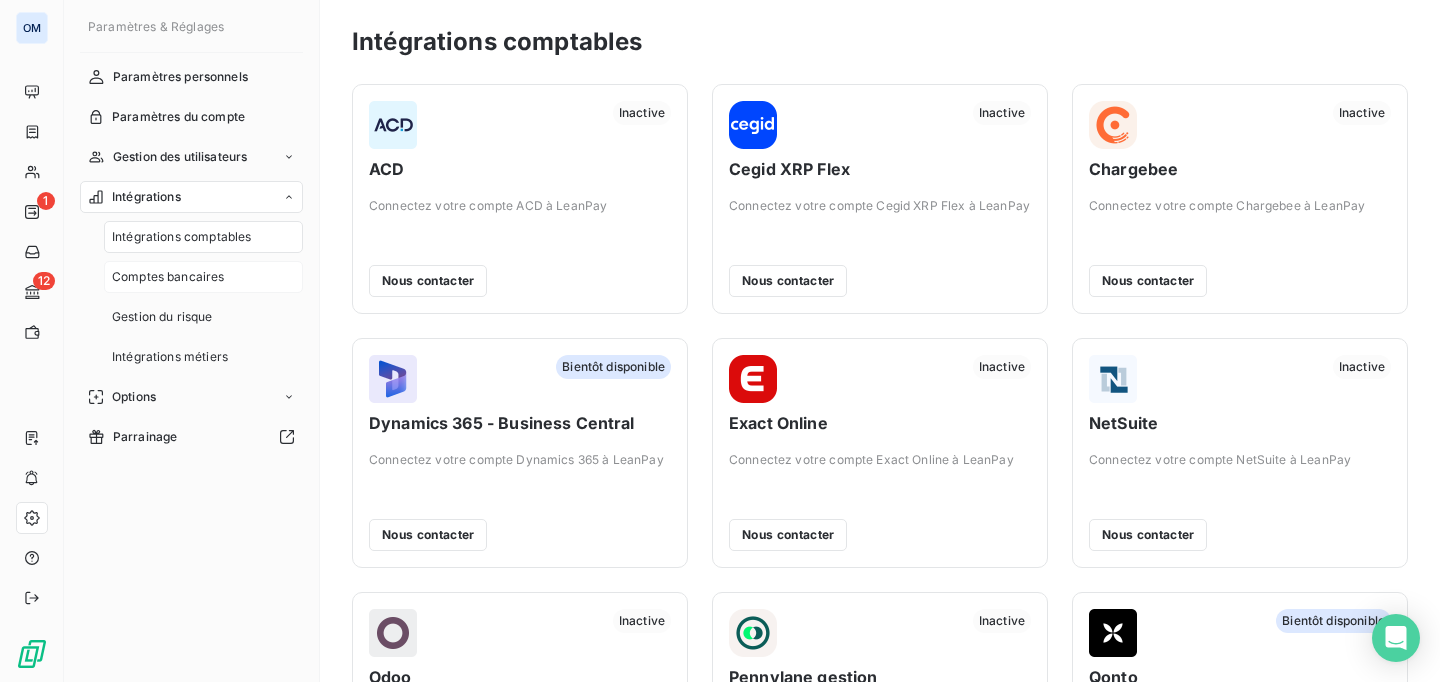 click on "Comptes bancaires" at bounding box center [168, 277] 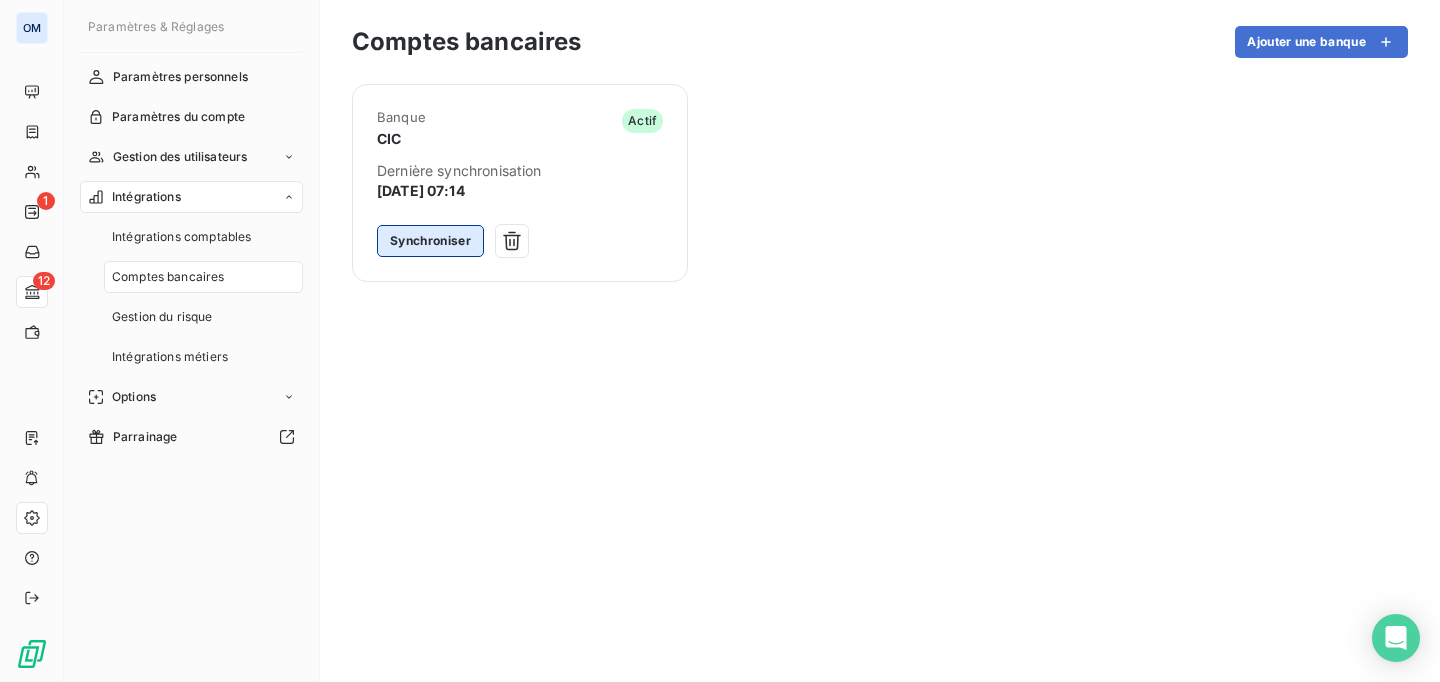 click on "Synchroniser" at bounding box center (430, 241) 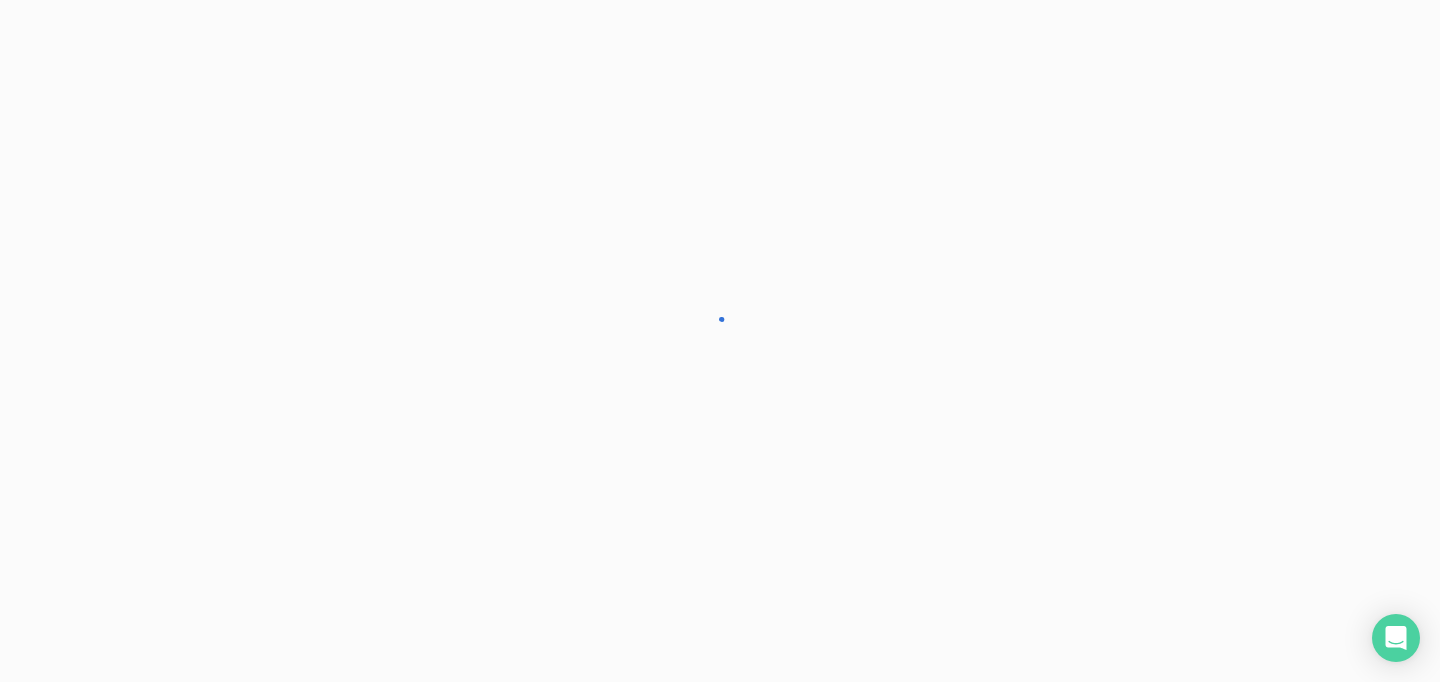 scroll, scrollTop: 0, scrollLeft: 0, axis: both 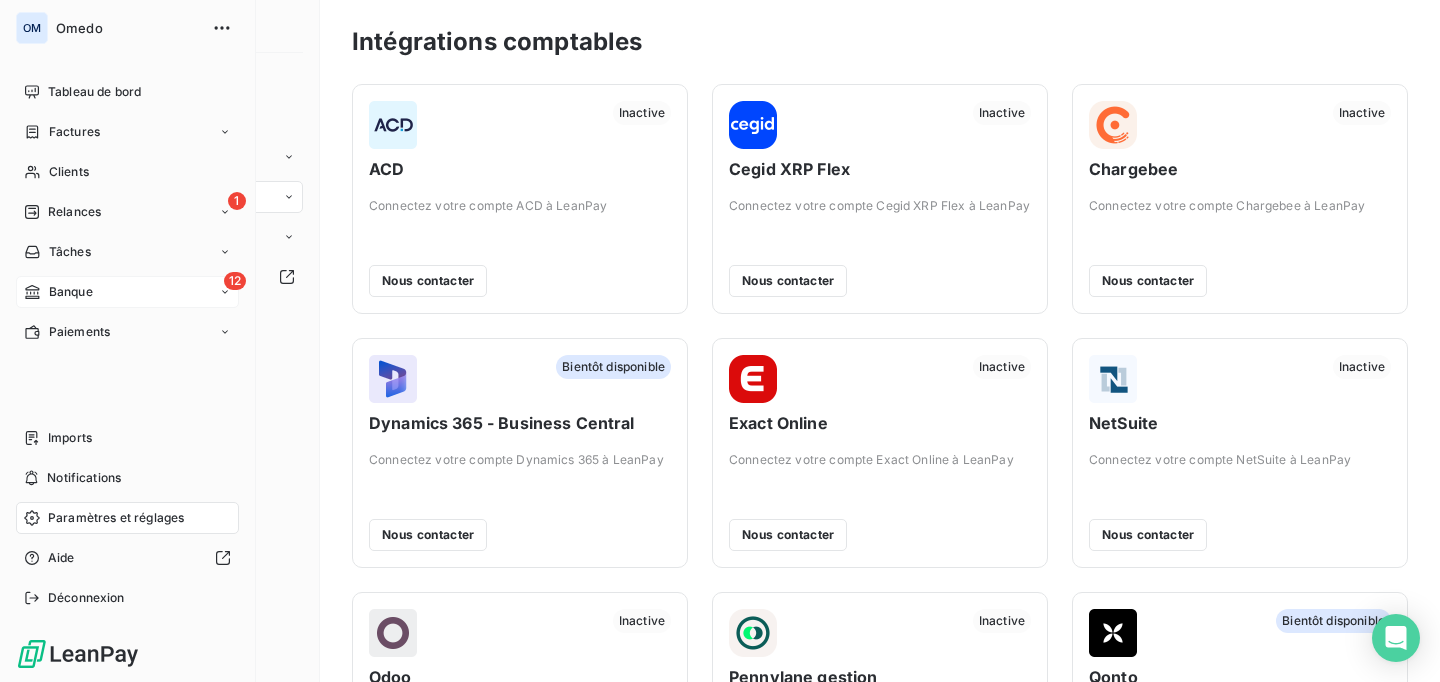 click 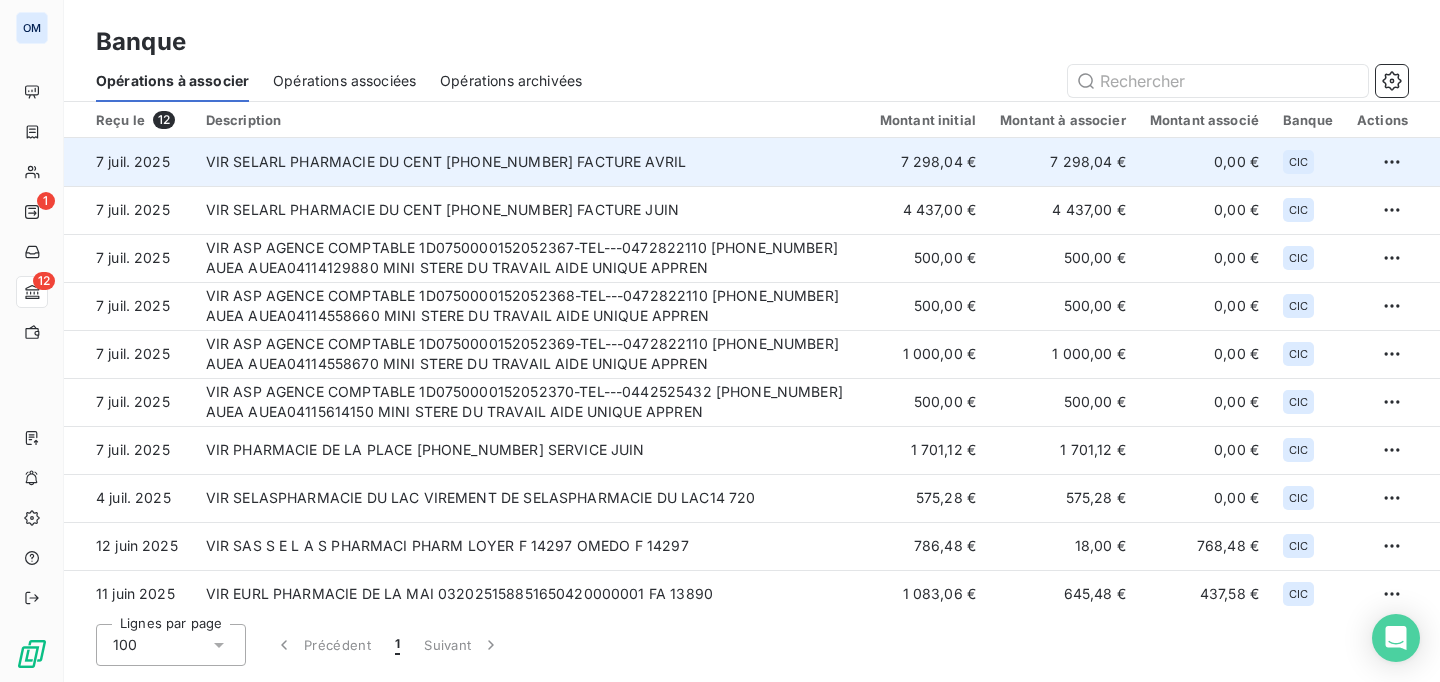 click on "VIR SELARL PHARMACIE DU CENT [PHONE_NUMBER] FACTURE AVRIL" at bounding box center [531, 162] 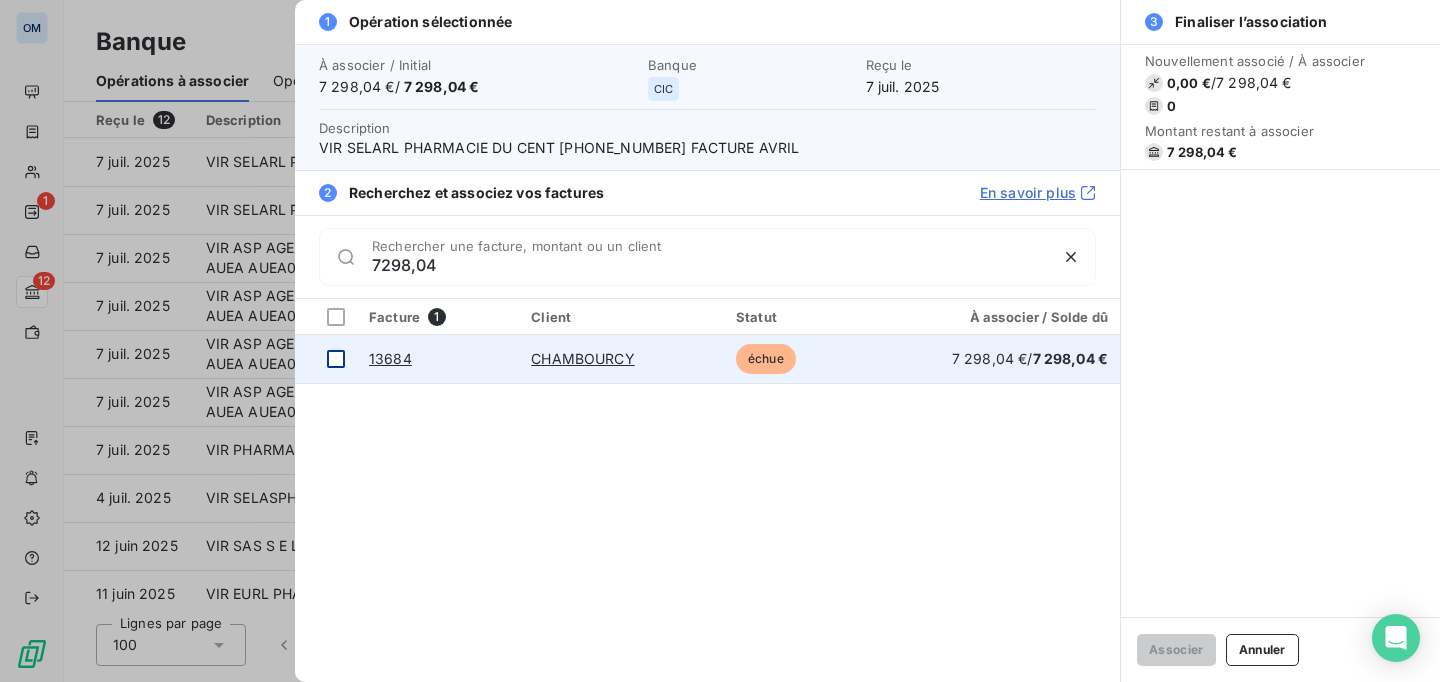 type on "7298,04" 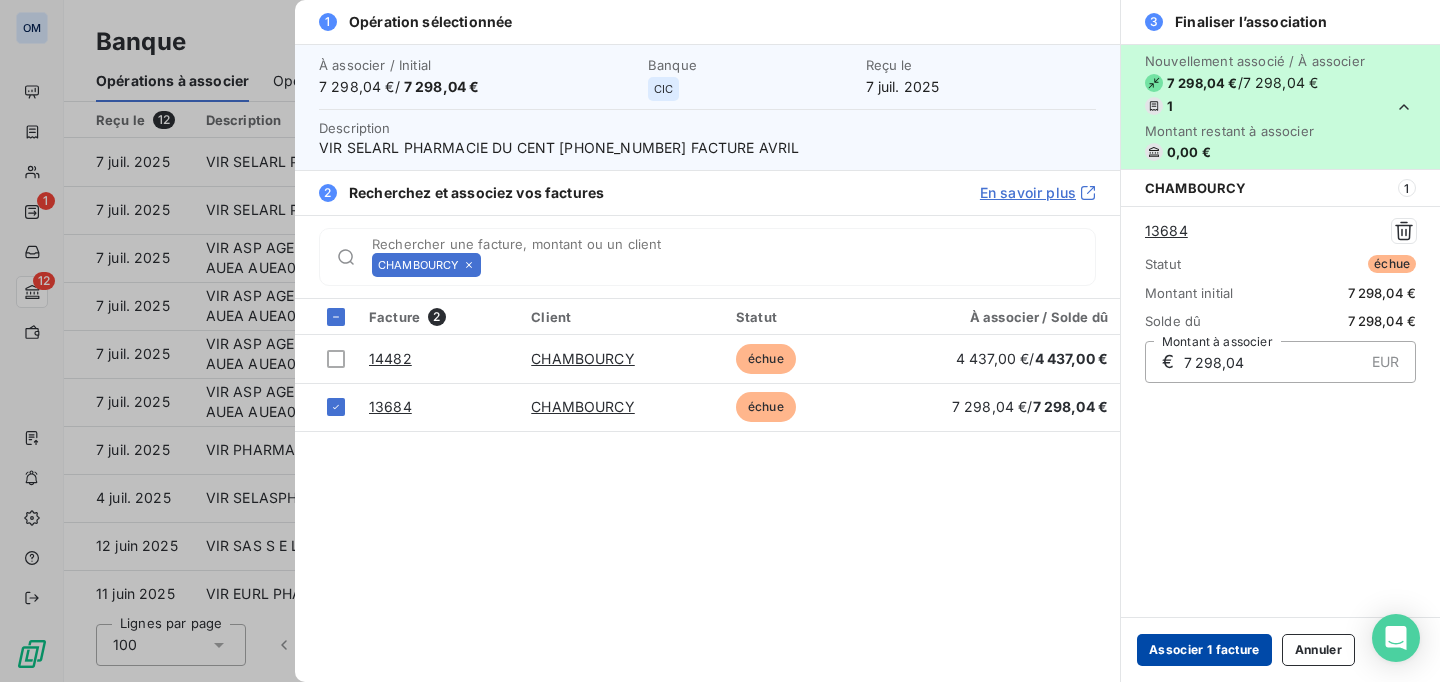 click on "Associer 1 facture" at bounding box center (1204, 650) 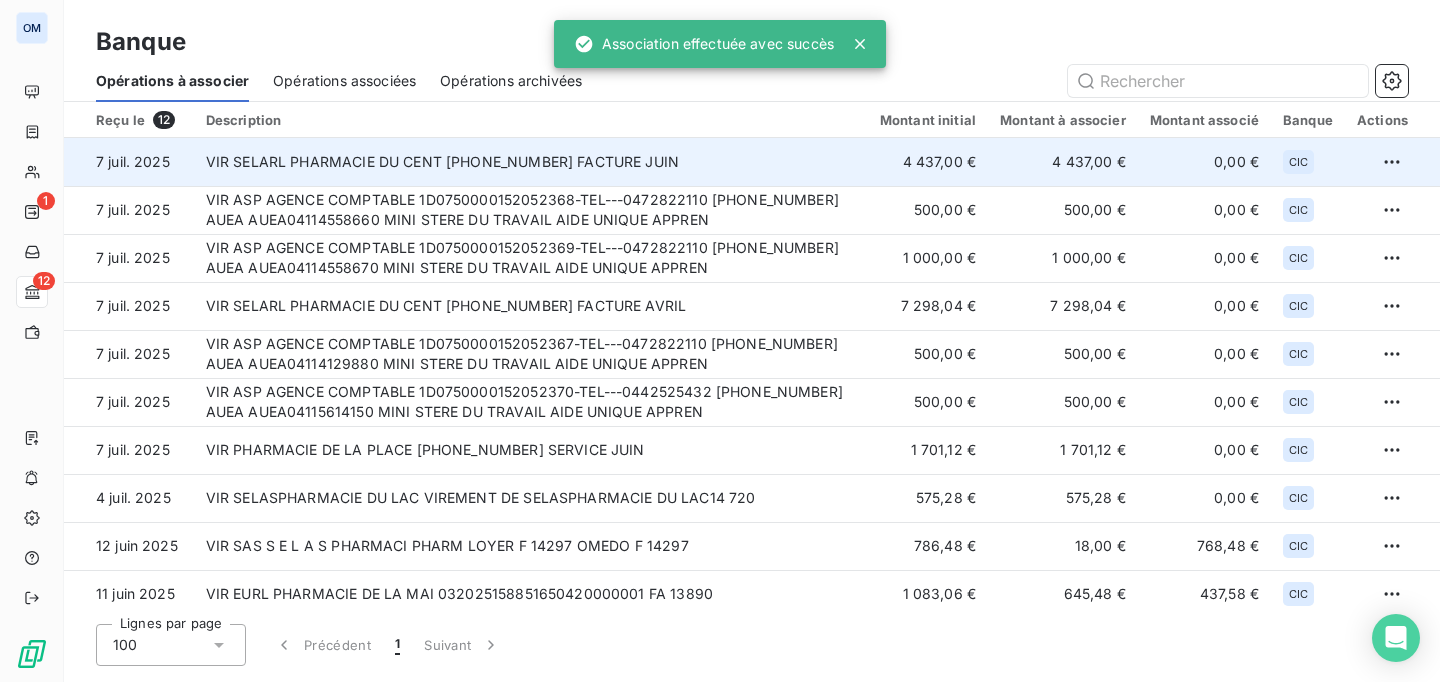 click on "VIR SELARL PHARMACIE DU CENT [PHONE_NUMBER] FACTURE JUIN" at bounding box center [531, 162] 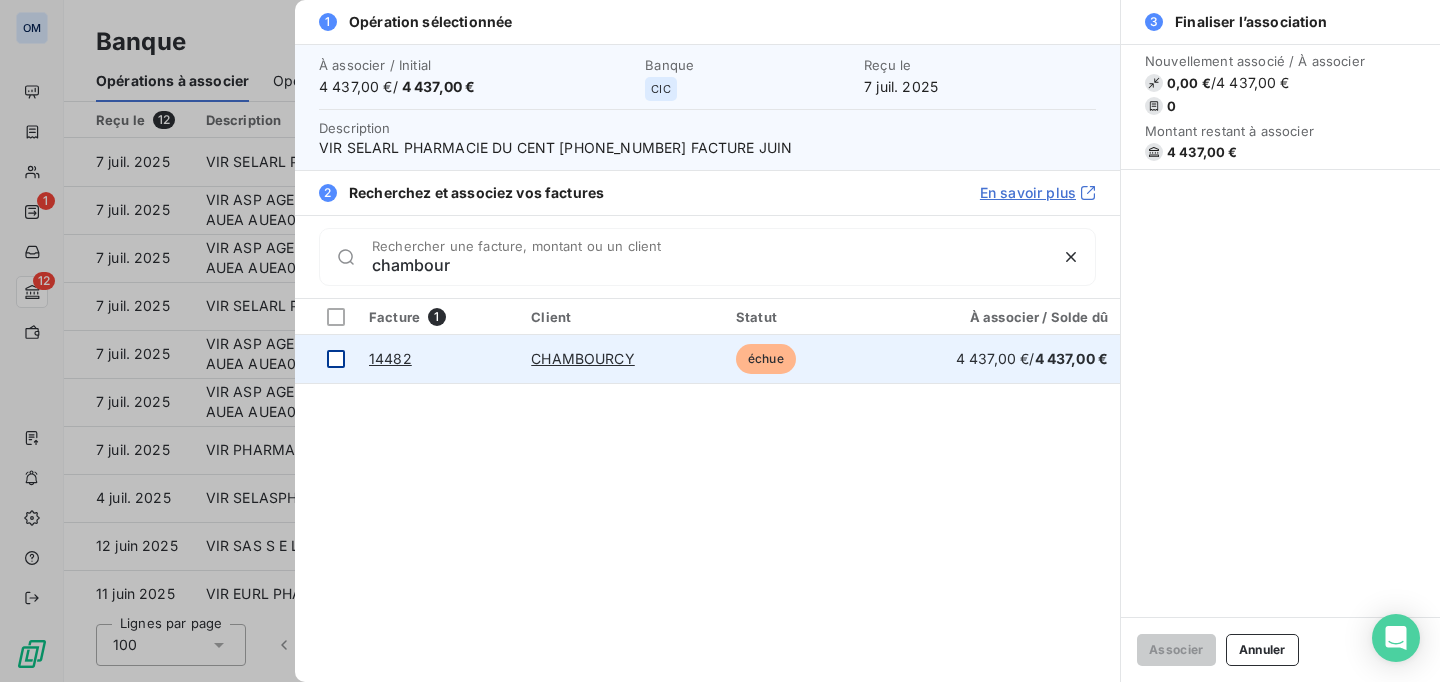 type on "chambour" 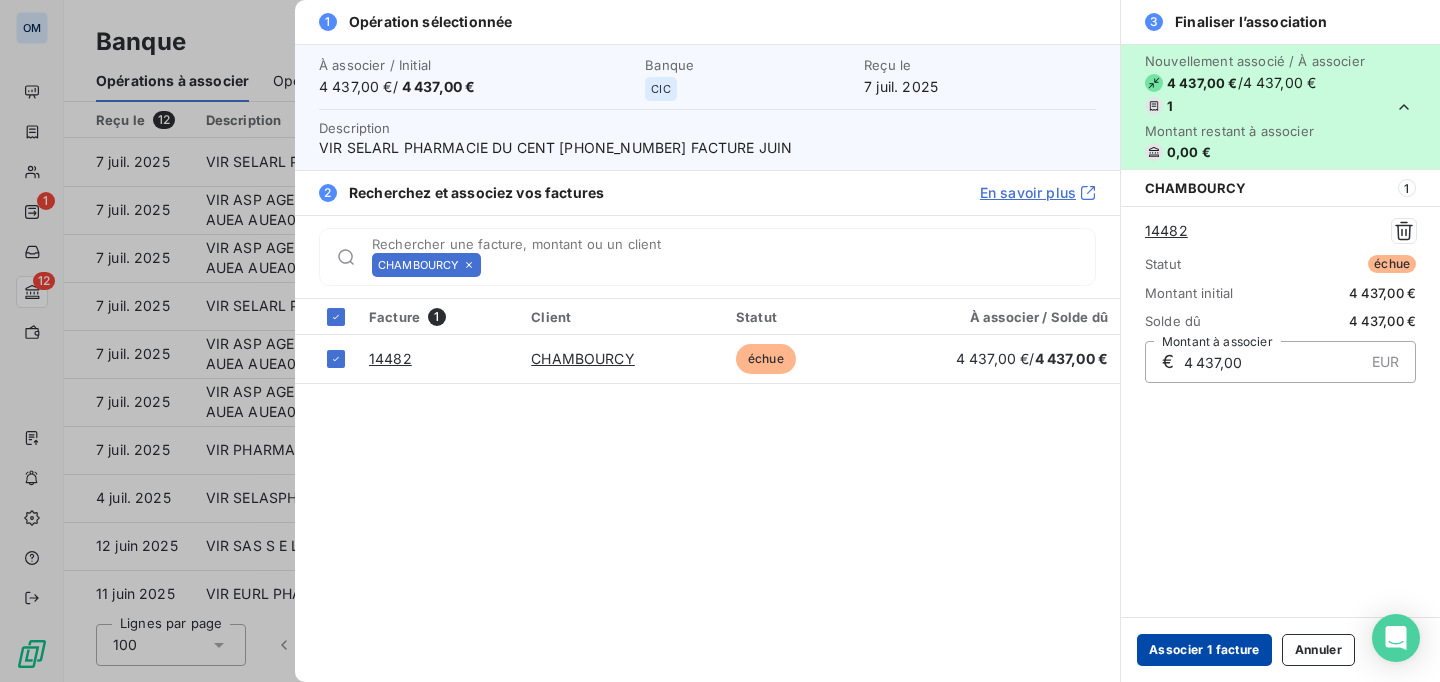 click on "Associer 1 facture" at bounding box center [1204, 650] 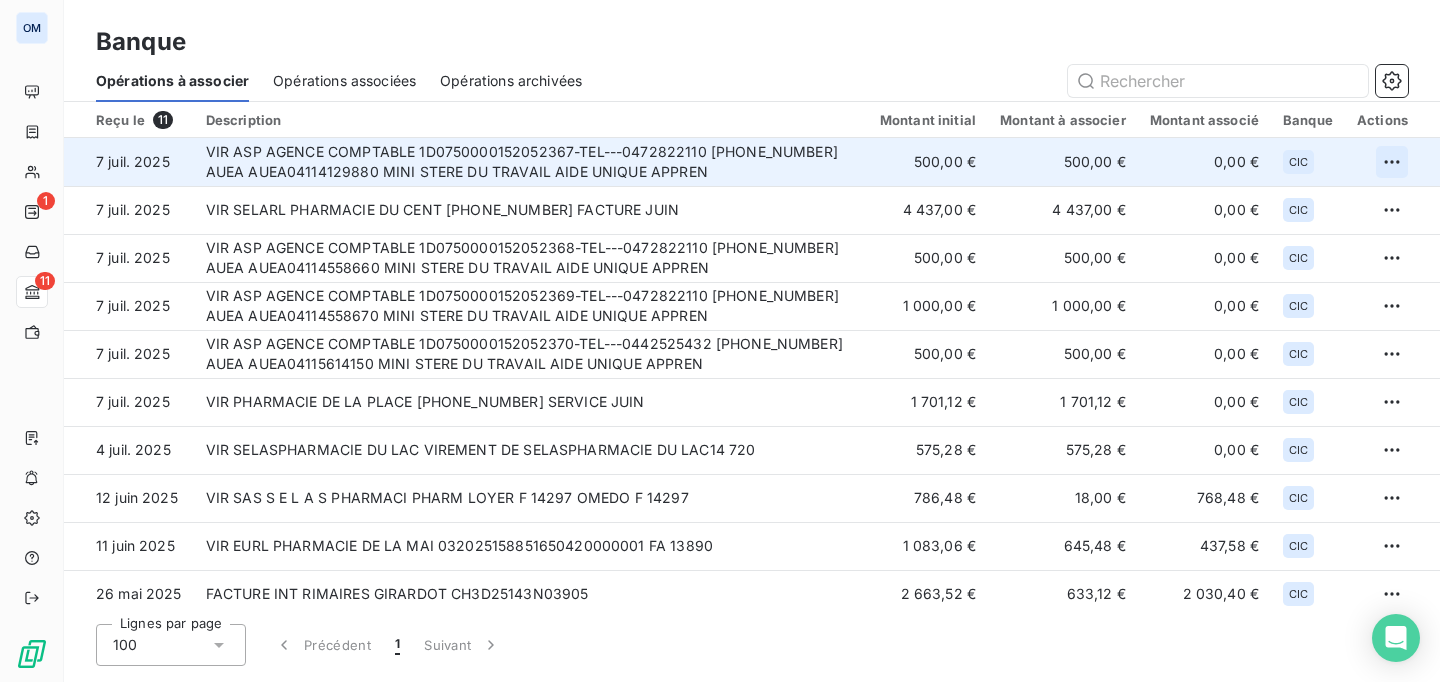 click on "OM 1 11 Banque Opérations à associer Opérations associées Opérations archivées Reçu le 11 Description Montant initial Montant à associer Montant associé Banque Actions 7 juil. 2025 VIR ASP AGENCE COMPTABLE 1D0750000152052367-TEL---0472822110 152052367 AUEA AUEA04114129880 MINI STERE DU TRAVAIL AIDE UNIQUE APPREN 500,00 € 500,00 € 0,00 € CIC 7 juil. 2025 VIR SELARL PHARMACIE DU CENT 10096-14-25188043020219 FACTURE JUIN 4 437,00 € 4 437,00 € 0,00 € CIC 7 juil. 2025 VIR ASP AGENCE COMPTABLE 1D0750000152052368-TEL---0472822110 152052368 AUEA AUEA04114558660 MINI STERE DU TRAVAIL AIDE UNIQUE APPREN 500,00 € 500,00 € 0,00 € CIC 7 juil. 2025 VIR ASP AGENCE COMPTABLE 1D0750000152052369-TEL---0472822110 152052369 AUEA AUEA04114558670 MINI STERE DU TRAVAIL AIDE UNIQUE APPREN 1 000,00 € 1 000,00 € 0,00 € CIC 7 juil. 2025 VIR ASP AGENCE COMPTABLE 1D0750000152052370-TEL---0442525432 152052370 AUEA AUEA04115614150 MINI STERE DU TRAVAIL AIDE UNIQUE APPREN CIC" at bounding box center (720, 341) 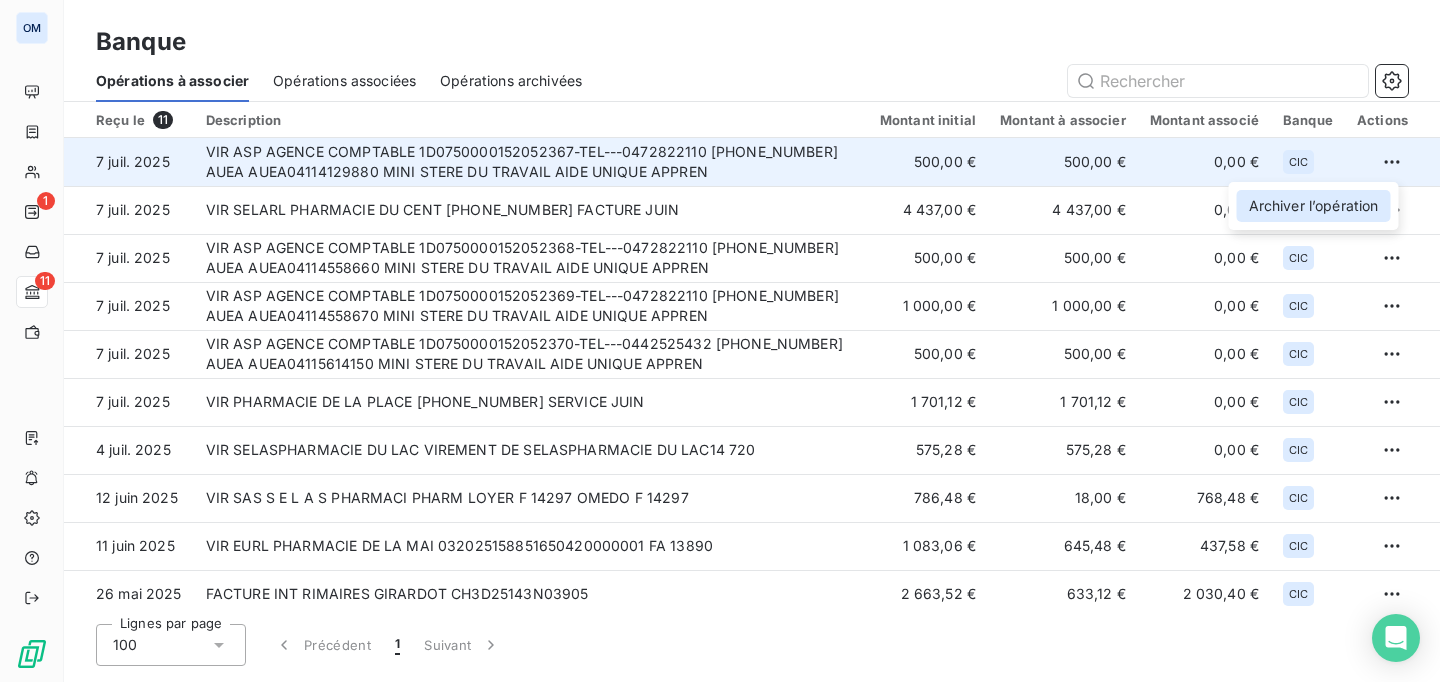 click on "Archiver l’opération" at bounding box center (1314, 206) 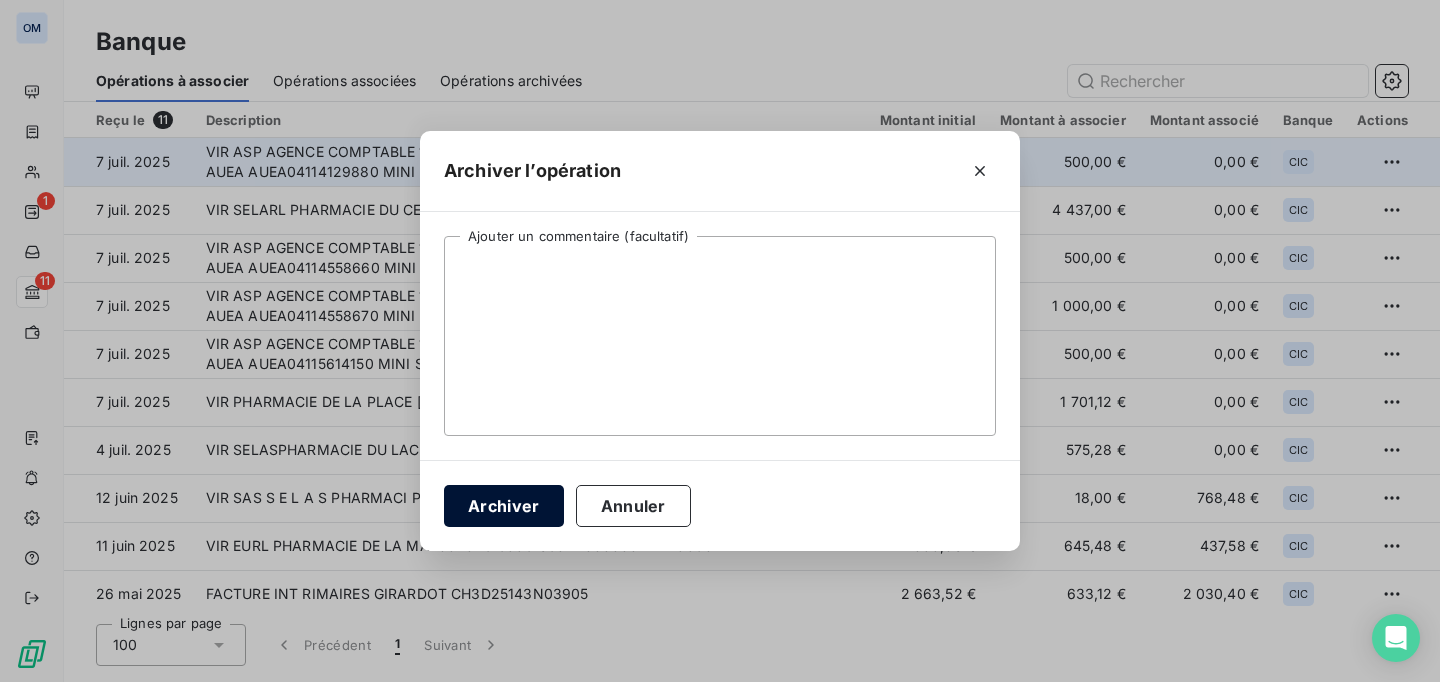 click on "Archiver" at bounding box center [504, 506] 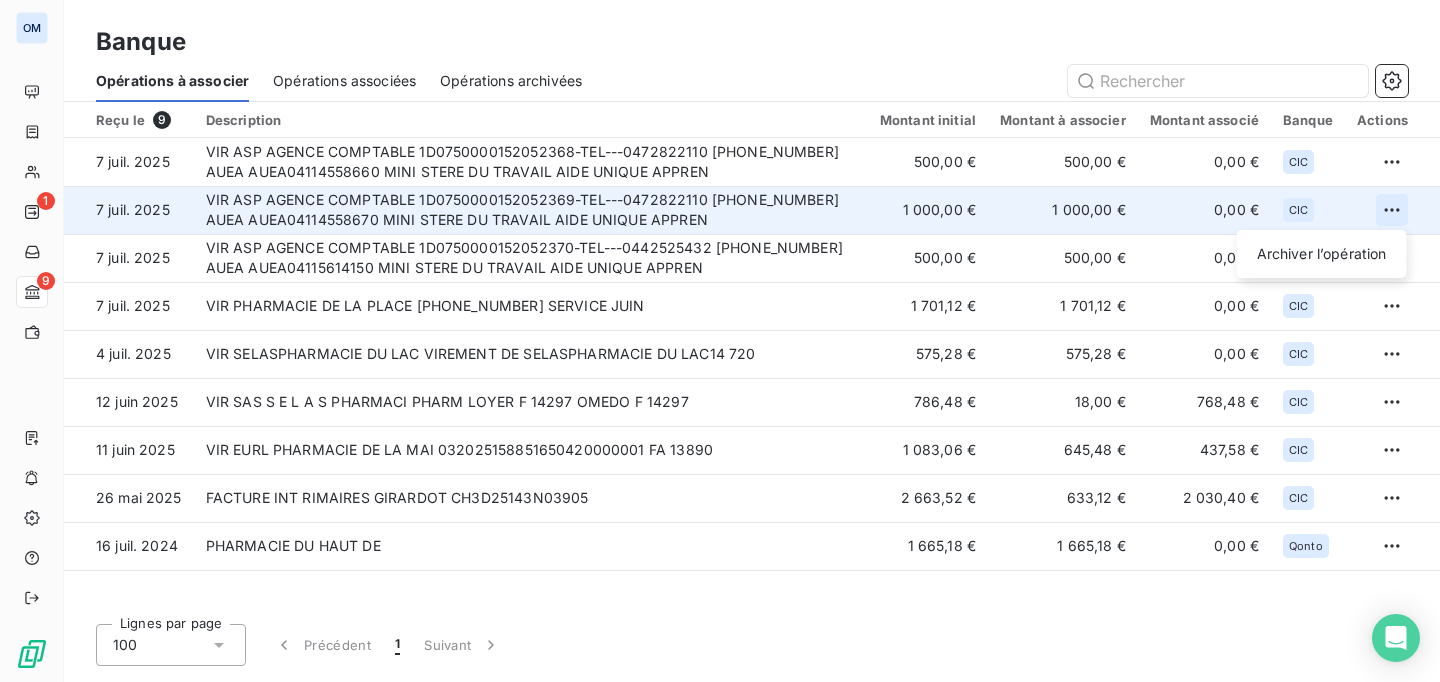 click on "OM 1 9 Banque Opérations à associer Opérations associées Opérations archivées Reçu le 9 Description Montant initial Montant à associer Montant associé Banque Actions 7 juil. 2025 VIR ASP AGENCE COMPTABLE 1D0750000152052368-TEL---0472822110 152052368 AUEA AUEA04114558660 MINI STERE DU TRAVAIL AIDE UNIQUE APPREN 500,00 € 500,00 € 0,00 € CIC 7 juil. 2025 VIR ASP AGENCE COMPTABLE 1D0750000152052369-TEL---0472822110 152052369 AUEA AUEA04114558670 MINI STERE DU TRAVAIL AIDE UNIQUE APPREN 1 000,00 € 1 000,00 € 0,00 € CIC Archiver l’opération 7 juil. 2025 VIR ASP AGENCE COMPTABLE 1D0750000152052370-TEL---0442525432 152052370 AUEA AUEA04115614150 MINI STERE DU TRAVAIL AIDE UNIQUE APPREN 500,00 € 500,00 € 0,00 € CIC 7 juil. 2025 VIR PHARMACIE DE LA PLACE 10096-14-25188013014152 SERVICE JUIN 1 701,12 € 1 701,12 € 0,00 € CIC 4 juil. 2025 VIR SELASPHARMACIE DU LAC VIREMENT DE SELASPHARMACIE DU LAC14 720 575,28 € 575,28 € 0,00 € CIC 12 juin 2025" at bounding box center [720, 341] 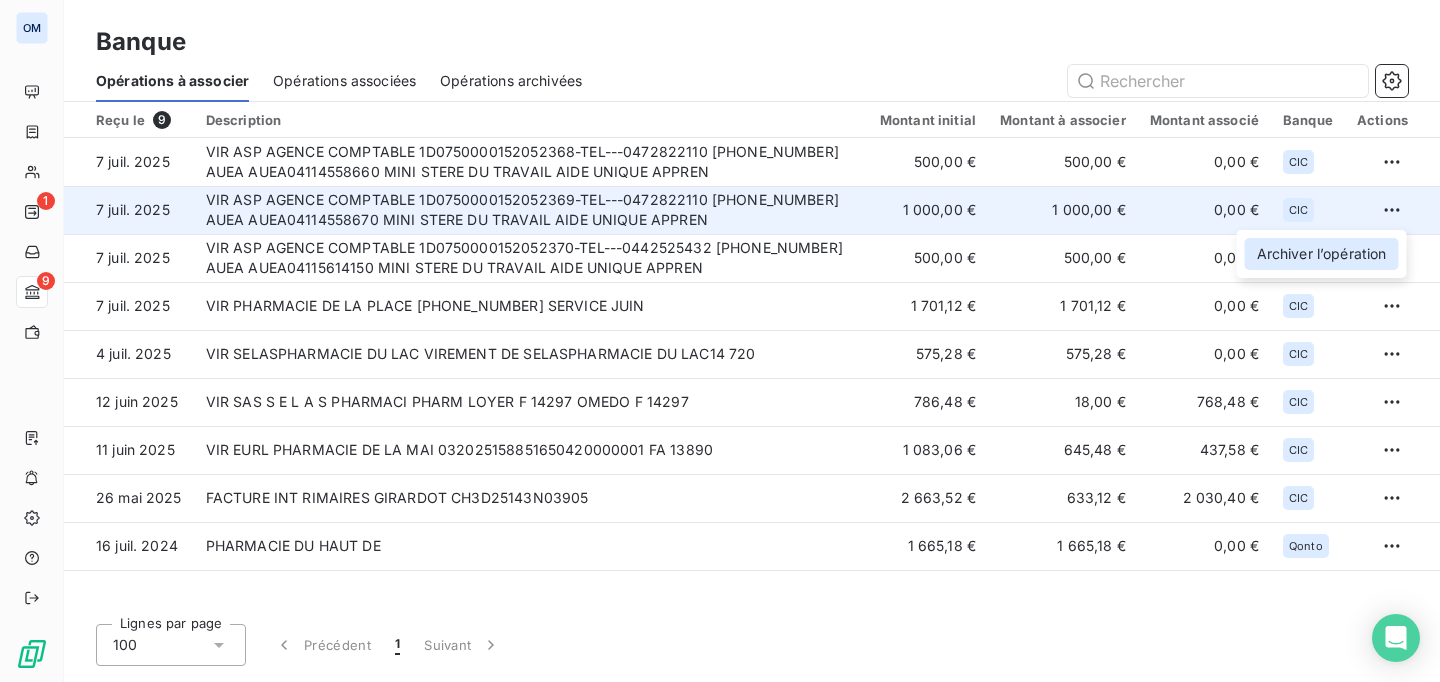 click on "Archiver l’opération" at bounding box center (1322, 254) 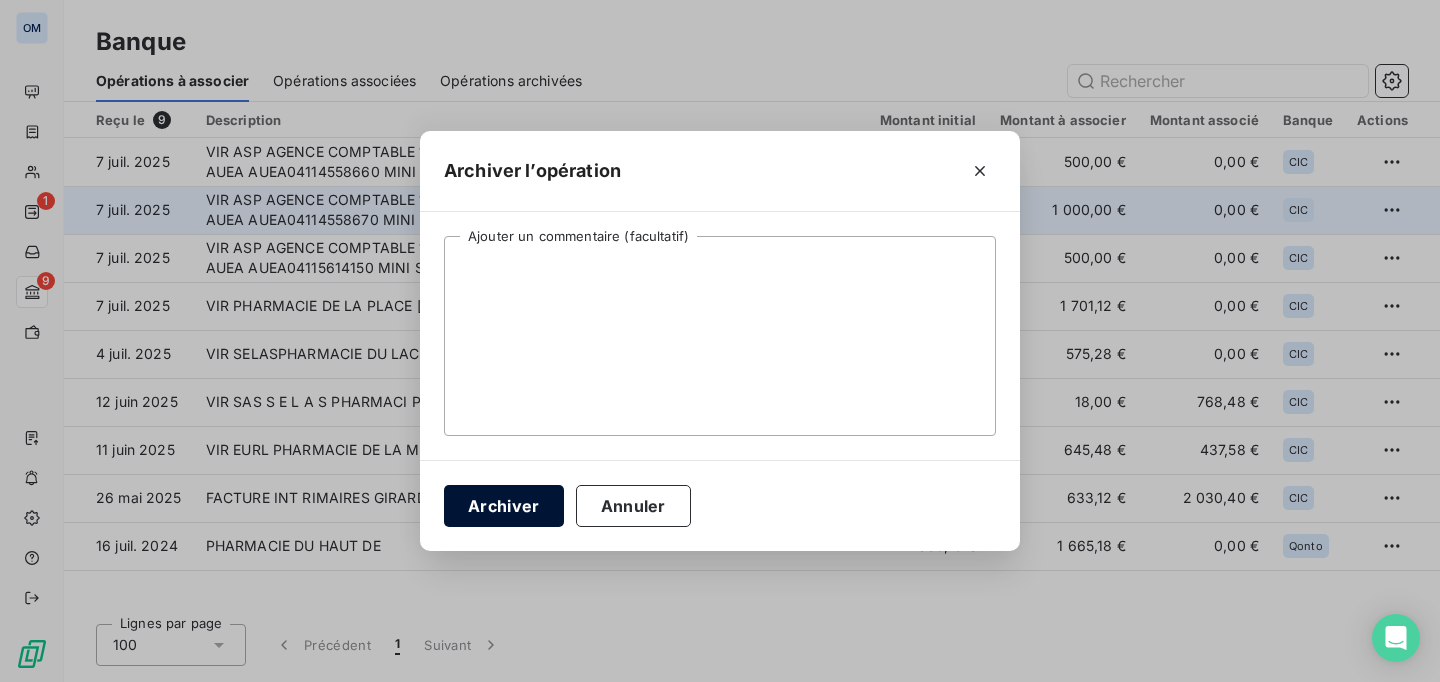 click on "Archiver" at bounding box center (504, 506) 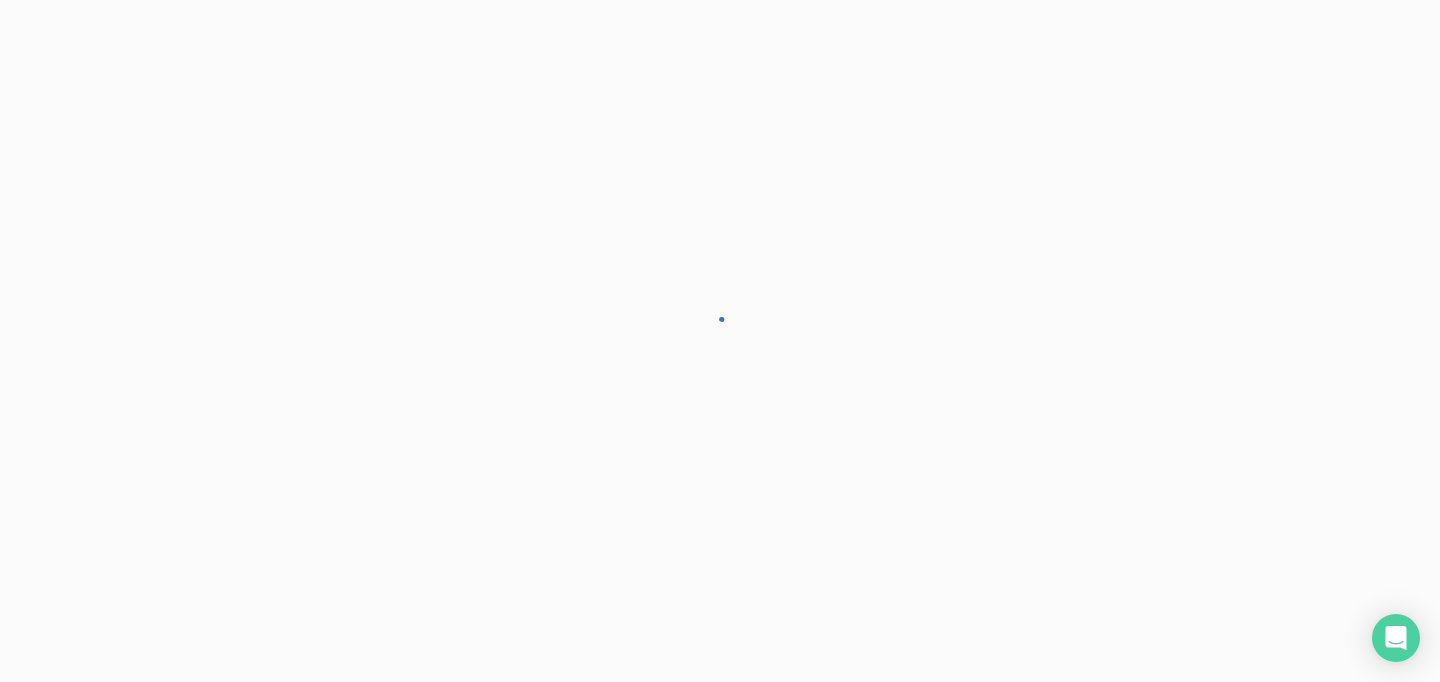 scroll, scrollTop: 0, scrollLeft: 0, axis: both 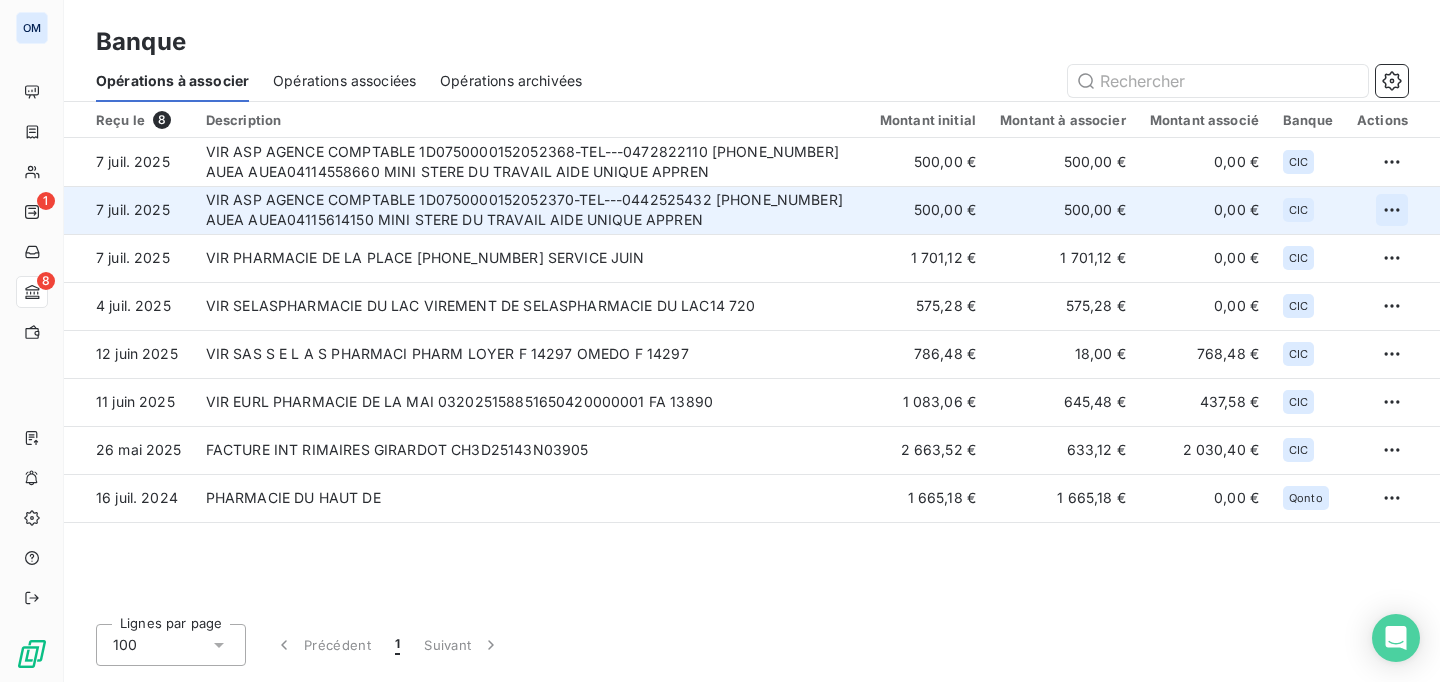 click on "OM 1 8 Banque Opérations à associer Opérations associées Opérations archivées Reçu le 8 Description Montant initial Montant à associer Montant associé Banque Actions [DATE] VIR ASP AGENCE COMPTABLE 1D0750000152052368-TEL---0472822110 [PHONE_NUMBER] AUEA AUEA04114558660 MINI STERE DU TRAVAIL AIDE UNIQUE APPREN 500,00 € 500,00 € 0,00 € CIC [DATE] VIR ASP AGENCE COMPTABLE 1D0750000152052370-TEL---0442525432 [PHONE_NUMBER] AUEA AUEA04115614150 MINI STERE DU TRAVAIL AIDE UNIQUE APPREN 500,00 € 500,00 € 0,00 € CIC [DATE] VIR PHARMACIE DE LA PLACE [PHONE_NUMBER] SERVICE [DATE] 701,12 € 1 701,12 € 0,00 € CIC [DATE] VIR SELASPHARMACIE DU LAC VIREMENT DE SELASPHARMACIE DU LAC14 720 575,28 € 575,28 € 0,00 € CIC [DATE] VIR SAS S E L A S PHARMACI PHARM LOYER F 14297 OMEDO F 14297 786,48 € 18,00 € 768,48 € CIC [DATE] VIR EURL PHARMACIE DE LA MAI 032025158851650420000001 FA 13890 1 083,06 € 645,48 € 437,58 €" at bounding box center (720, 341) 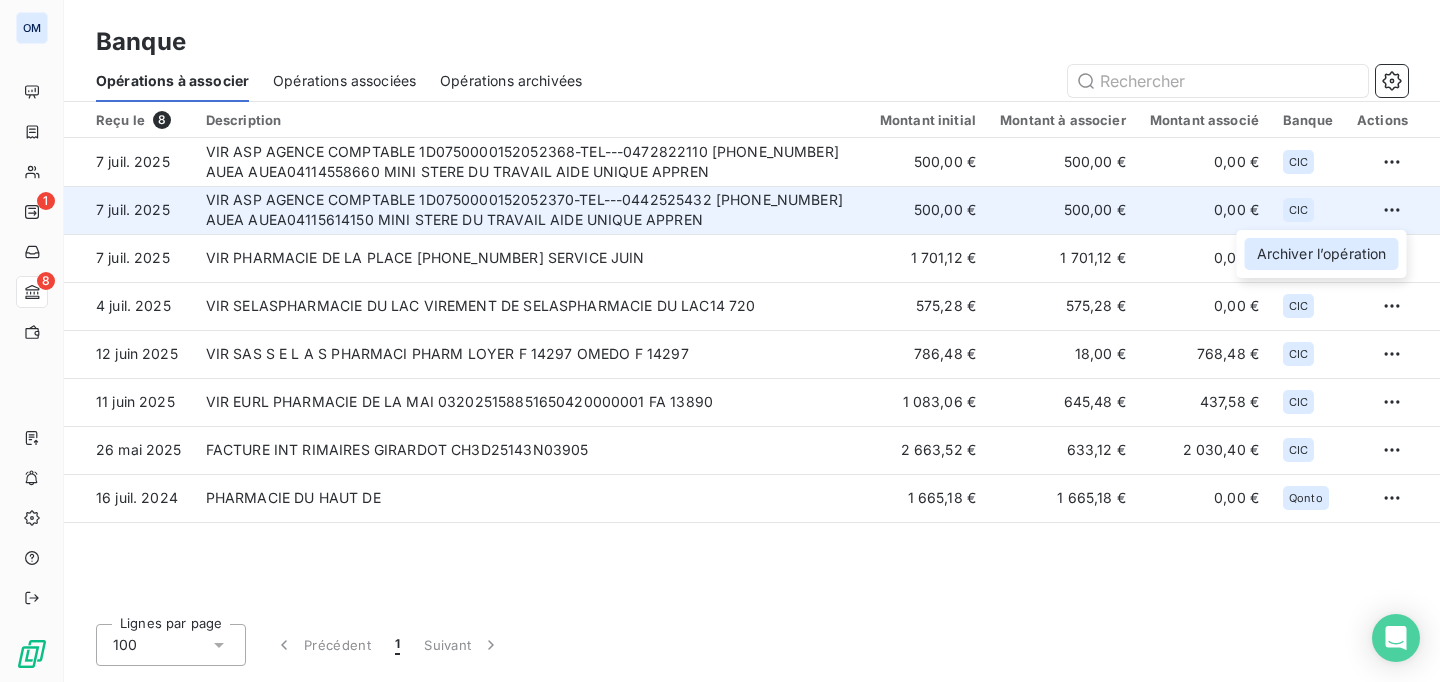 click on "Archiver l’opération" at bounding box center (1322, 254) 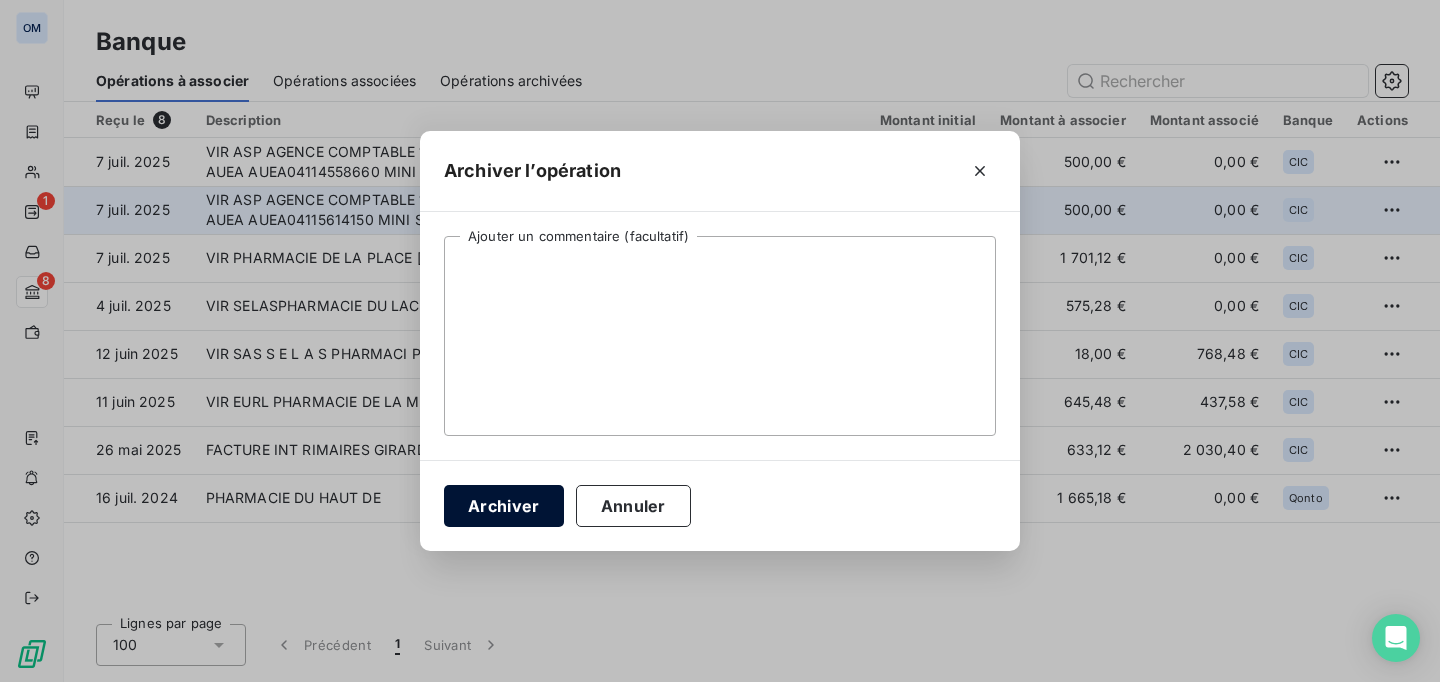 click on "Archiver" at bounding box center (504, 506) 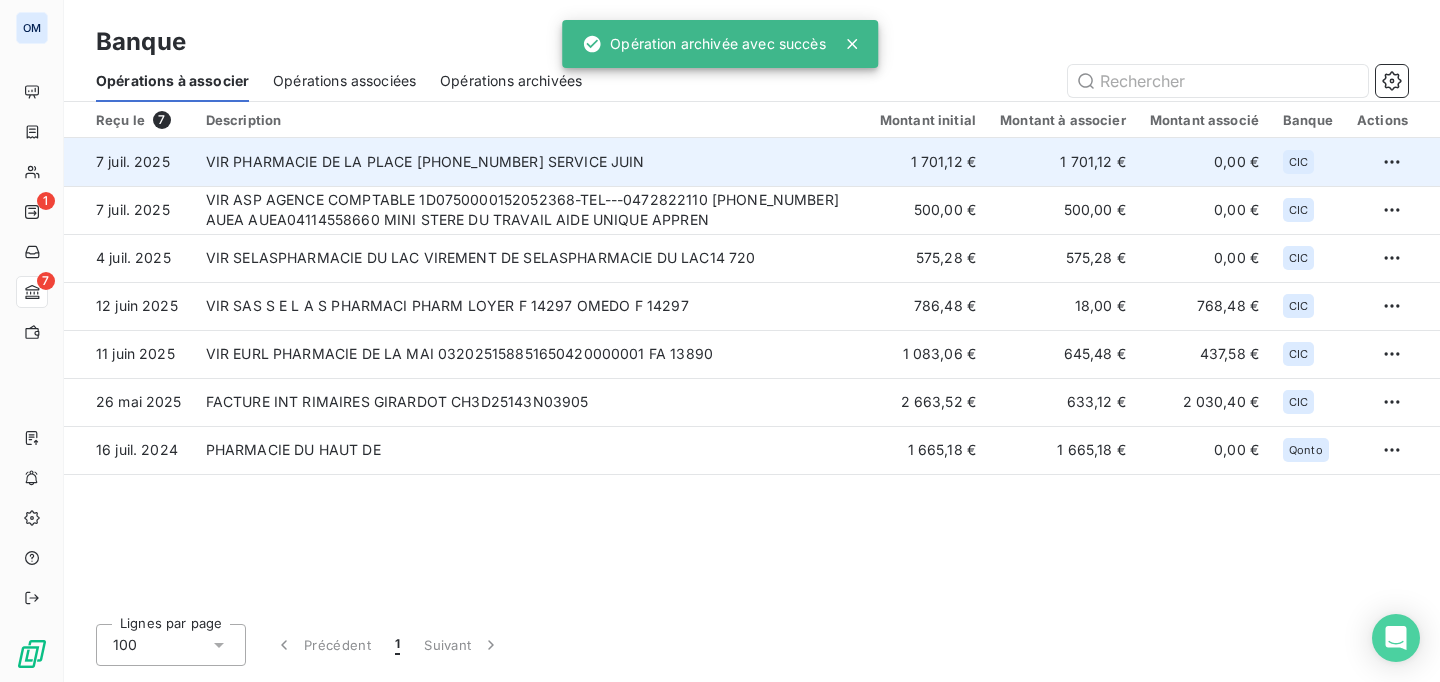 click on "VIR PHARMACIE DE LA PLACE [PHONE_NUMBER] SERVICE JUIN" at bounding box center [531, 162] 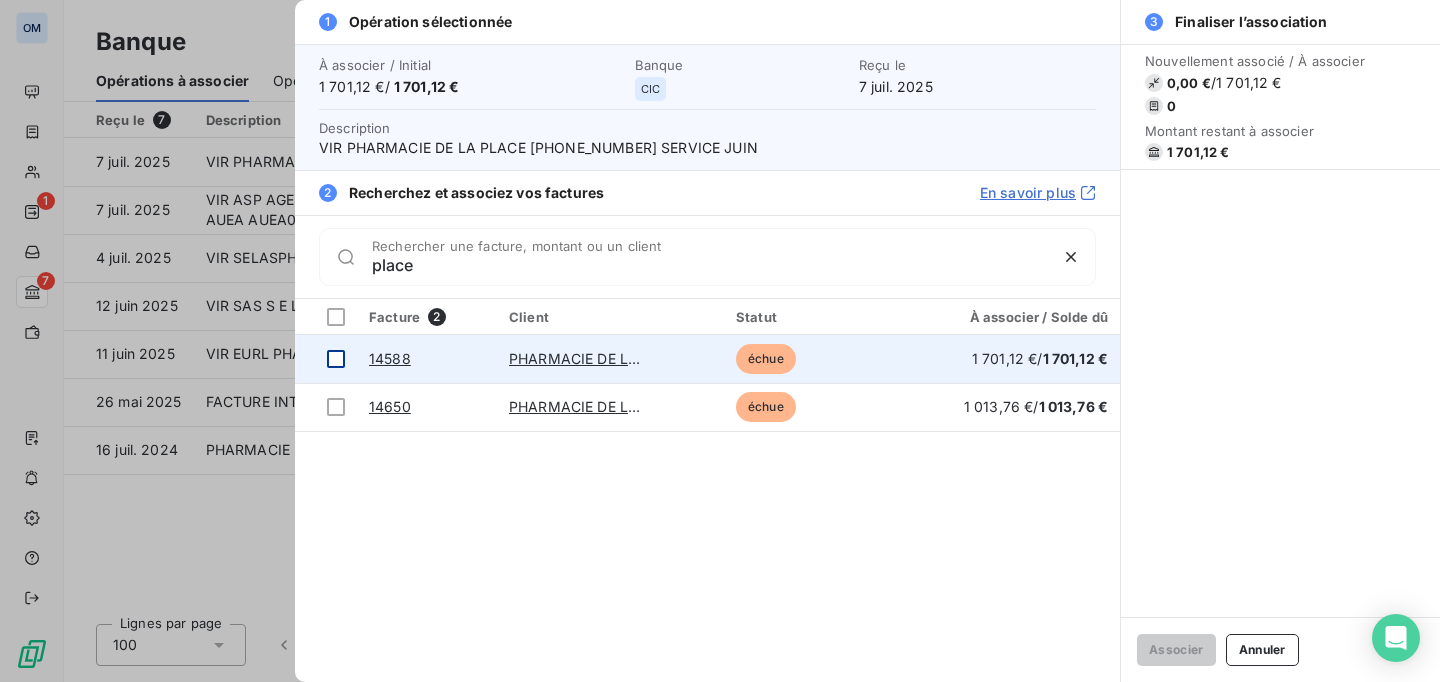 type on "place" 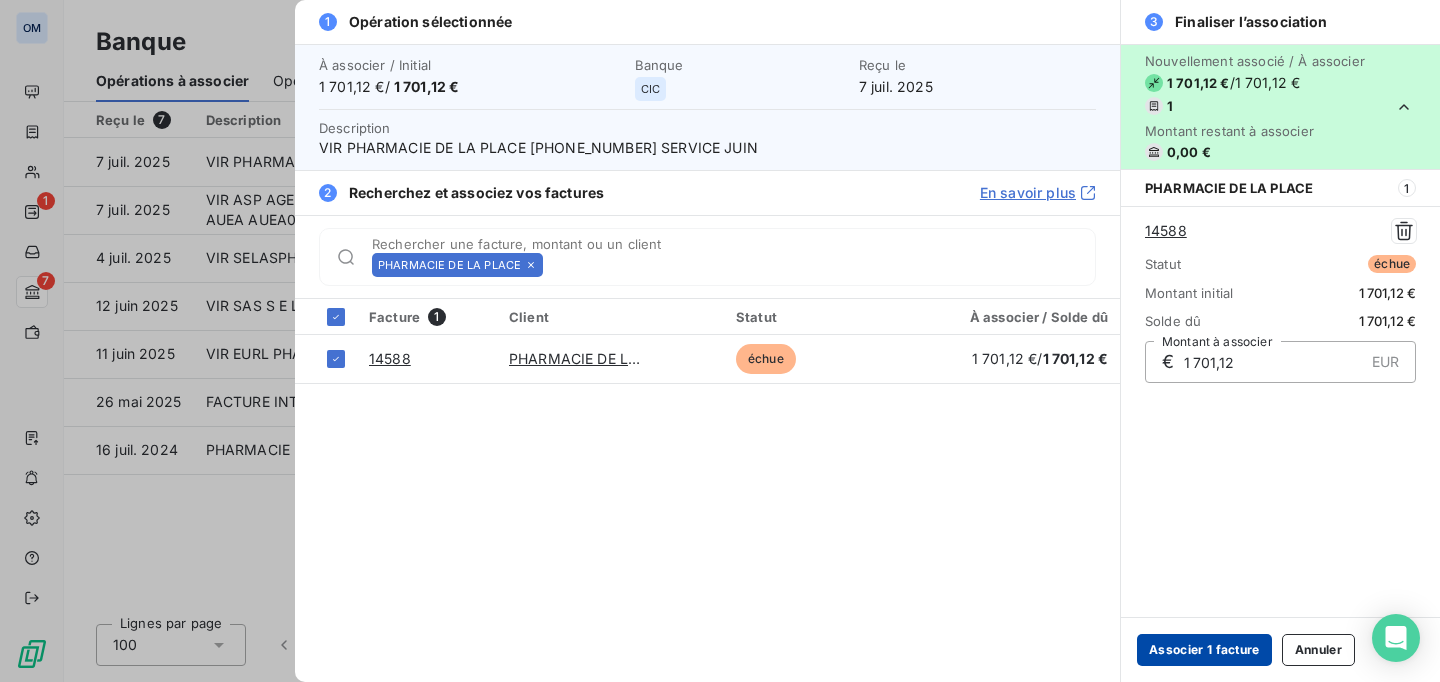 click on "Associer 1 facture" at bounding box center (1204, 650) 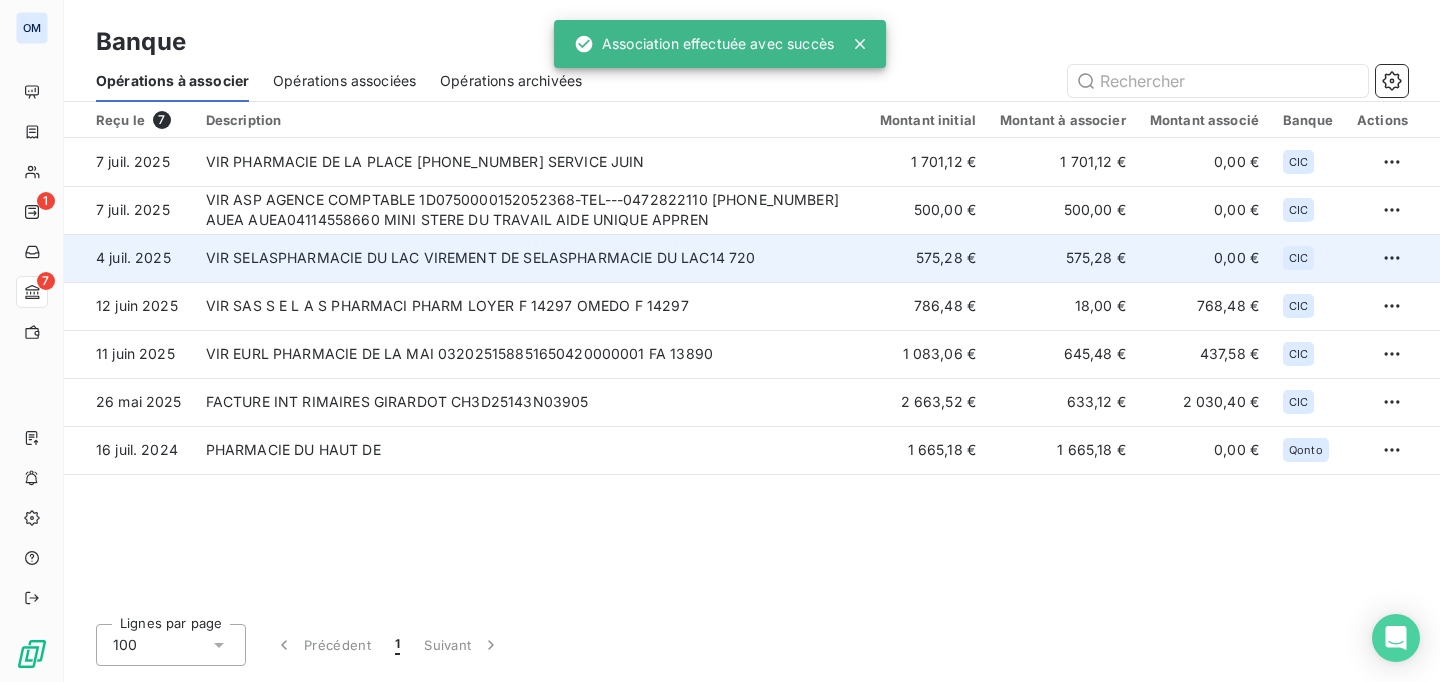 click on "VIR SELASPHARMACIE DU LAC VIREMENT DE SELASPHARMACIE DU LAC14 720" at bounding box center (531, 258) 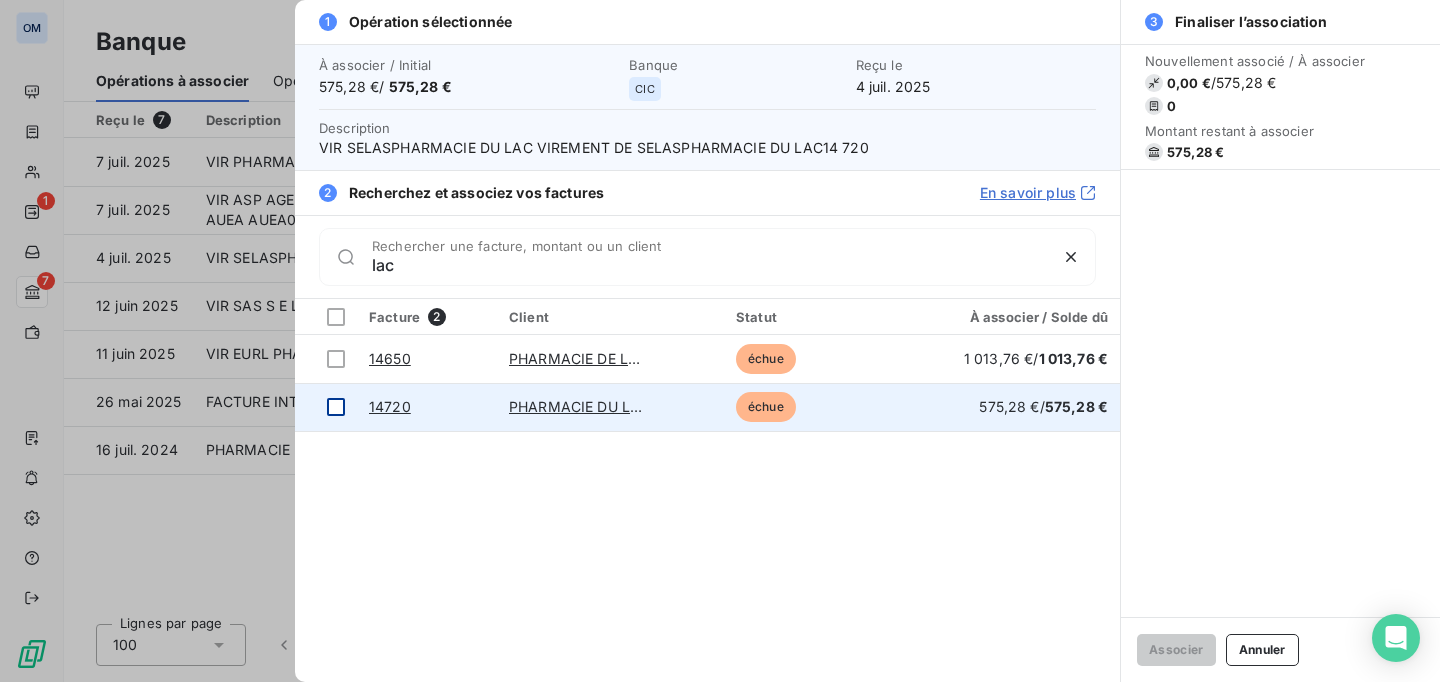 type on "lac" 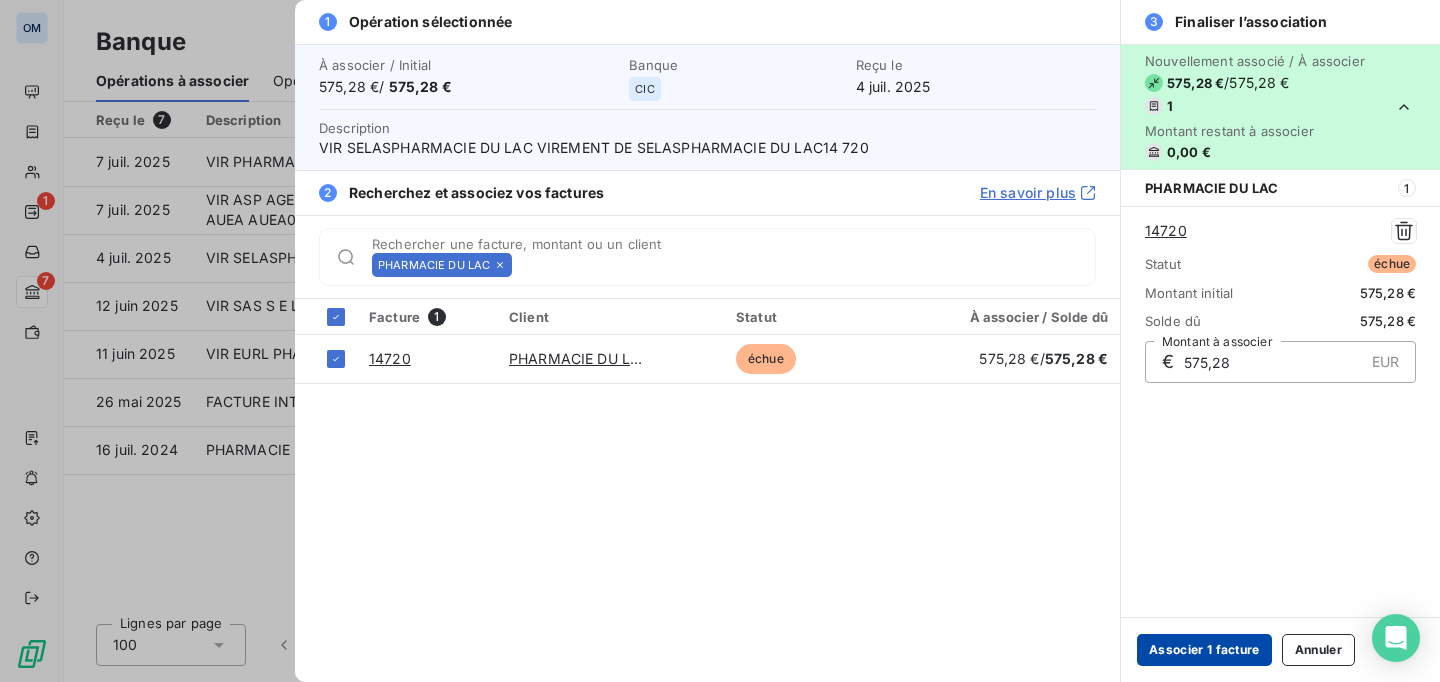 click on "Associer 1 facture" at bounding box center (1204, 650) 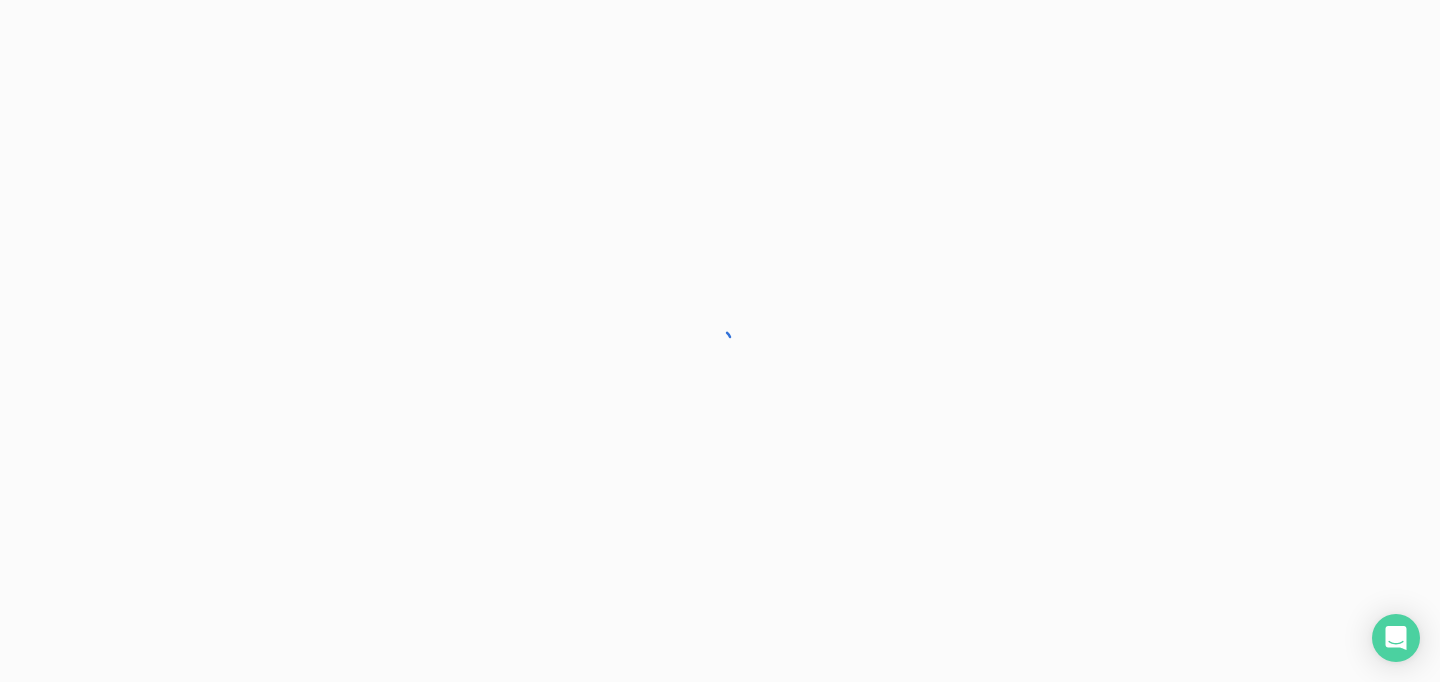 scroll, scrollTop: 0, scrollLeft: 0, axis: both 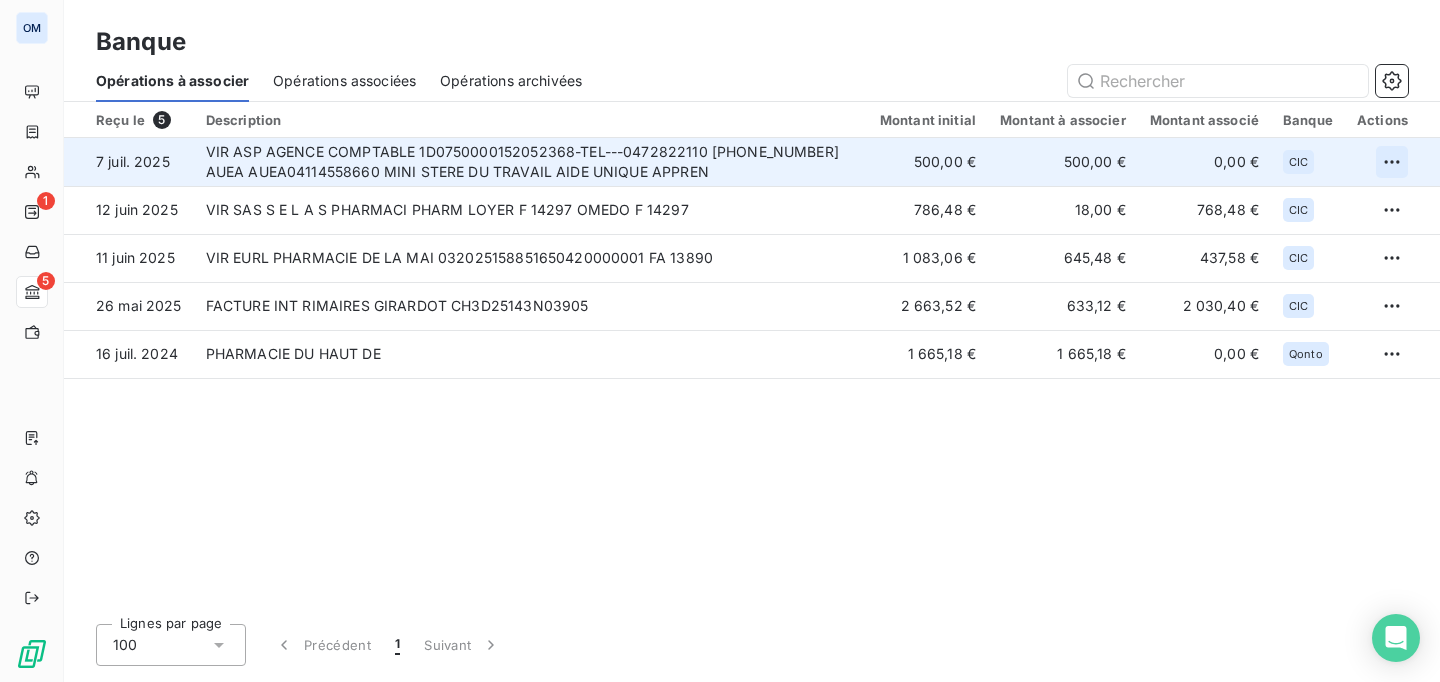 click on "OM 1 5 Banque Opérations à associer Opérations associées Opérations archivées Reçu le 5 Description Montant initial Montant à associer Montant associé Banque Actions [DATE] VIR ASP AGENCE COMPTABLE 1D0750000152052368-TEL---0472822110 [PHONE_NUMBER] AUEA AUEA04114558660 MINI STERE DU TRAVAIL AIDE UNIQUE APPREN 500,00 € 500,00 € 0,00 € CIC [DATE] VIR SAS S E L A S PHARMACI PHARM LOYER F 14297 OMEDO F 14297 786,48 € 18,00 € 768,48 € CIC [DATE] VIR EURL PHARMACIE DE LA MAI 032025158851650420000001 FA 13890 1 083,06 € 645,48 € 437,58 € CIC [DATE] FACTURE INT RIMAIRES [PERSON_NAME] CH3D25143N03905 2 663,52 € 633,12 € 2 030,40 € CIC [DATE] PHARMACIE DU HAUT DE 1 665,18 € 1 665,18 € 0,00 € Qonto Lignes par page 100 Précédent 1 Suivant" at bounding box center [720, 341] 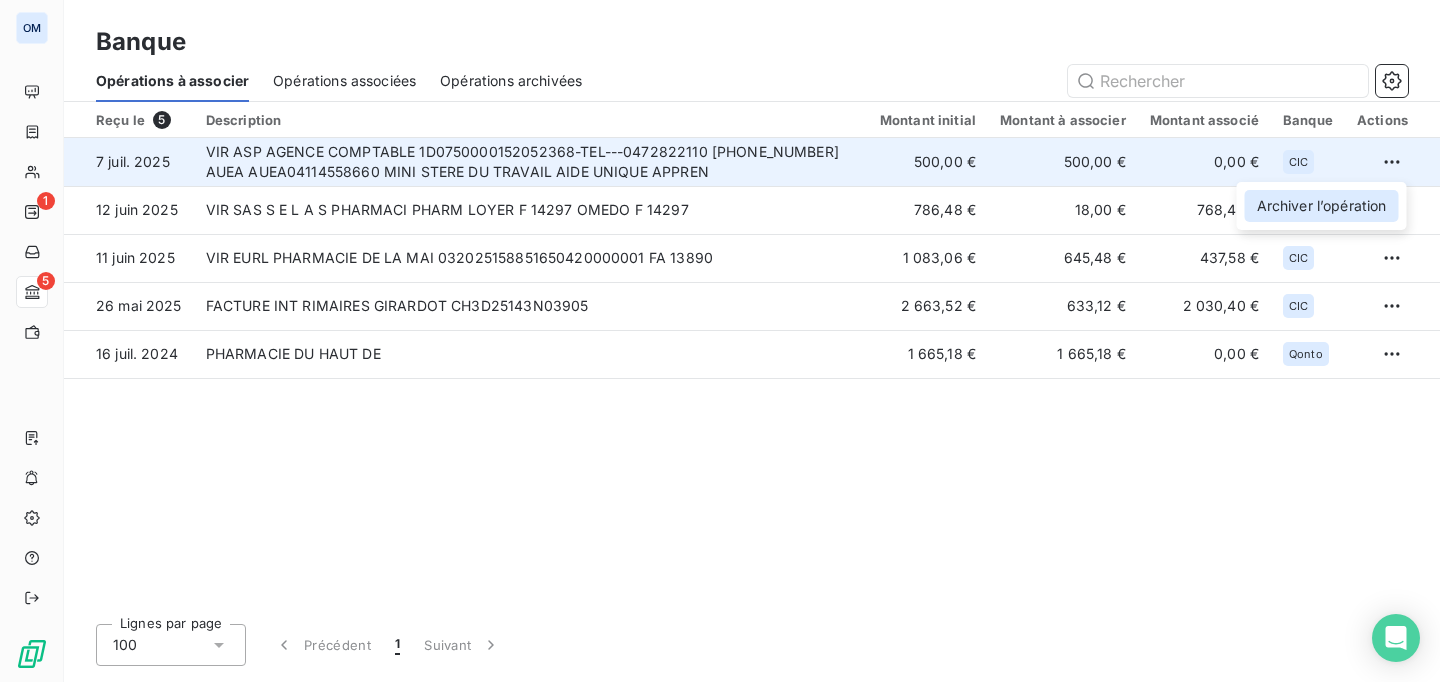 click on "Archiver l’opération" at bounding box center (1322, 206) 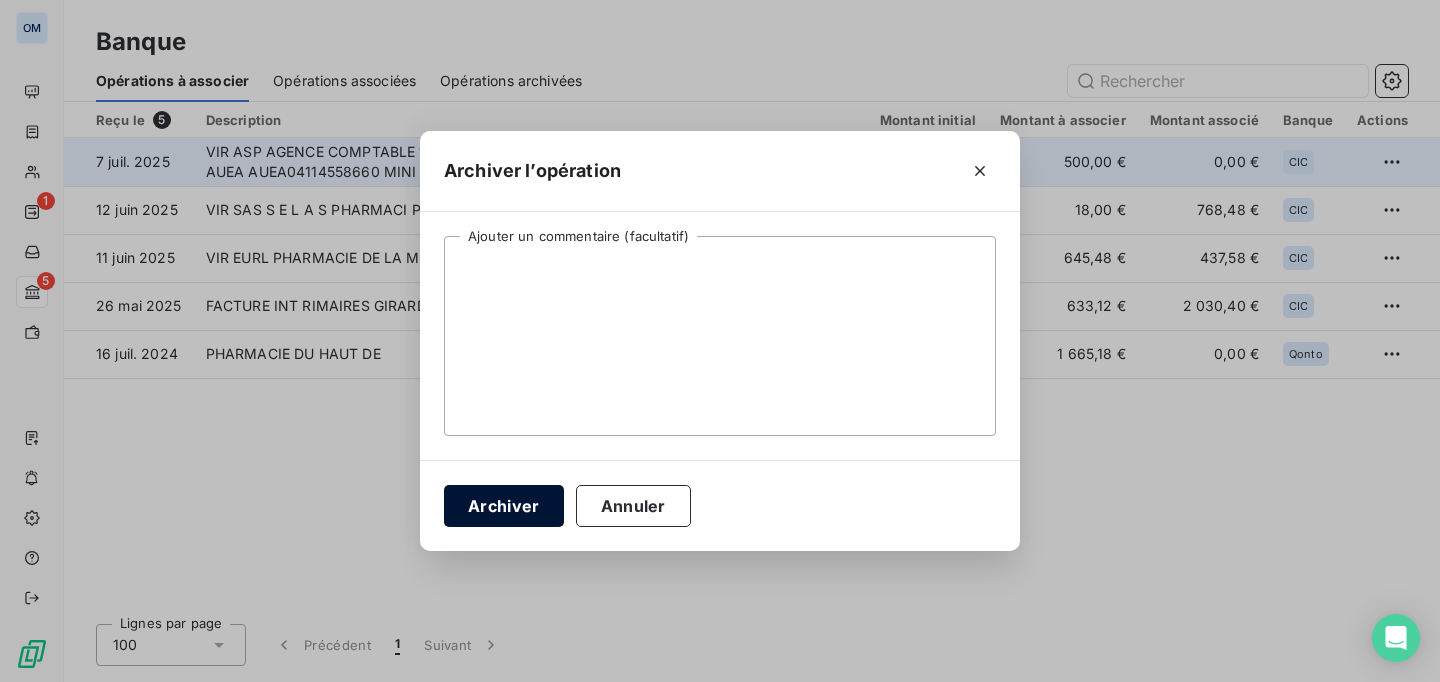 click on "Archiver" at bounding box center (504, 506) 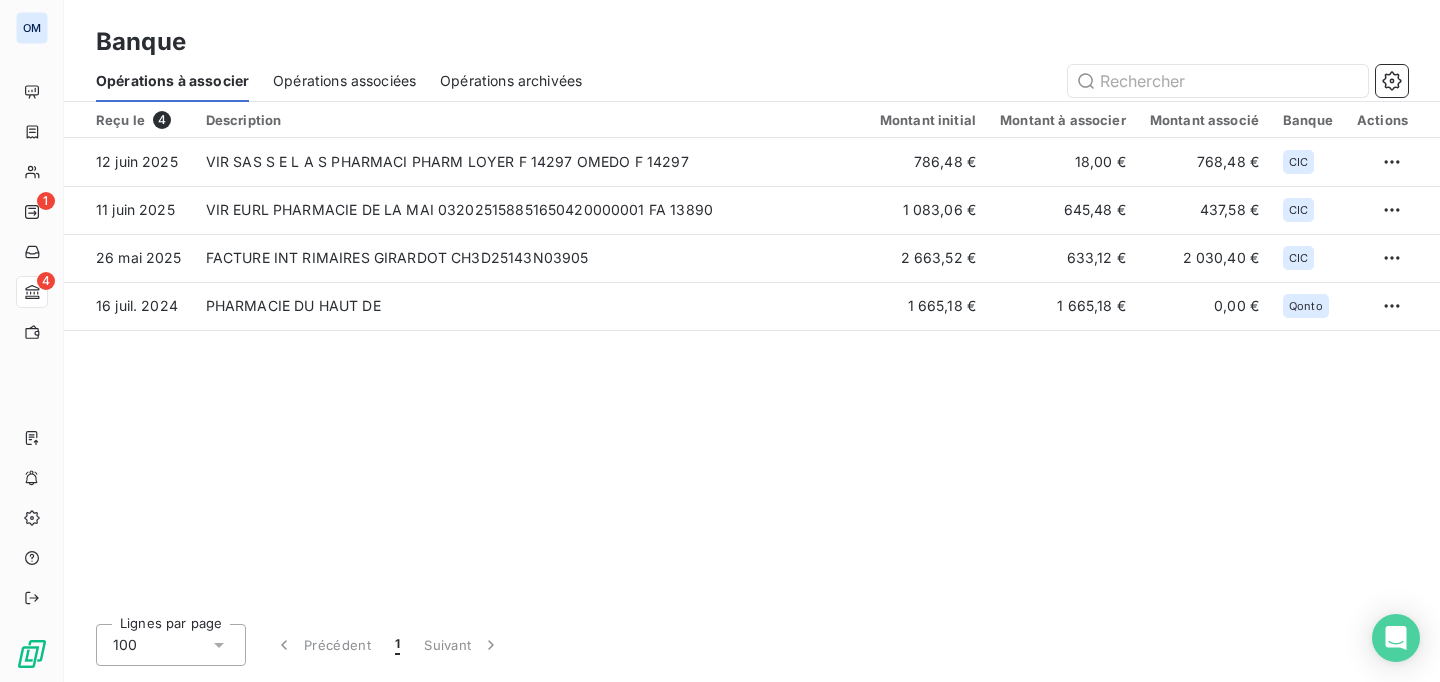 click on "Opérations associées" at bounding box center [344, 81] 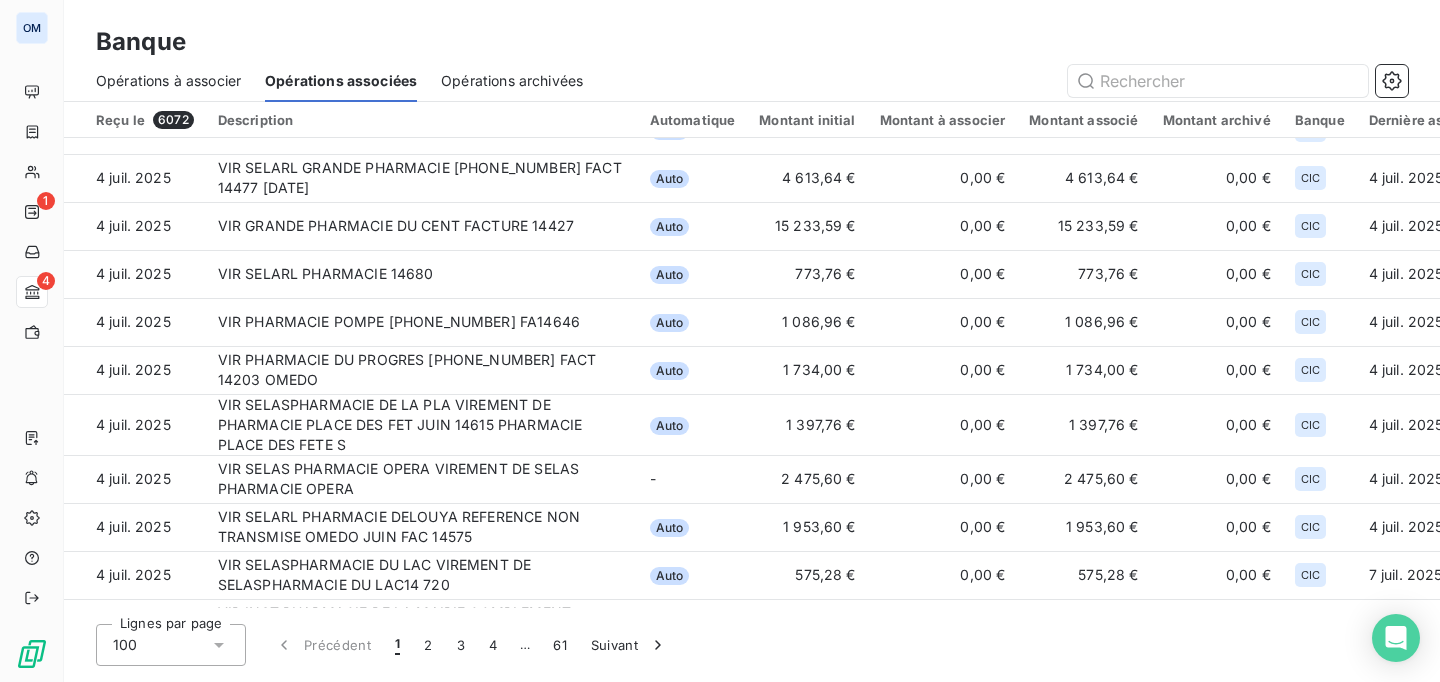 scroll, scrollTop: 516, scrollLeft: 0, axis: vertical 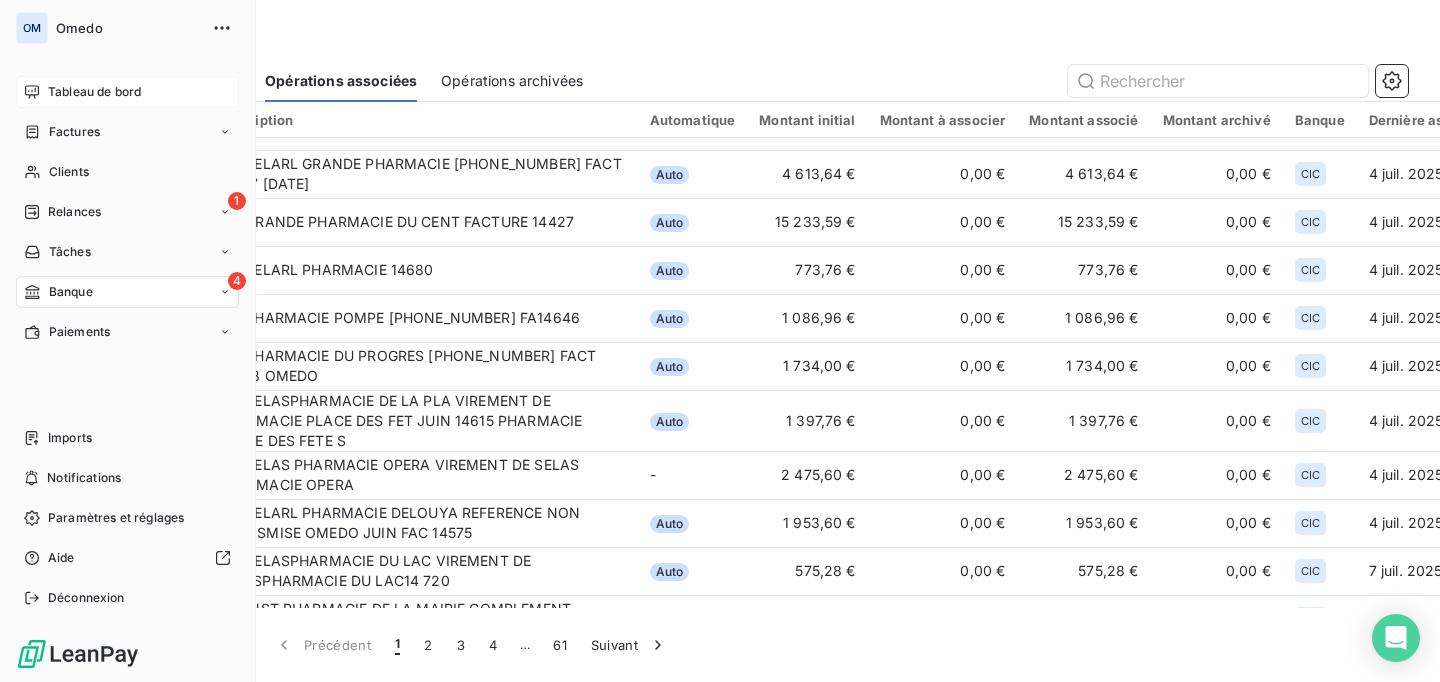 click on "Tableau de bord" at bounding box center (94, 92) 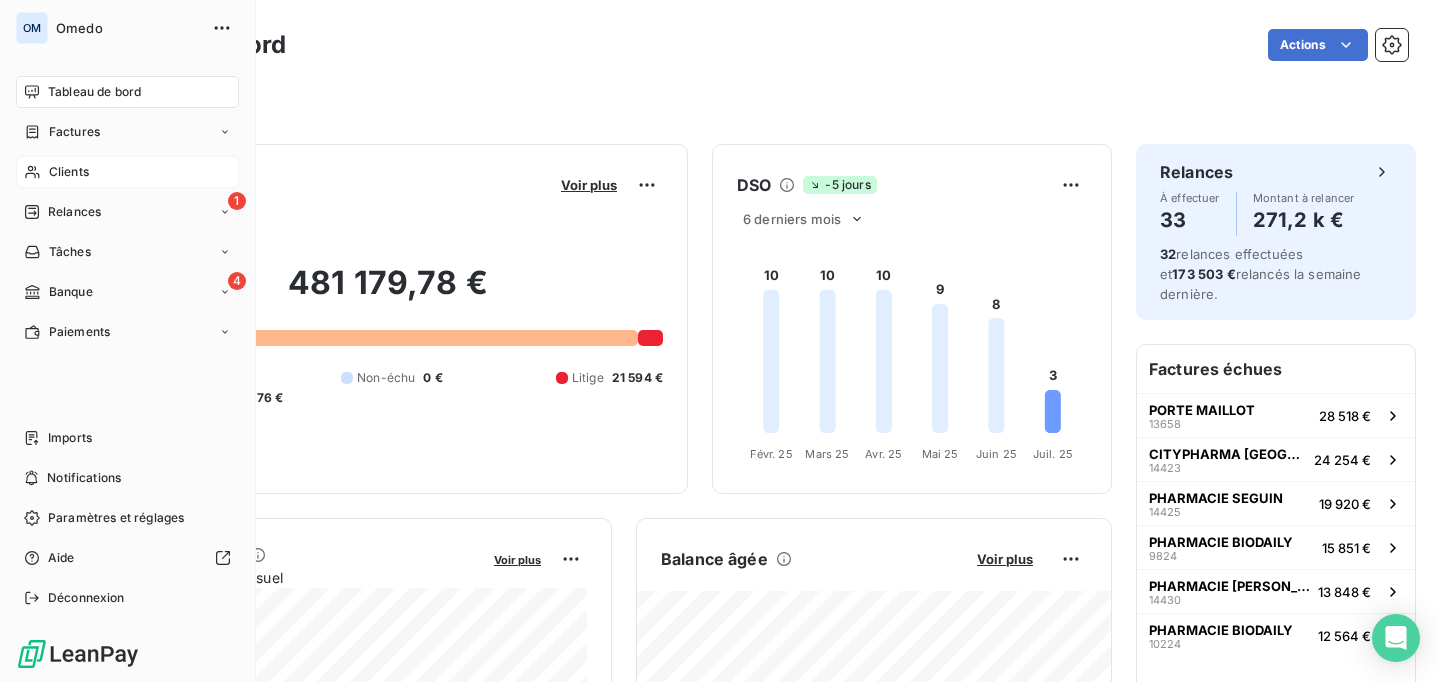 click on "Clients" at bounding box center (69, 172) 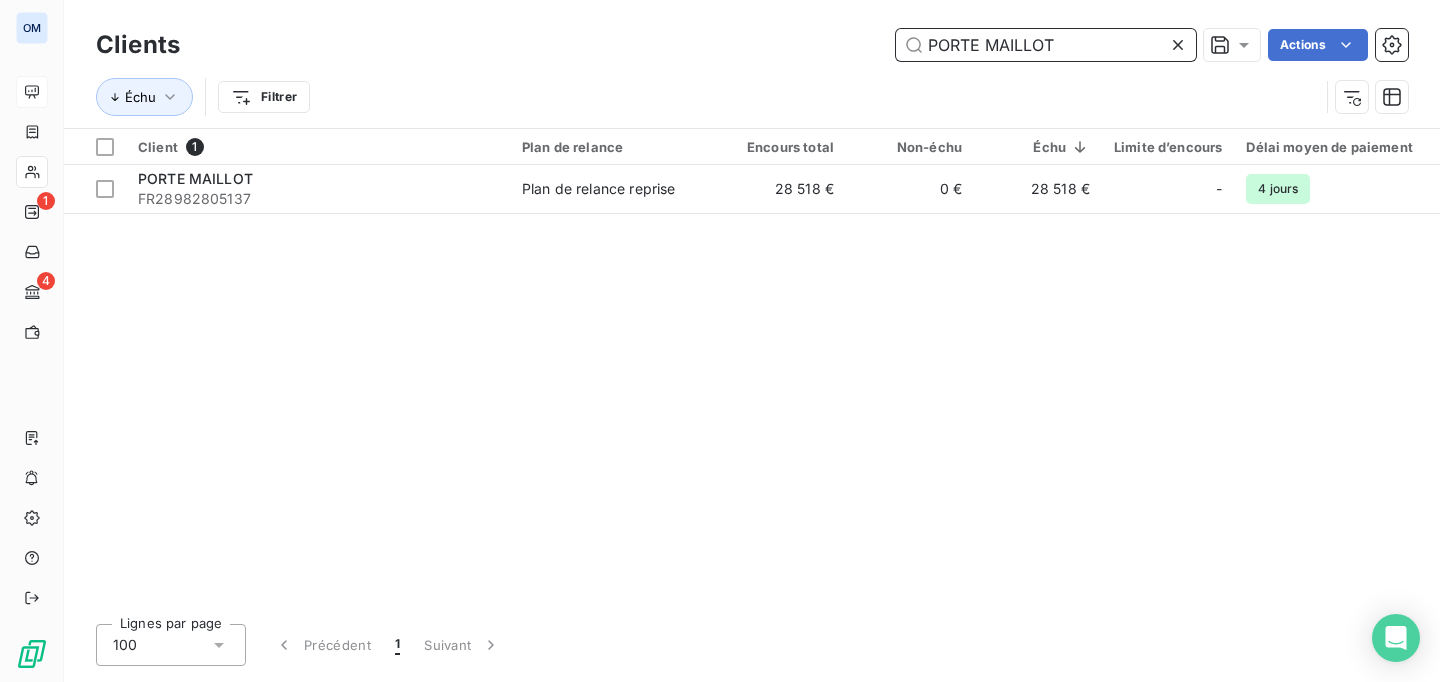 click on "PORTE MAILLOT" at bounding box center (1046, 45) 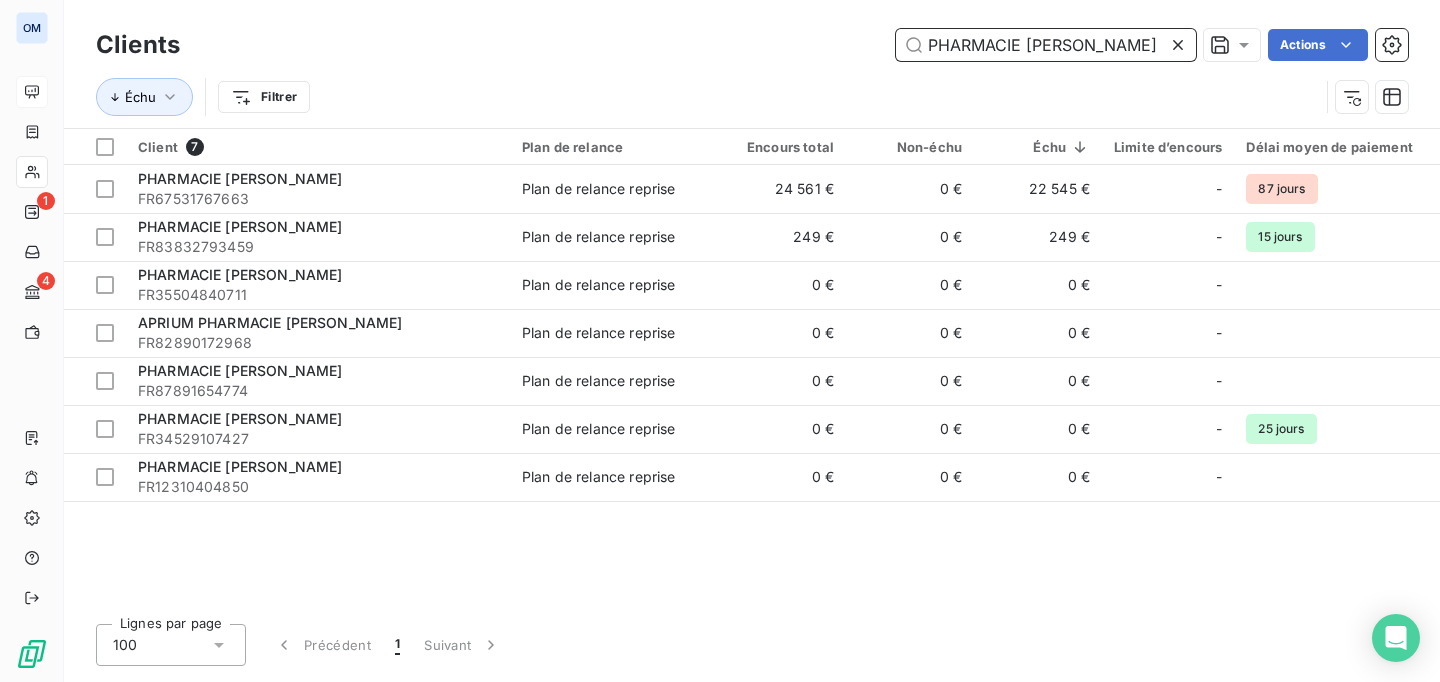 click on "PHARMACIE VICTOR HUGO" at bounding box center [1046, 45] 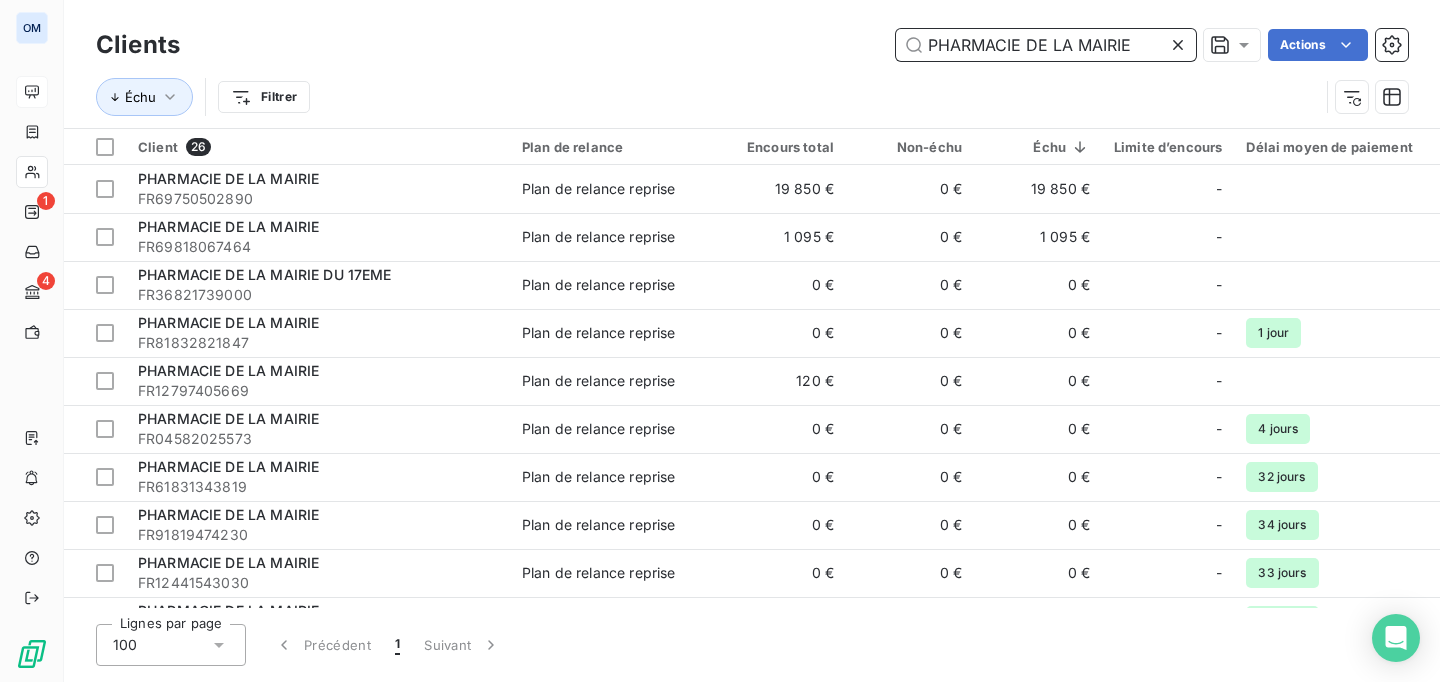 click on "PHARMACIE DE LA MAIRIE" at bounding box center (1046, 45) 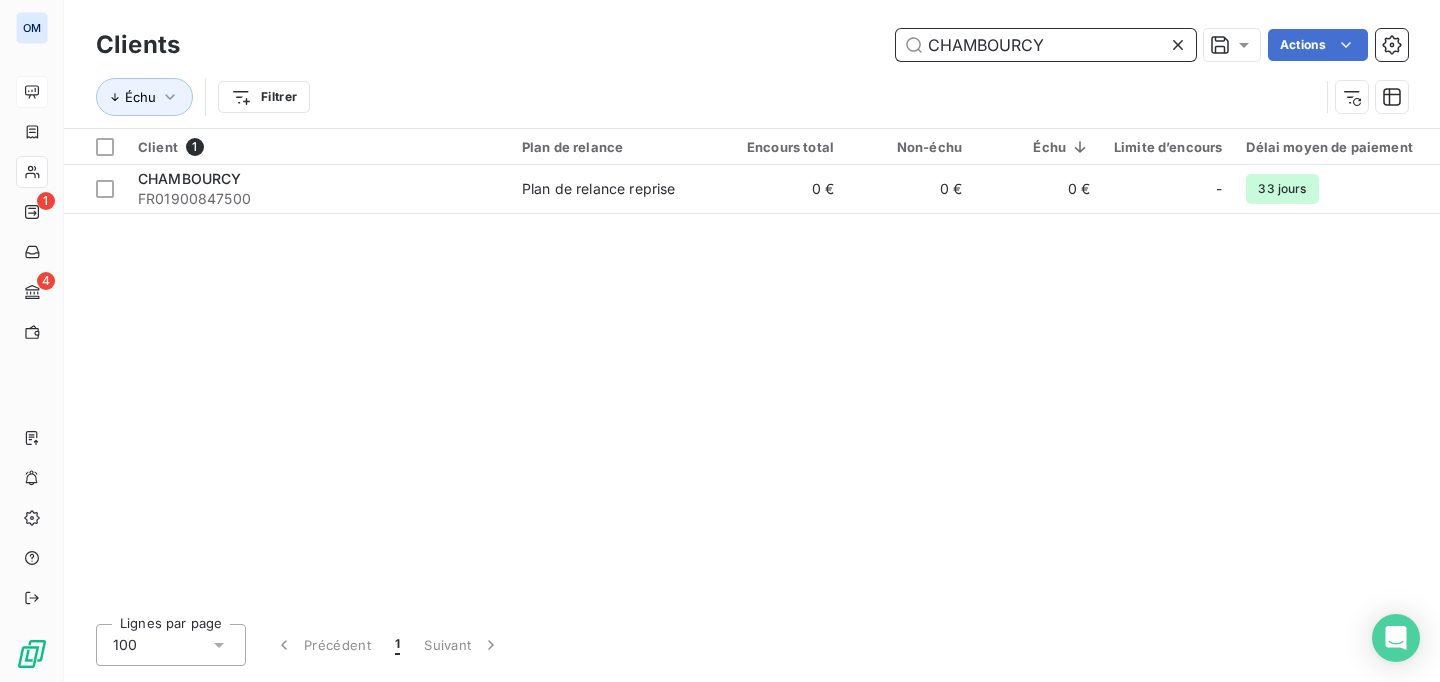 click on "CHAMBOURCY" at bounding box center [1046, 45] 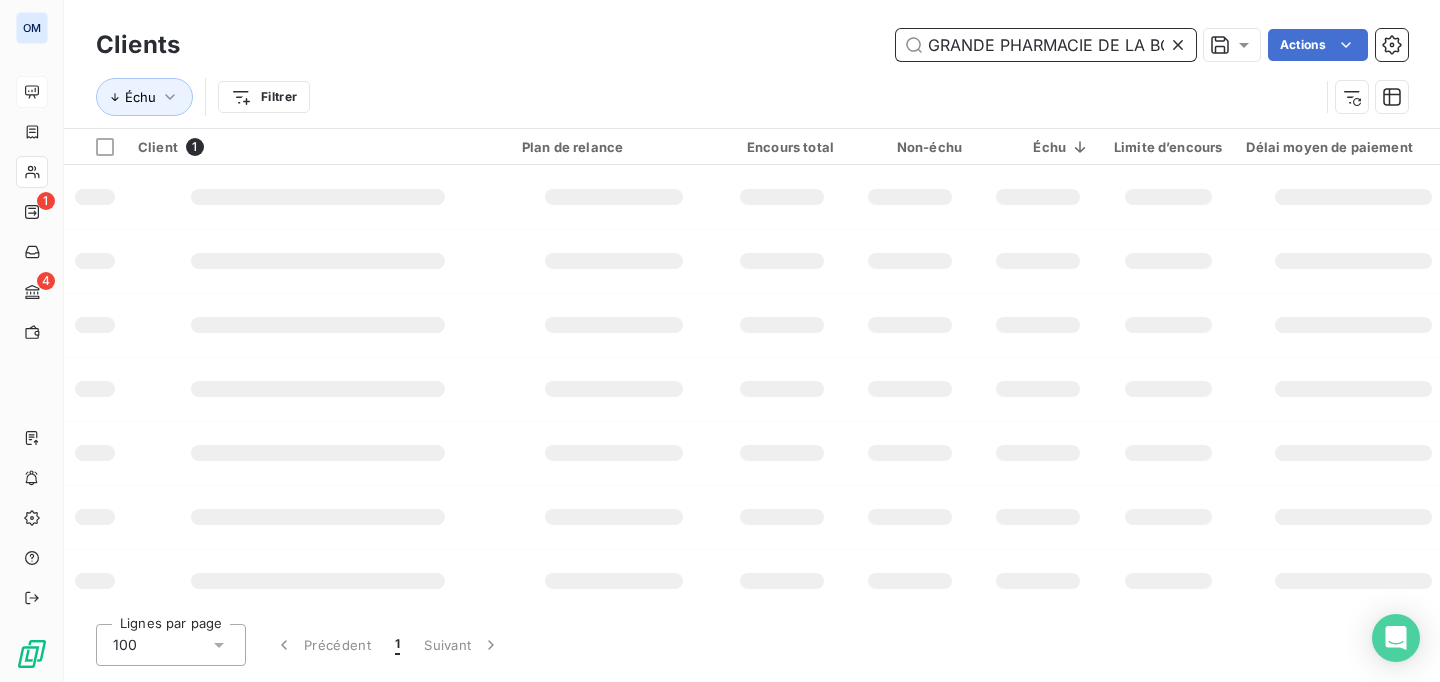scroll, scrollTop: 0, scrollLeft: 48, axis: horizontal 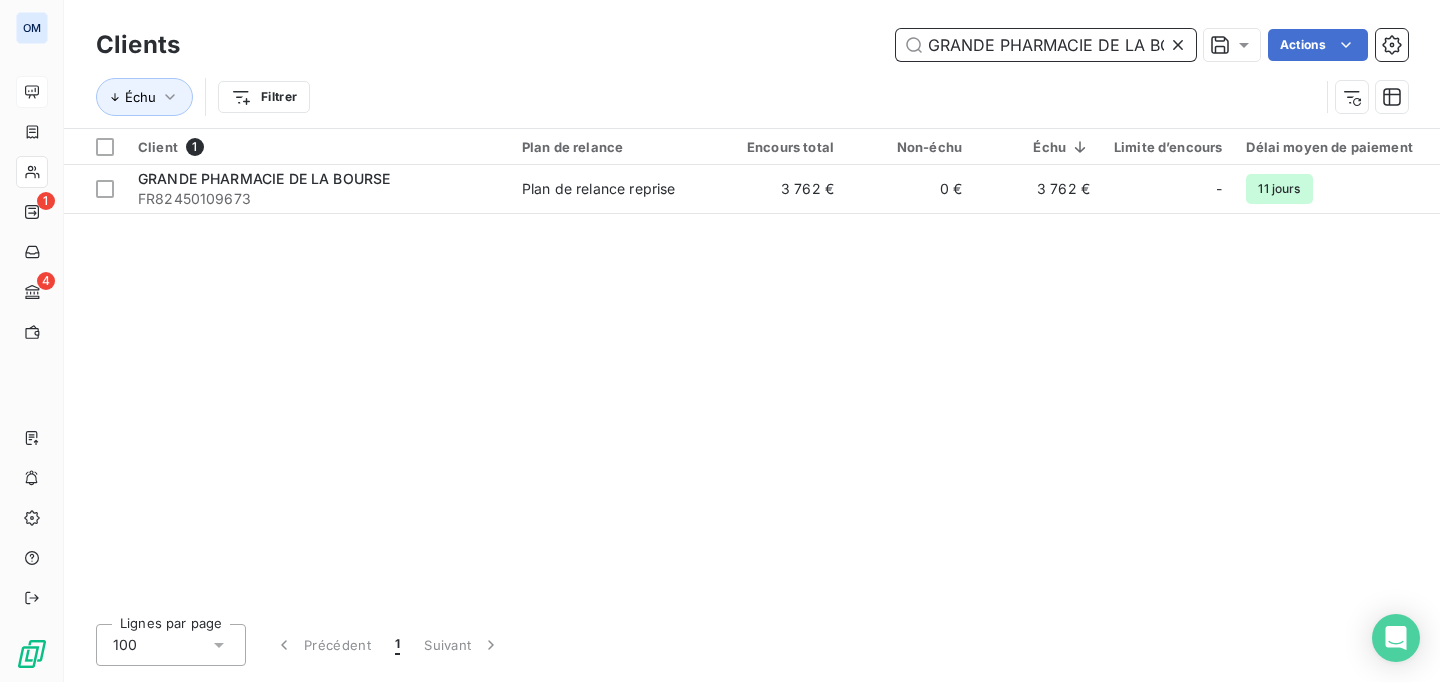 click on "GRANDE PHARMACIE DE LA BOURSE" at bounding box center [1046, 45] 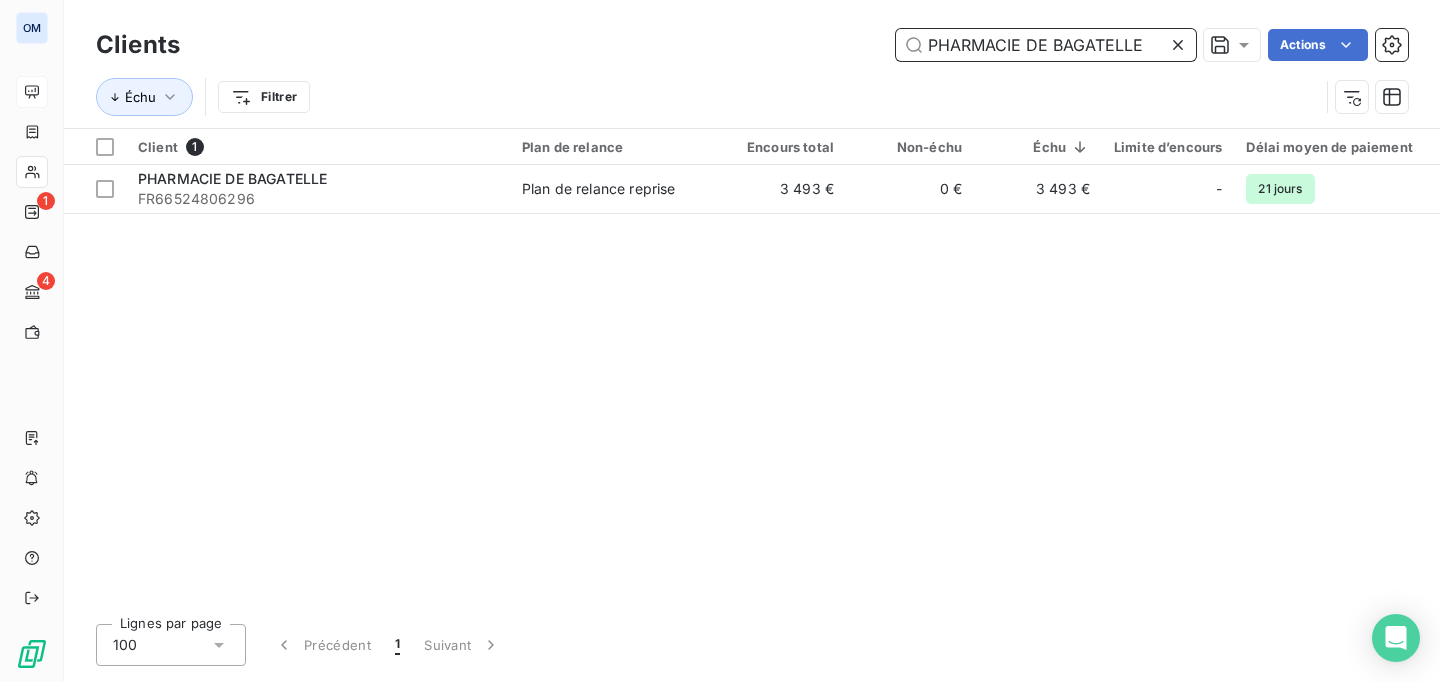 click on "PHARMACIE DE BAGATELLE" at bounding box center [1046, 45] 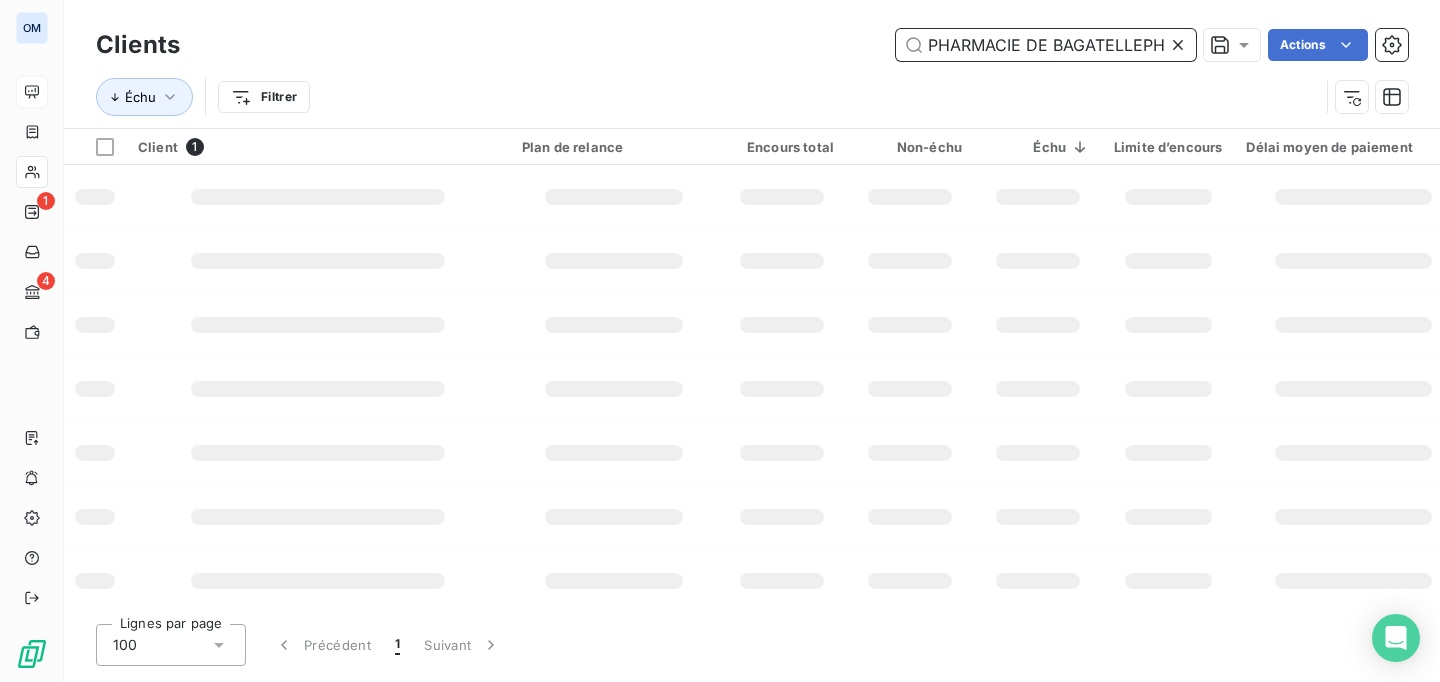 scroll, scrollTop: 0, scrollLeft: 168, axis: horizontal 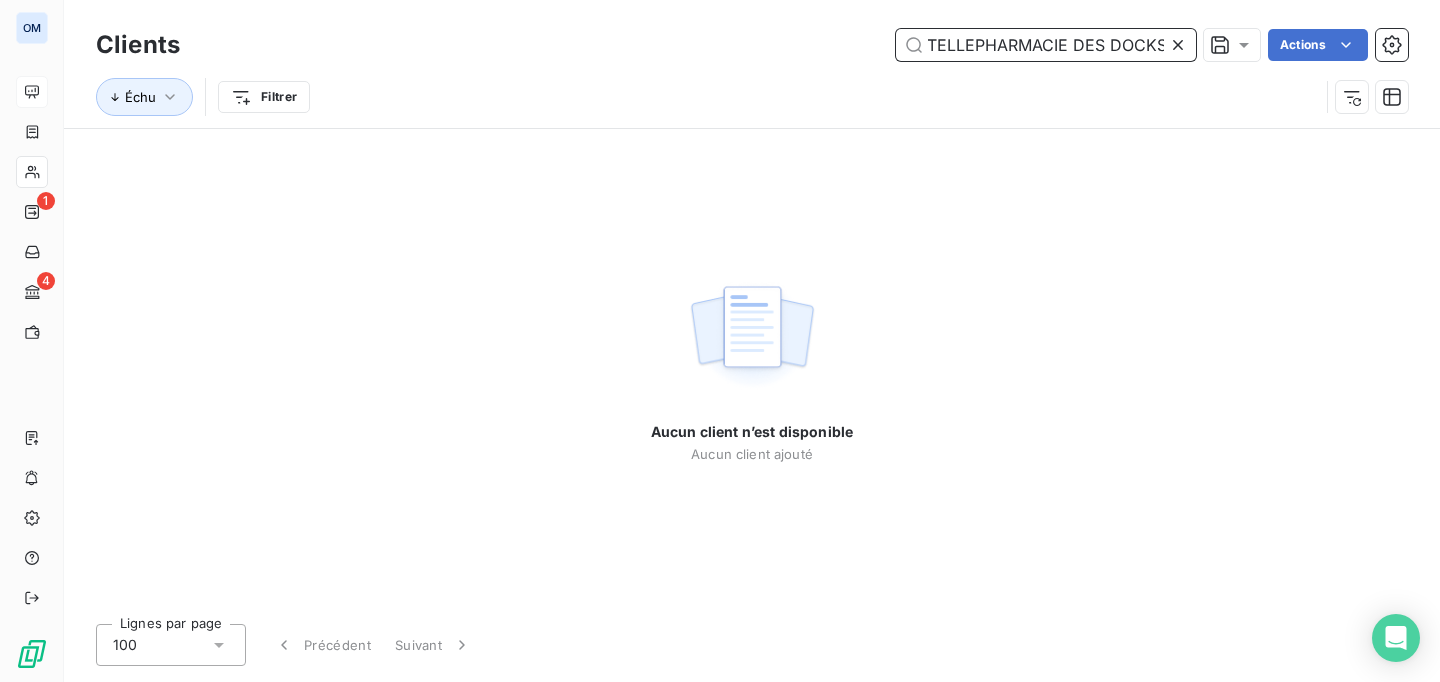 click on "PHARMACIE DE BAGATELLEPHARMACIE DES DOCKS" at bounding box center [1046, 45] 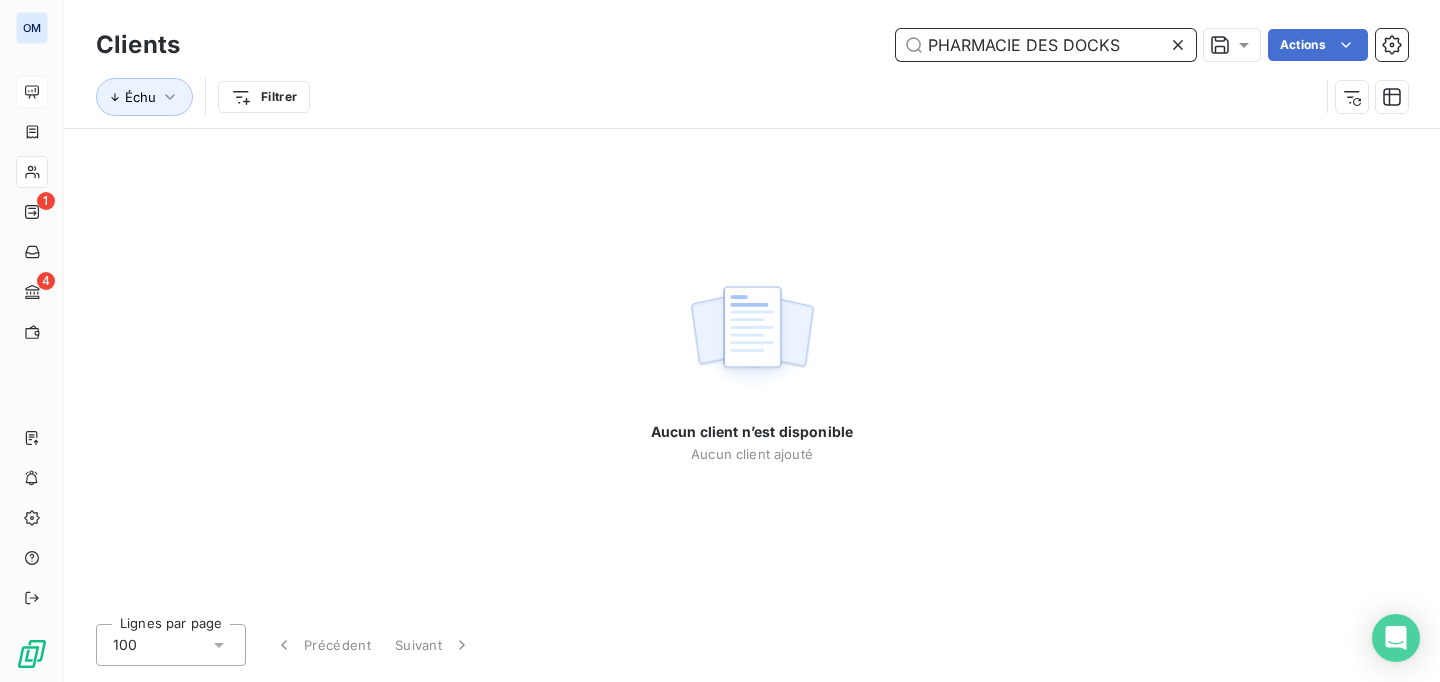 scroll, scrollTop: 0, scrollLeft: 0, axis: both 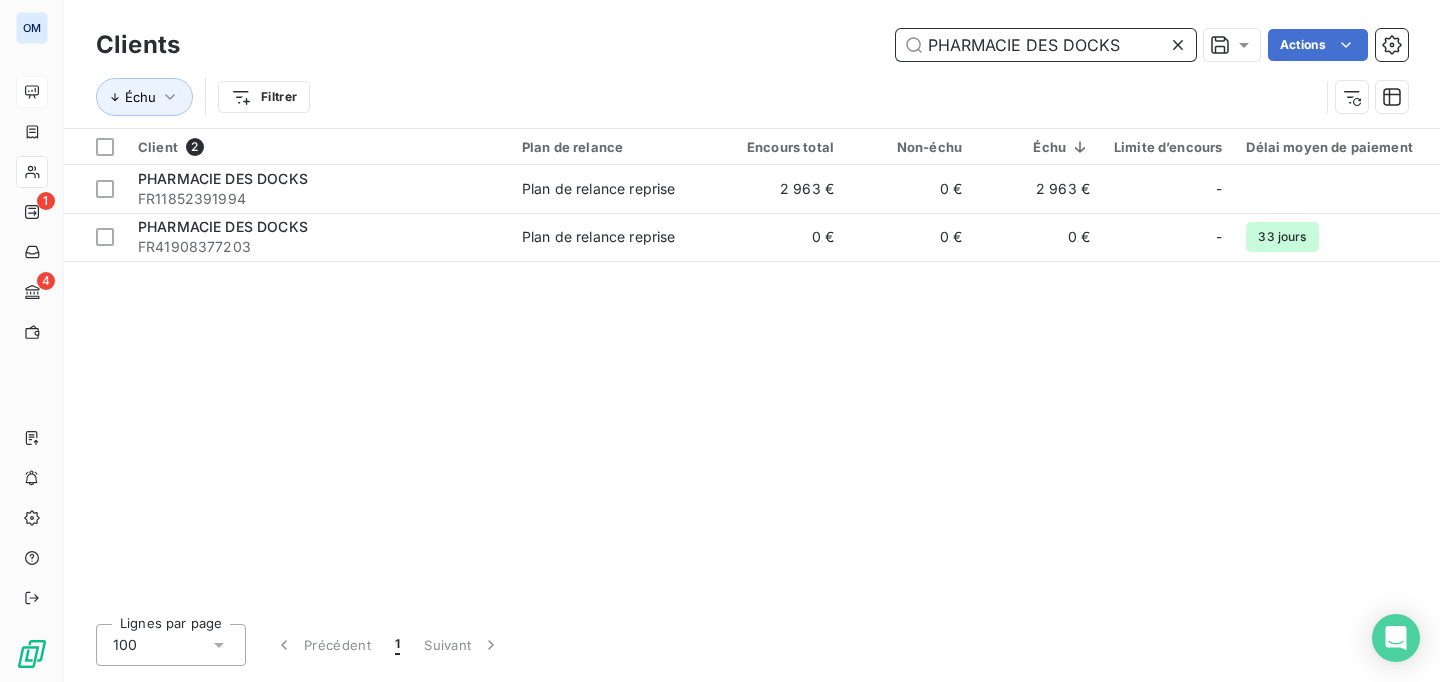 click on "PHARMACIE DES DOCKS" at bounding box center (1046, 45) 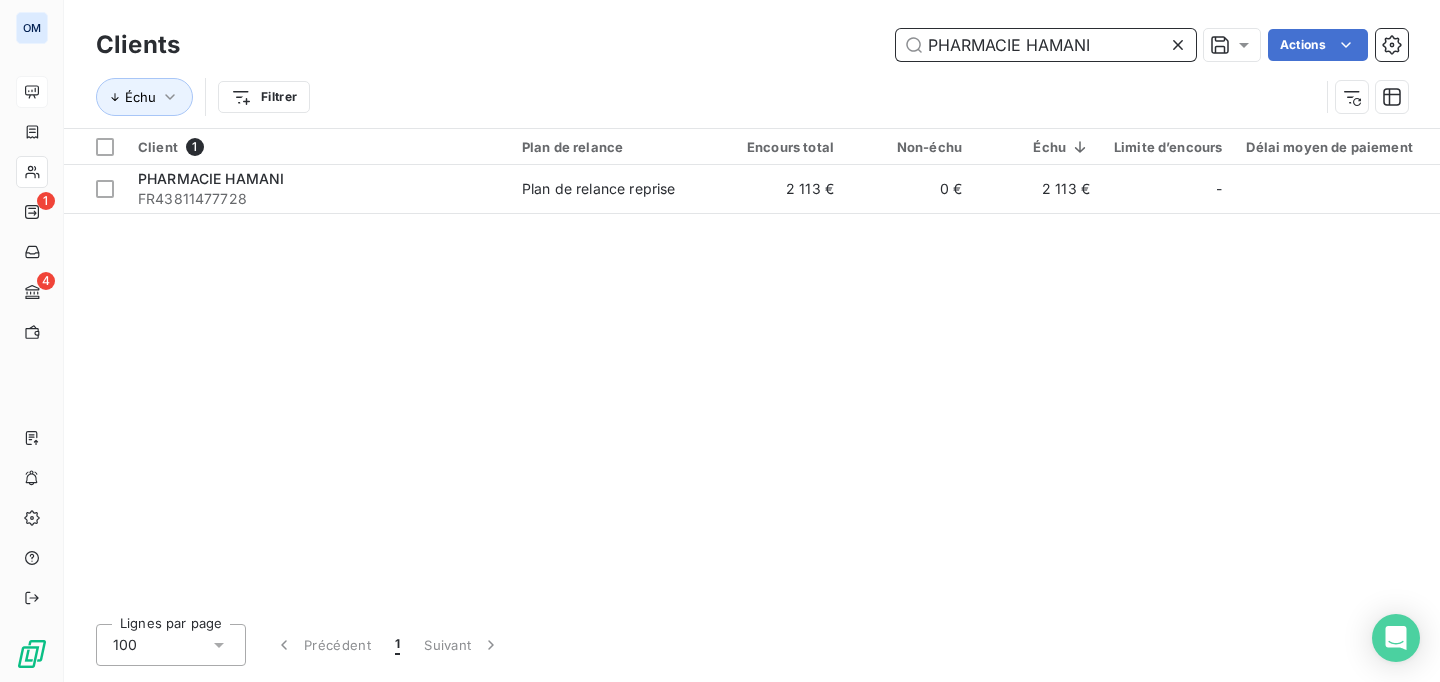 click on "PHARMACIE HAMANI" at bounding box center (1046, 45) 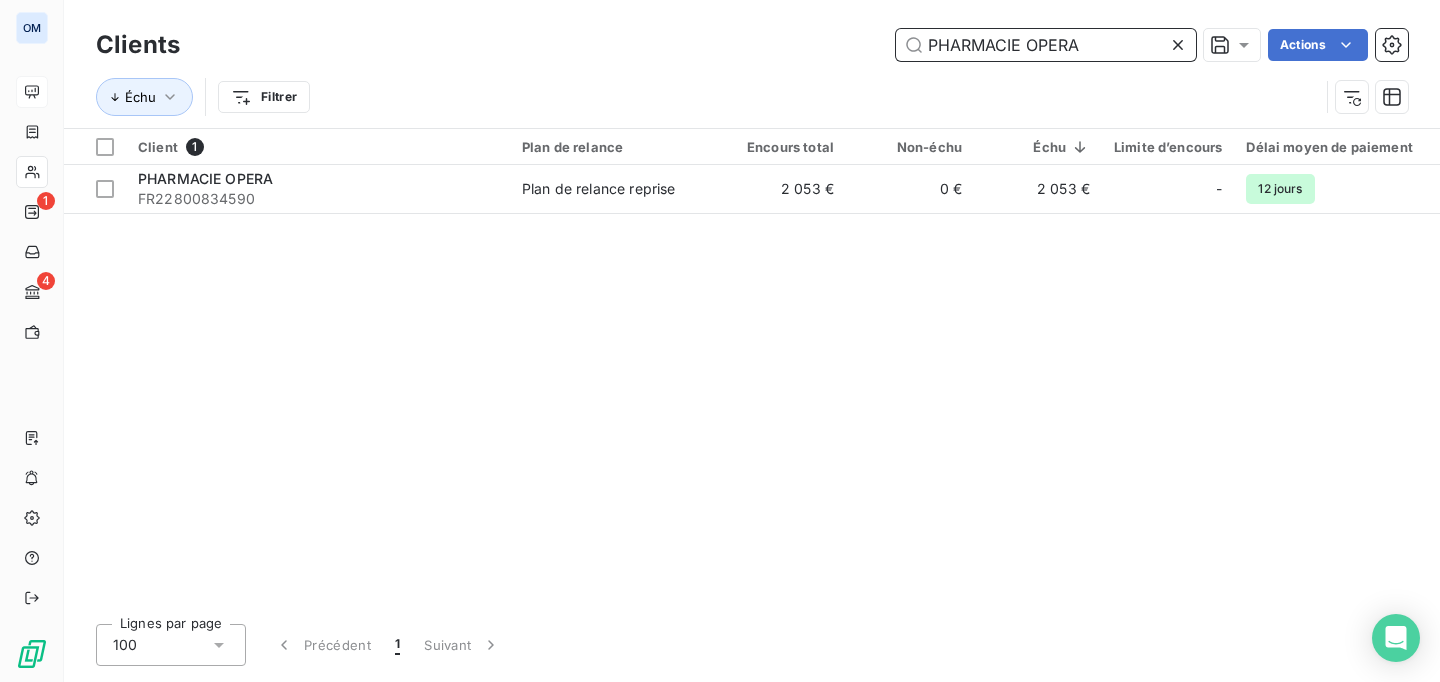click on "PHARMACIE OPERA" at bounding box center (1046, 45) 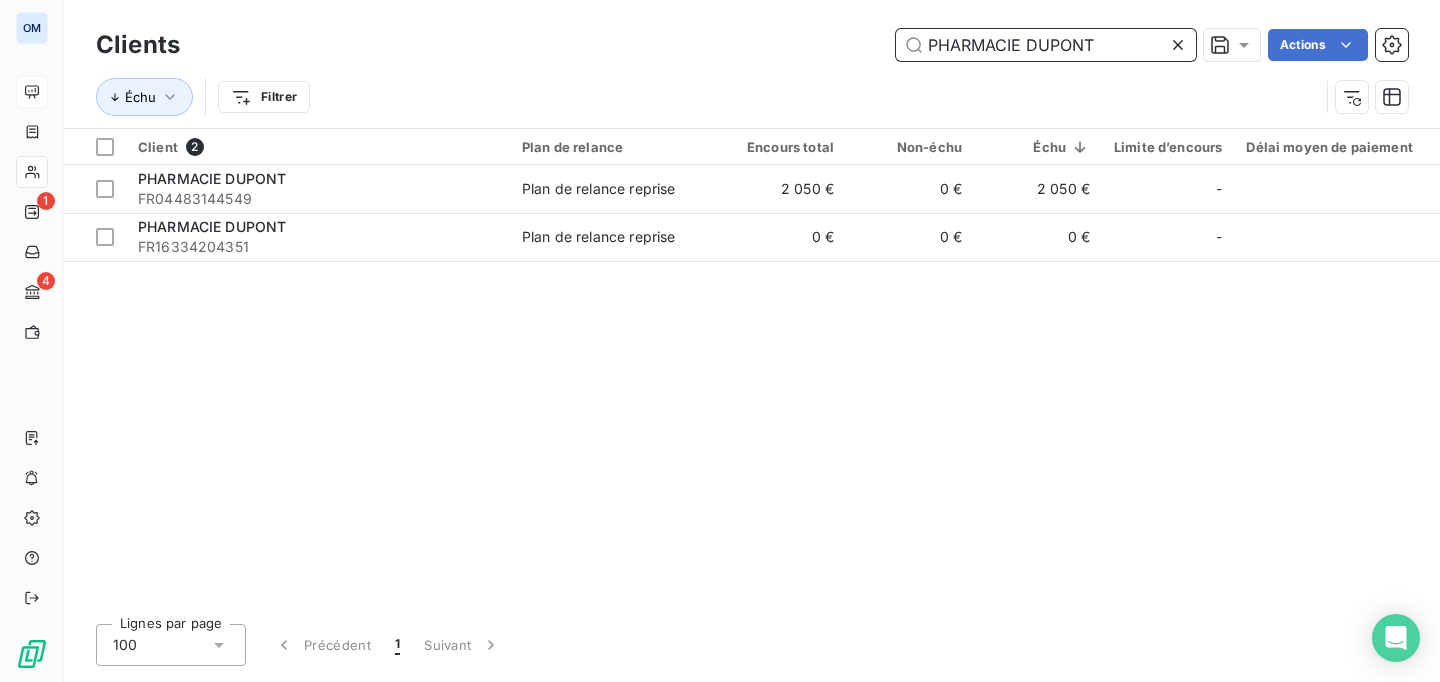 click on "PHARMACIE DUPONT" at bounding box center [1046, 45] 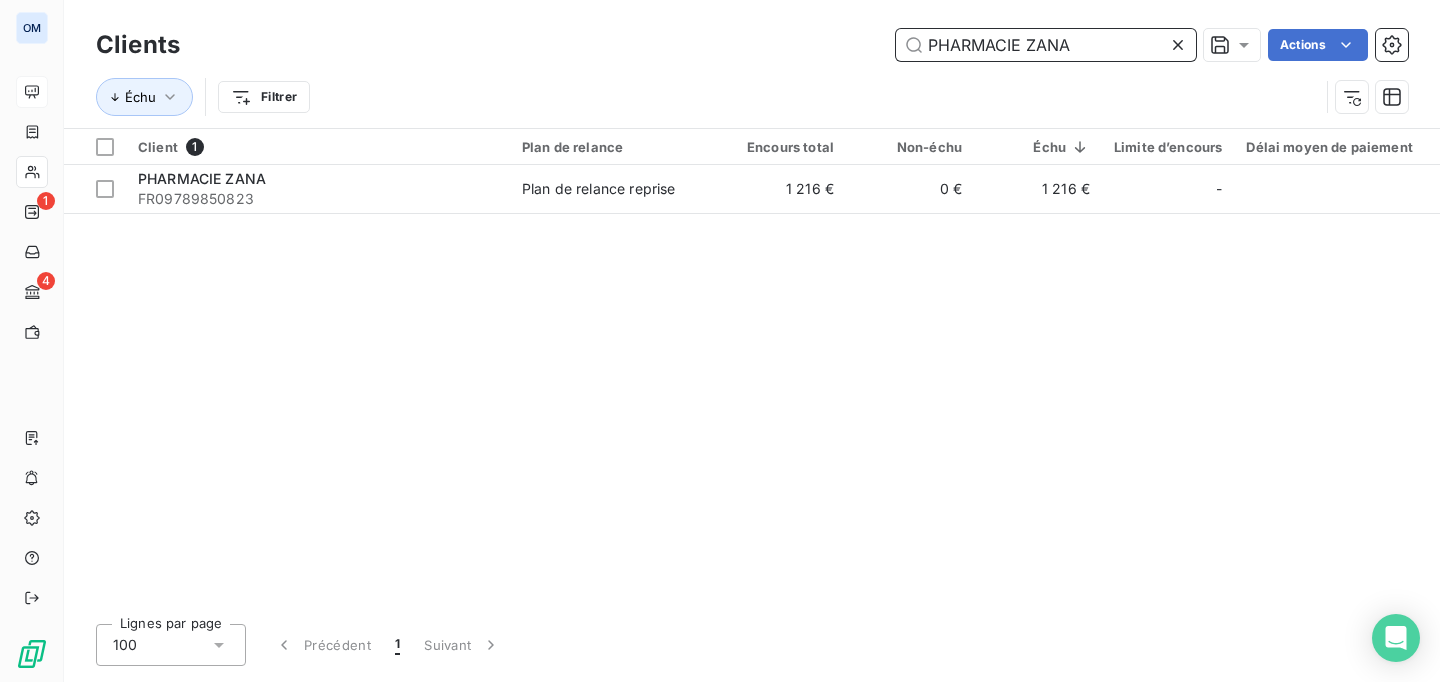 click on "PHARMACIE ZANA" at bounding box center (1046, 45) 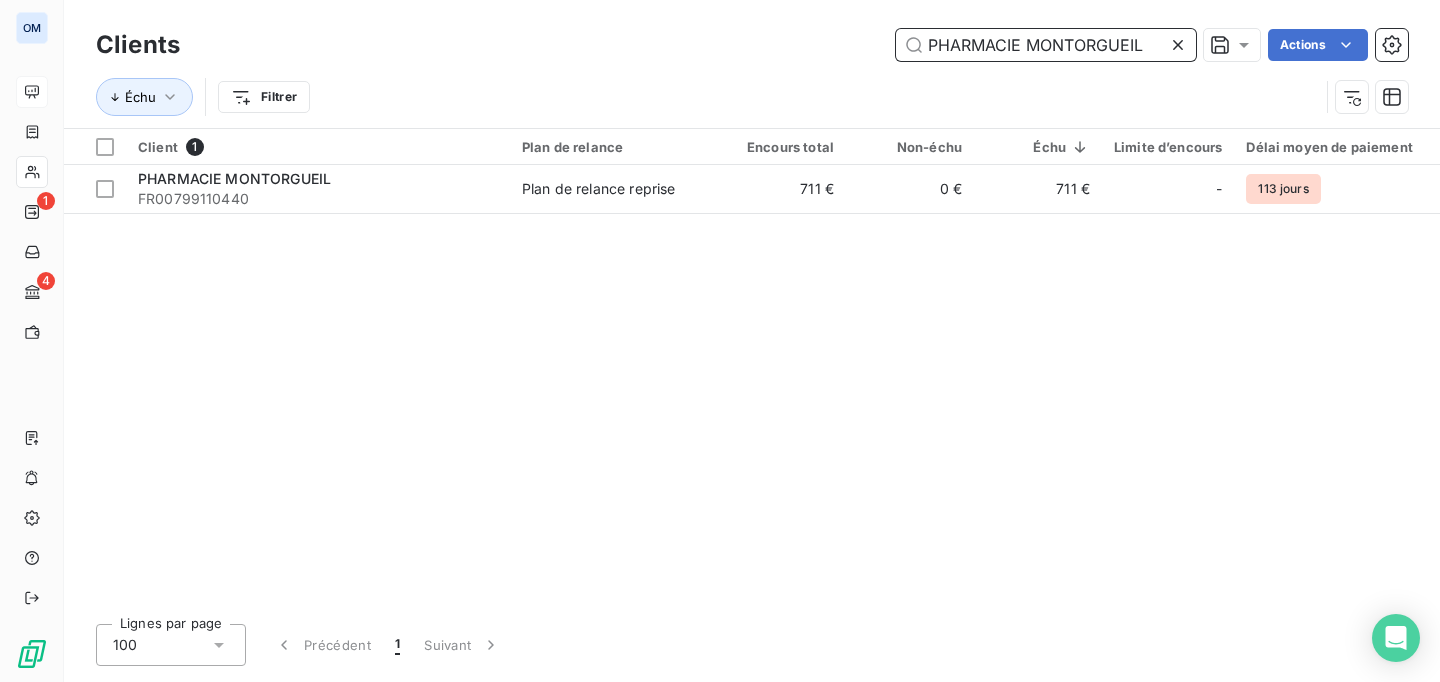 click on "PHARMACIE MONTORGUEIL" at bounding box center (1046, 45) 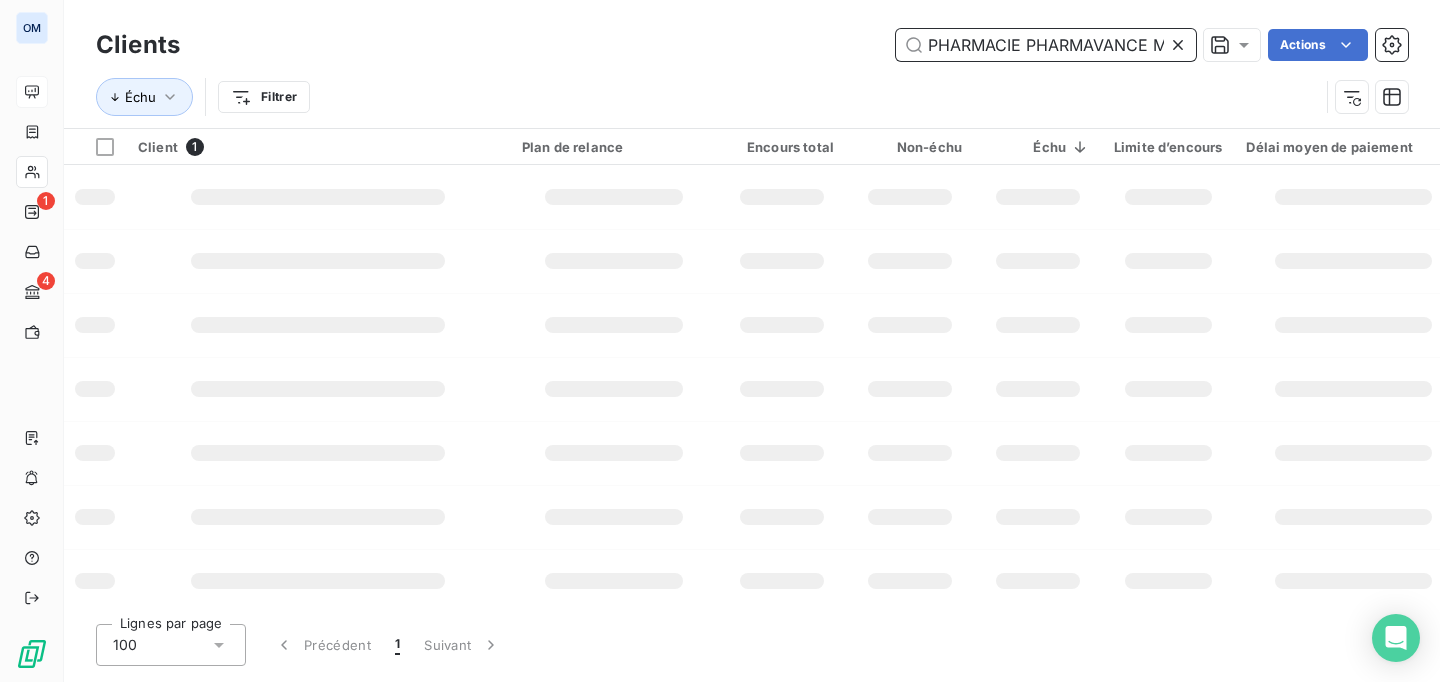 scroll, scrollTop: 0, scrollLeft: 76, axis: horizontal 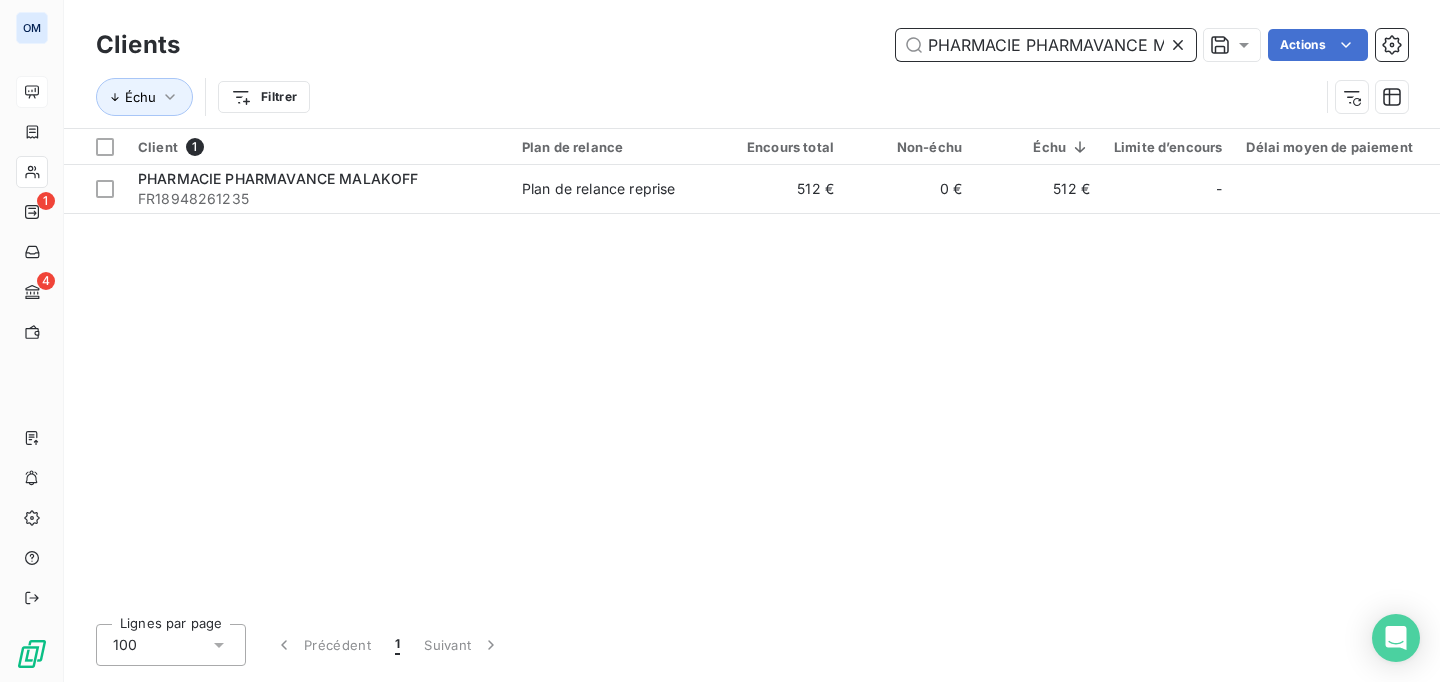 click on "PHARMACIE PHARMAVANCE MALAKOFF" at bounding box center [1046, 45] 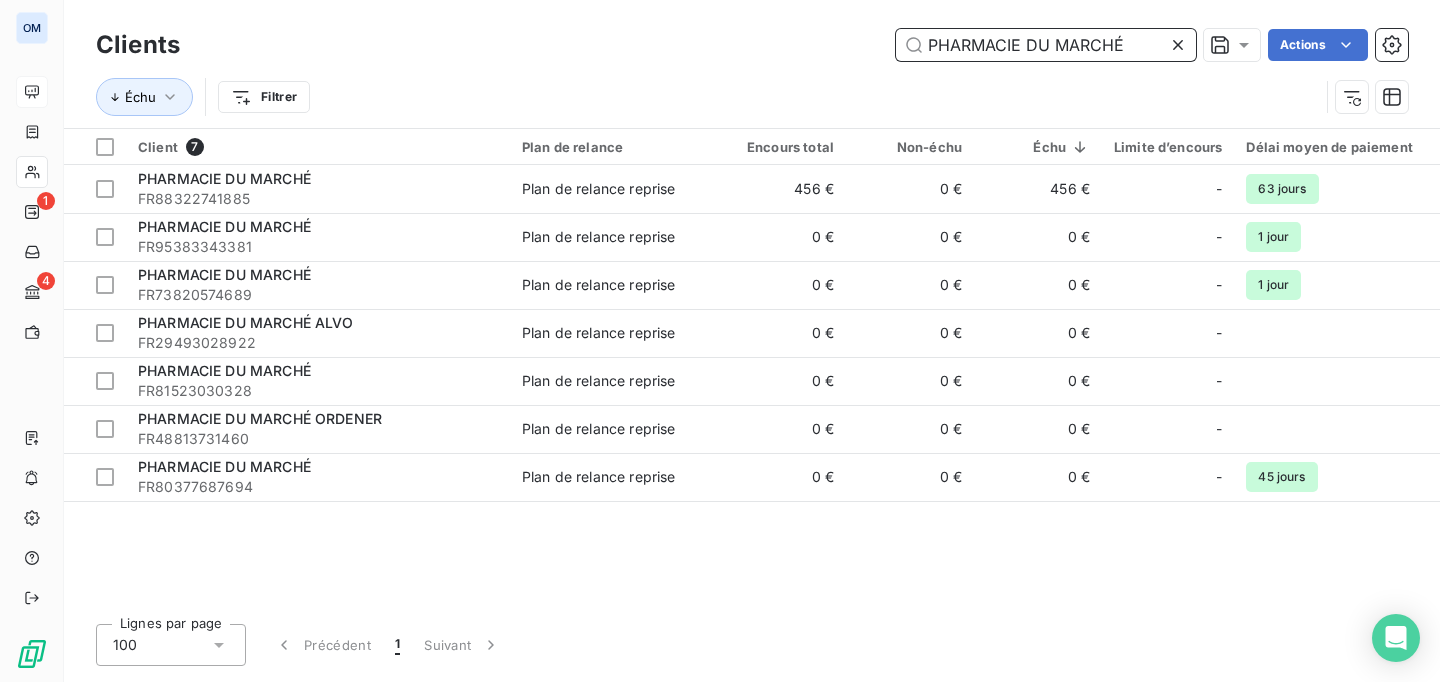 click on "PHARMACIE DU MARCHÉ" at bounding box center (1046, 45) 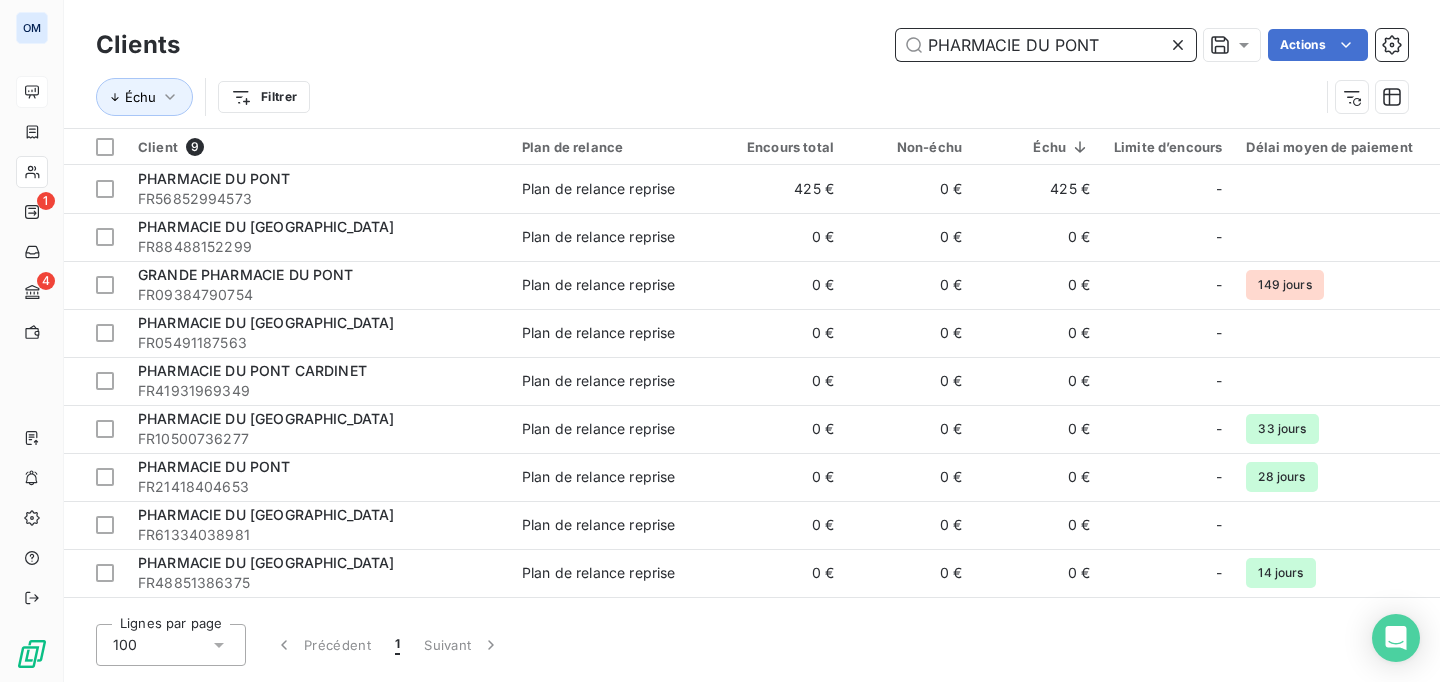 click on "PHARMACIE DU PONT" at bounding box center (1046, 45) 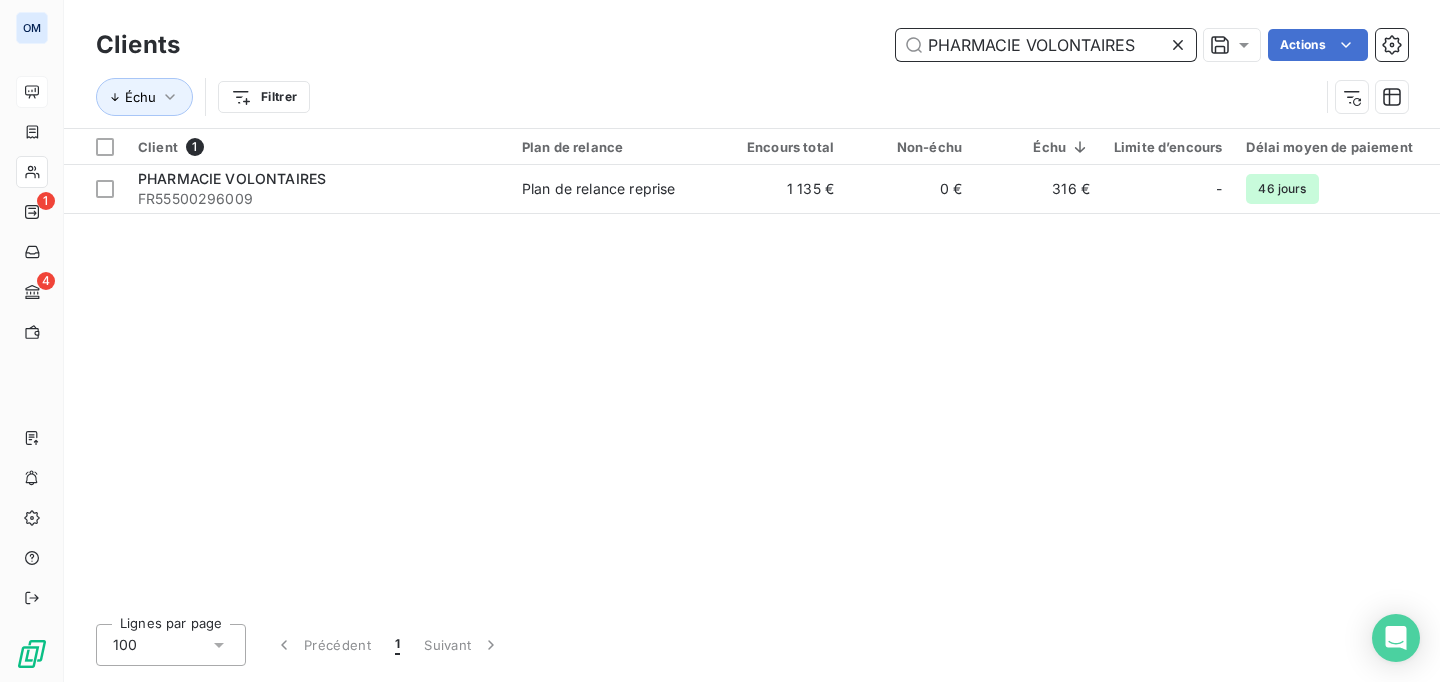 click on "PHARMACIE VOLONTAIRES" at bounding box center [1046, 45] 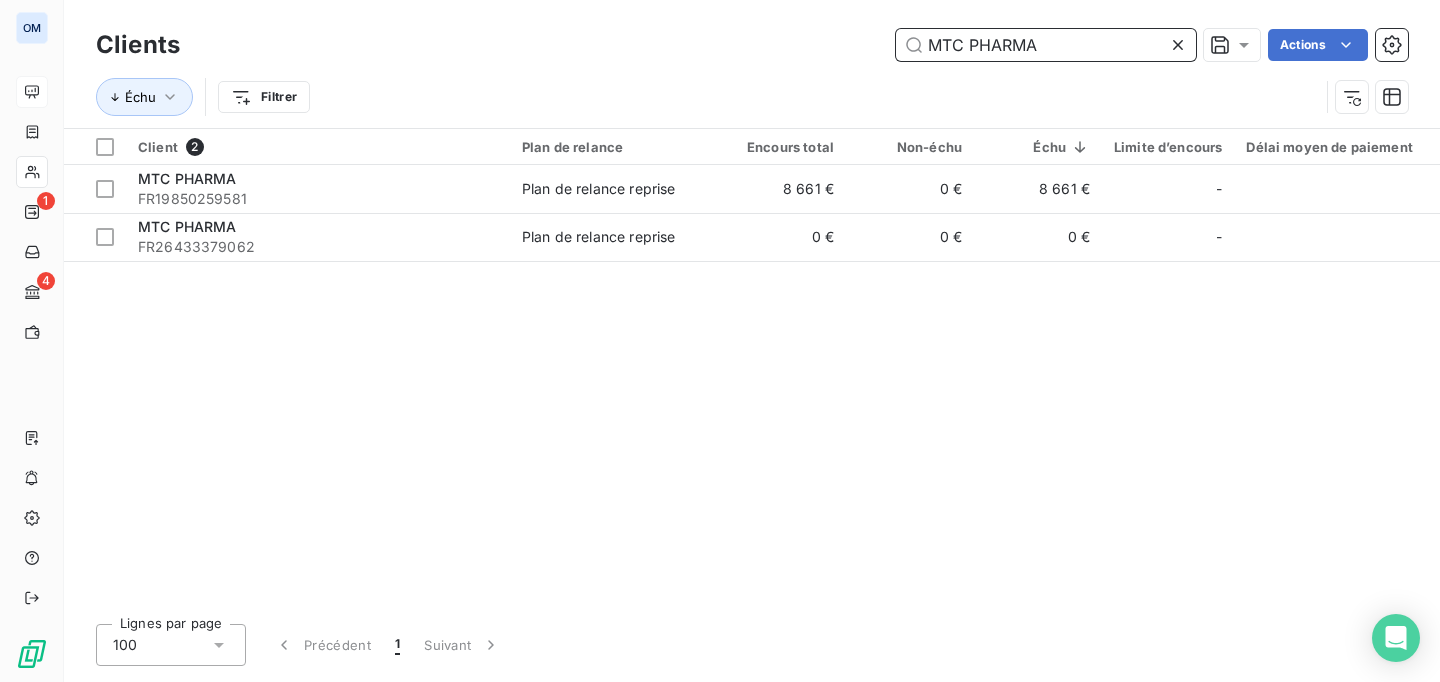 click on "MTC PHARMA" at bounding box center (1046, 45) 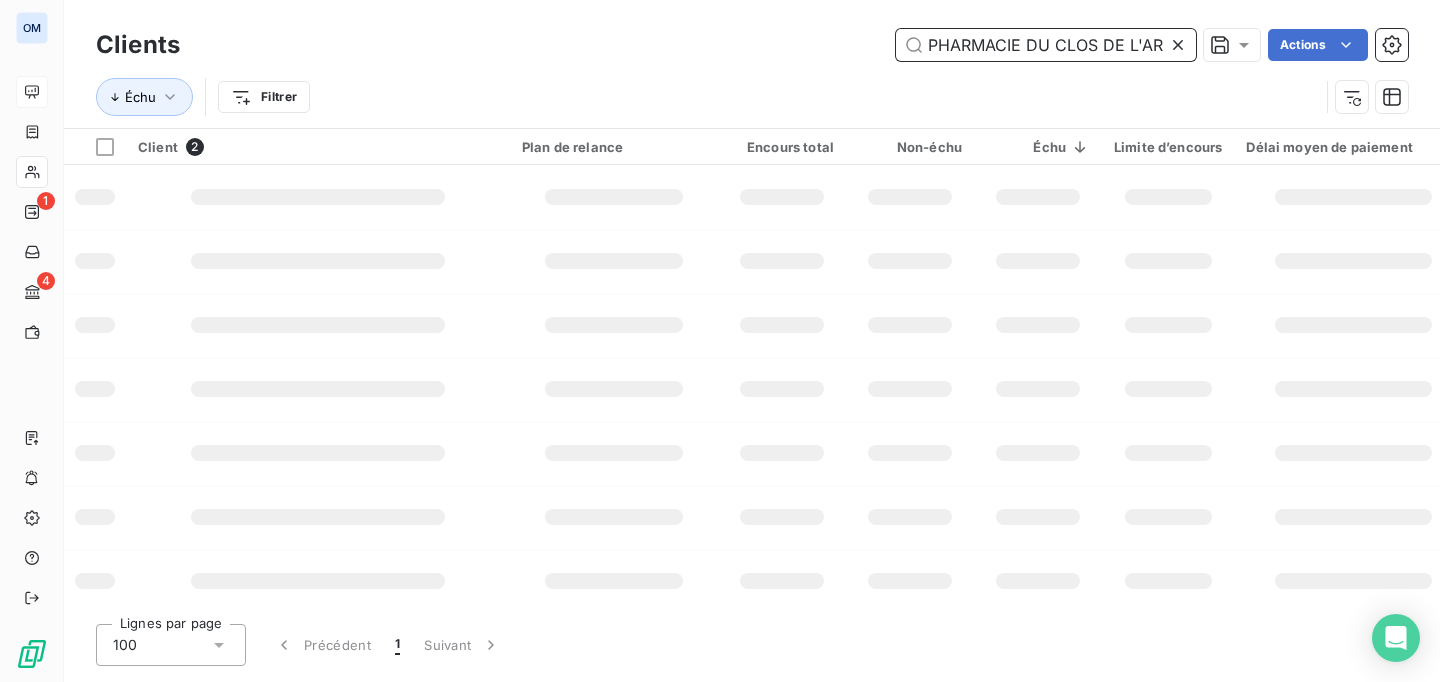 scroll, scrollTop: 0, scrollLeft: 29, axis: horizontal 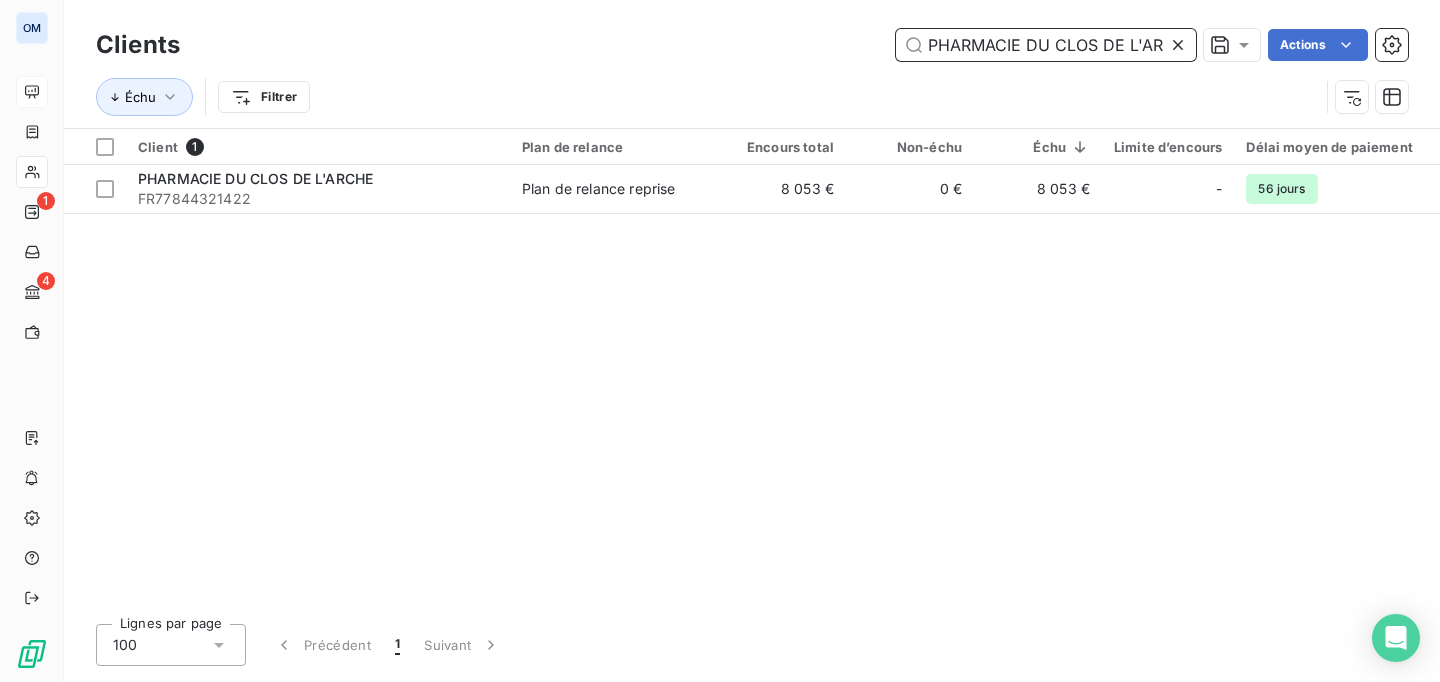 click on "PHARMACIE DU CLOS DE L'ARCHE" at bounding box center (1046, 45) 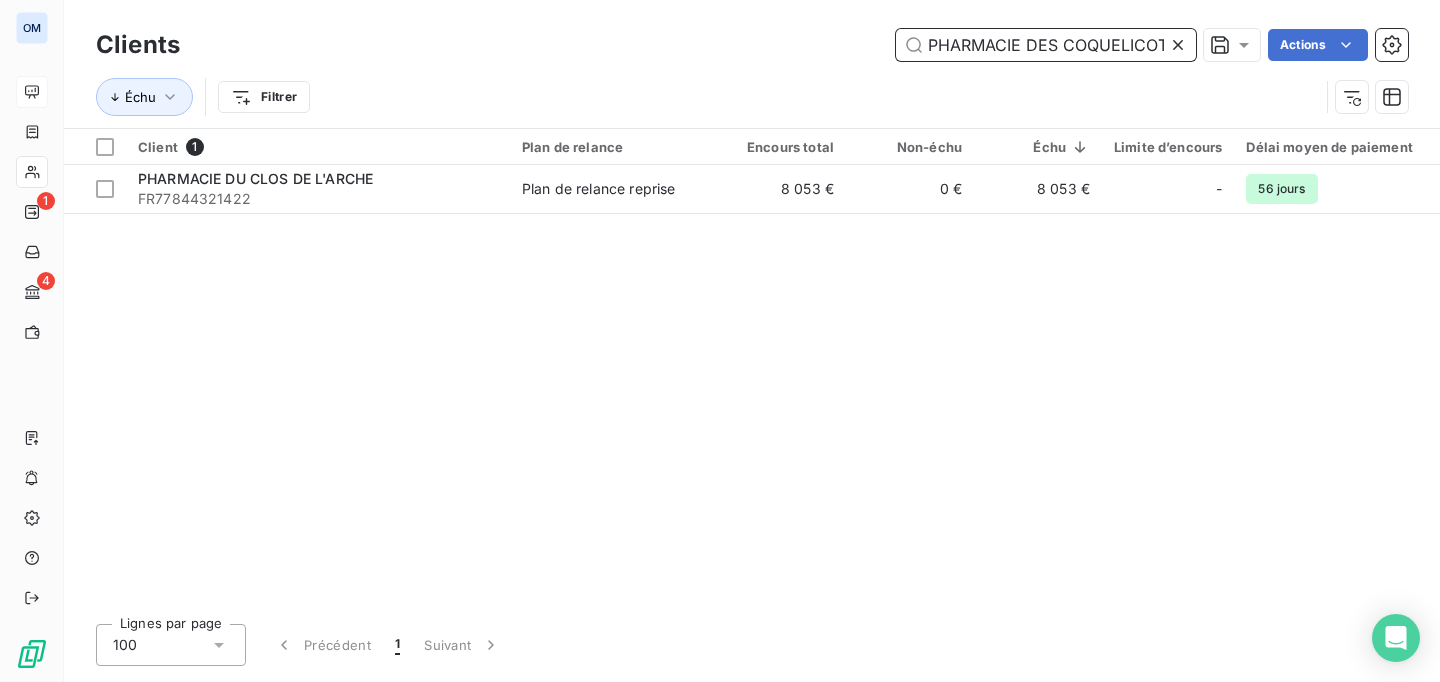 scroll, scrollTop: 0, scrollLeft: 13, axis: horizontal 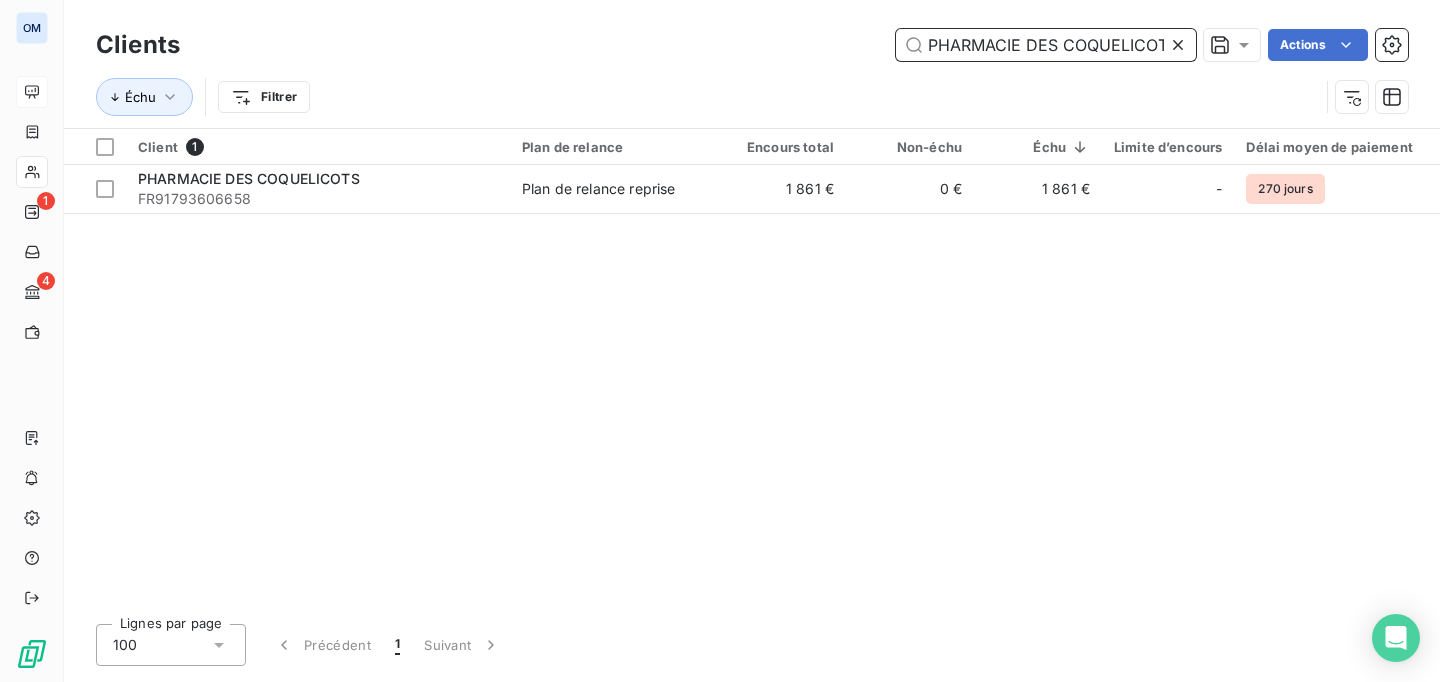 click on "PHARMACIE DES COQUELICOTS" at bounding box center [1046, 45] 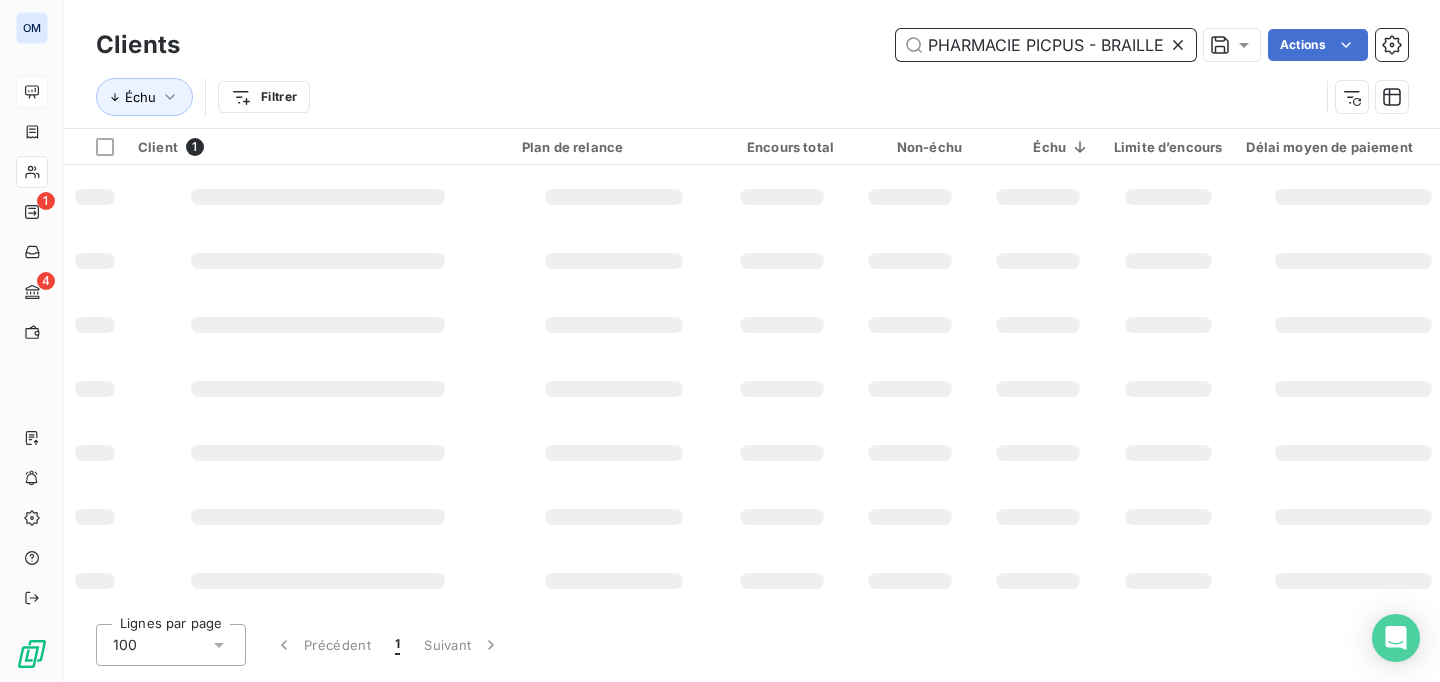 scroll, scrollTop: 0, scrollLeft: 1, axis: horizontal 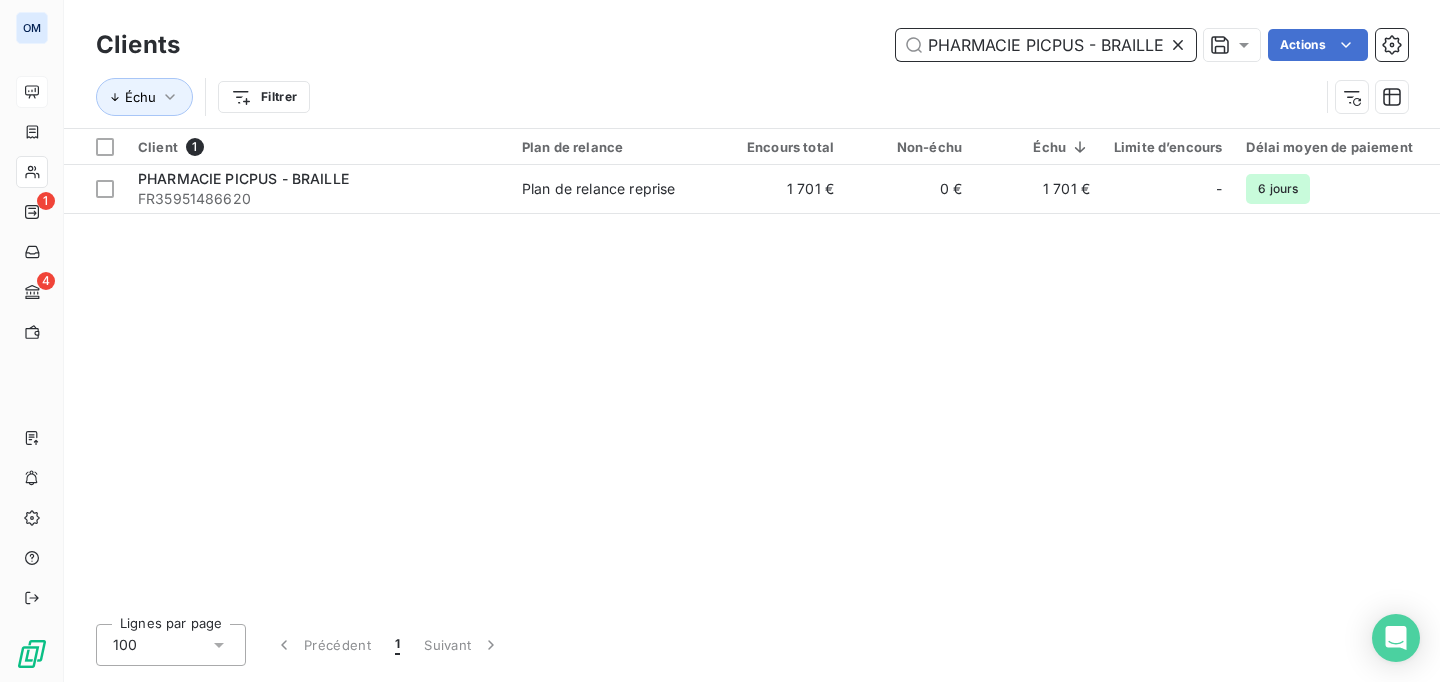 click on "PHARMACIE PICPUS - BRAILLE" at bounding box center (1046, 45) 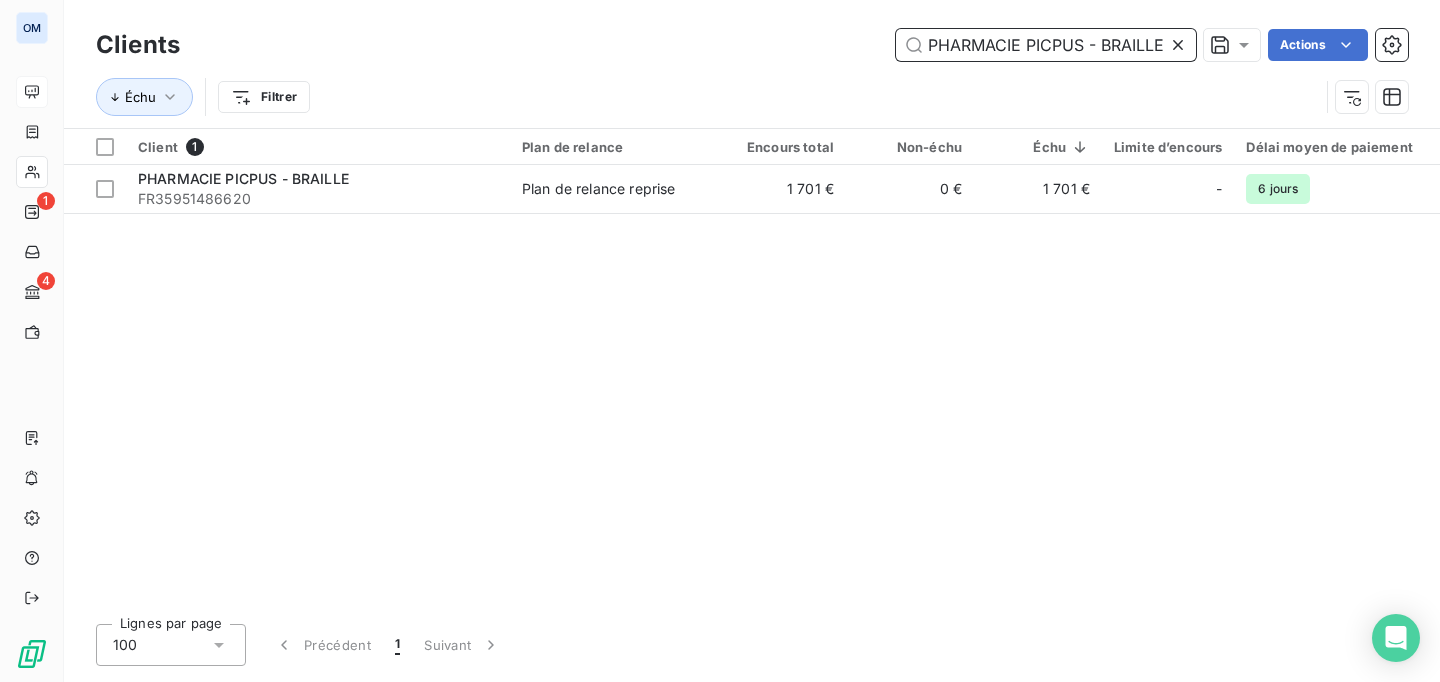 scroll, scrollTop: 0, scrollLeft: 1, axis: horizontal 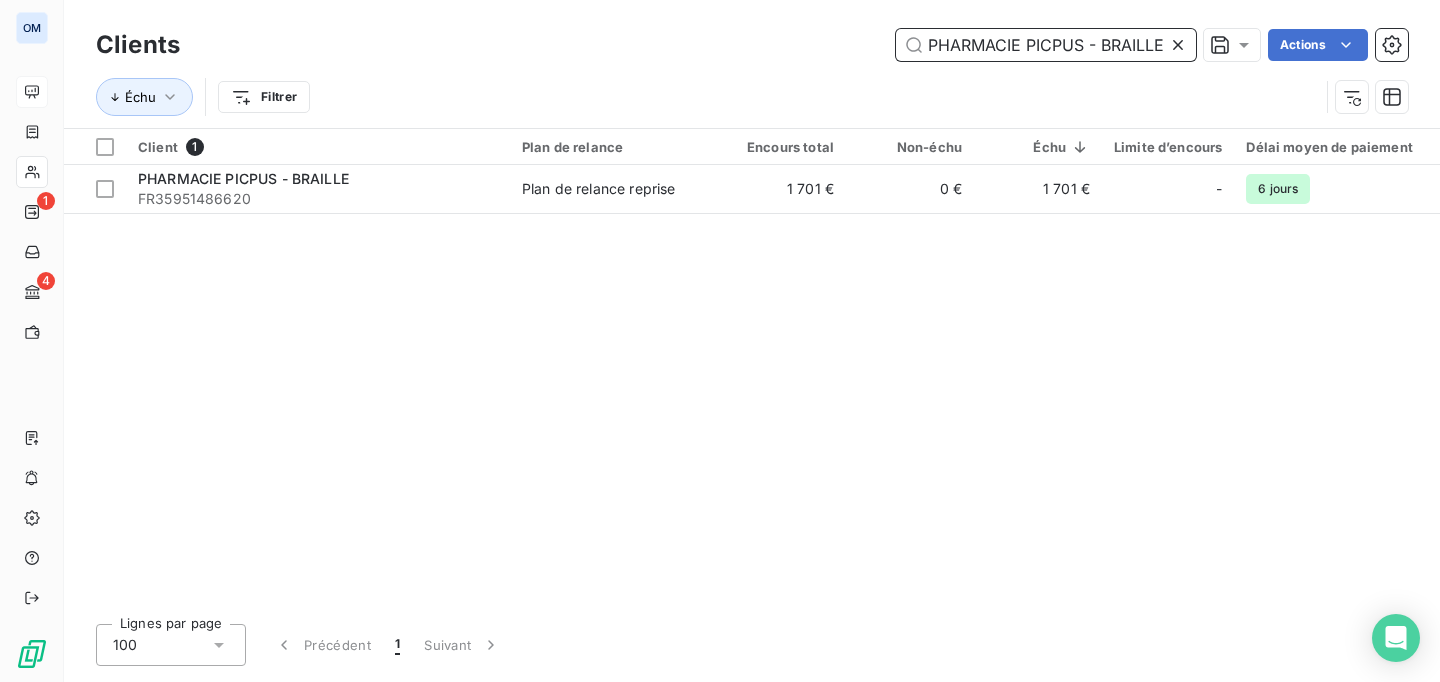 click on "PHARMACIE PICPUS - BRAILLE" at bounding box center (1046, 45) 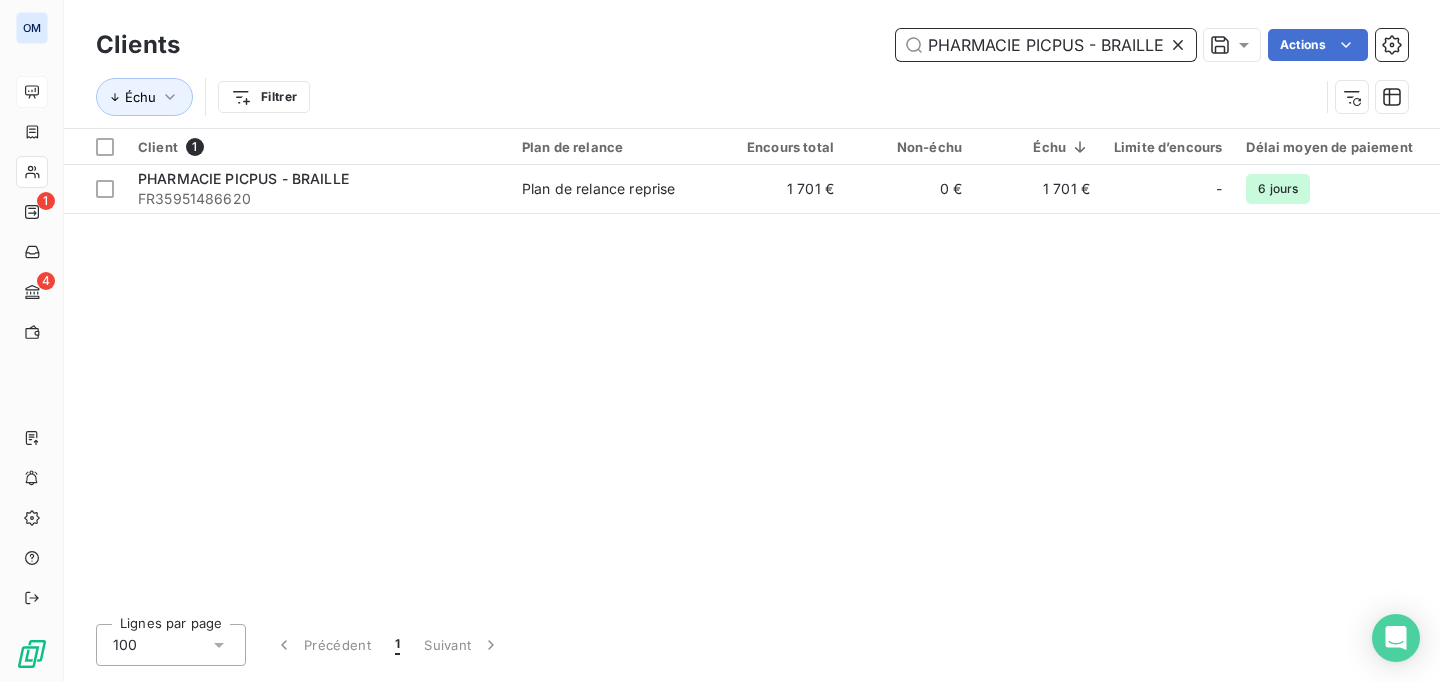 scroll, scrollTop: 0, scrollLeft: 0, axis: both 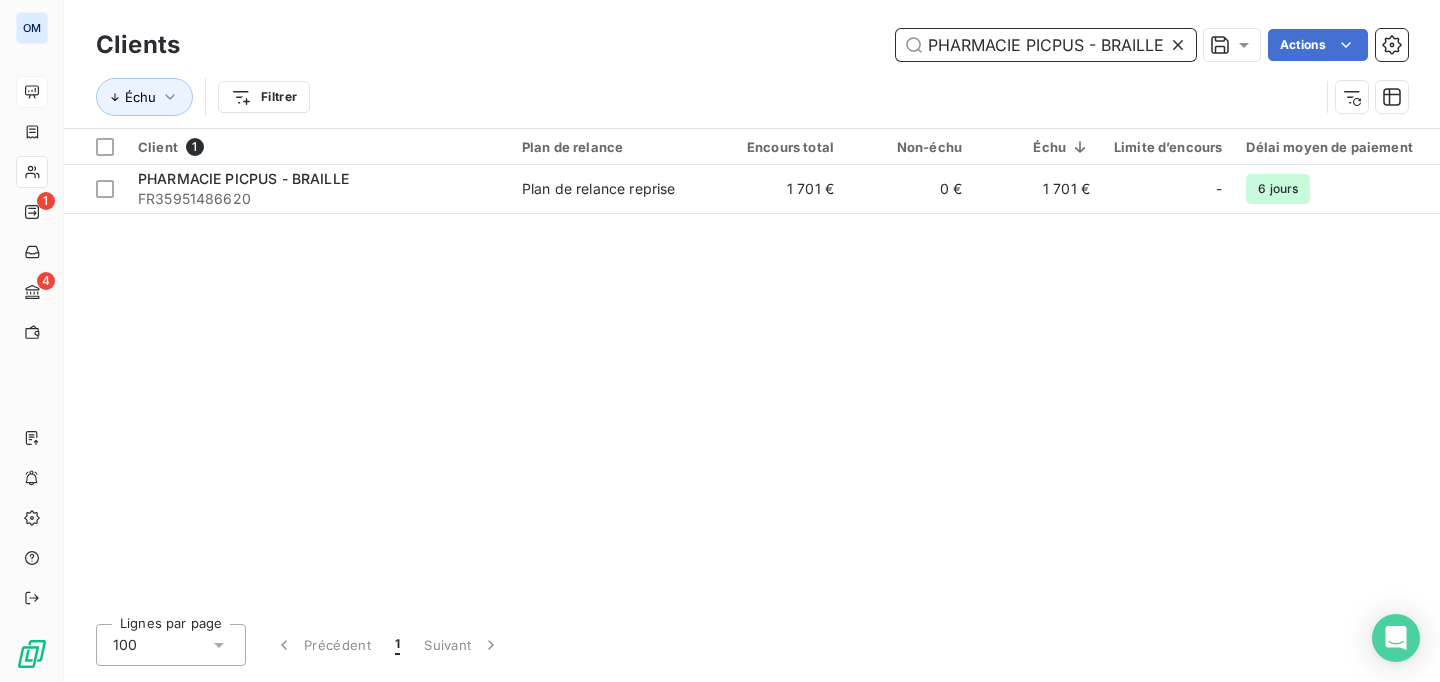 click on "PHARMACIE PICPUS - BRAILLE" at bounding box center (1046, 45) 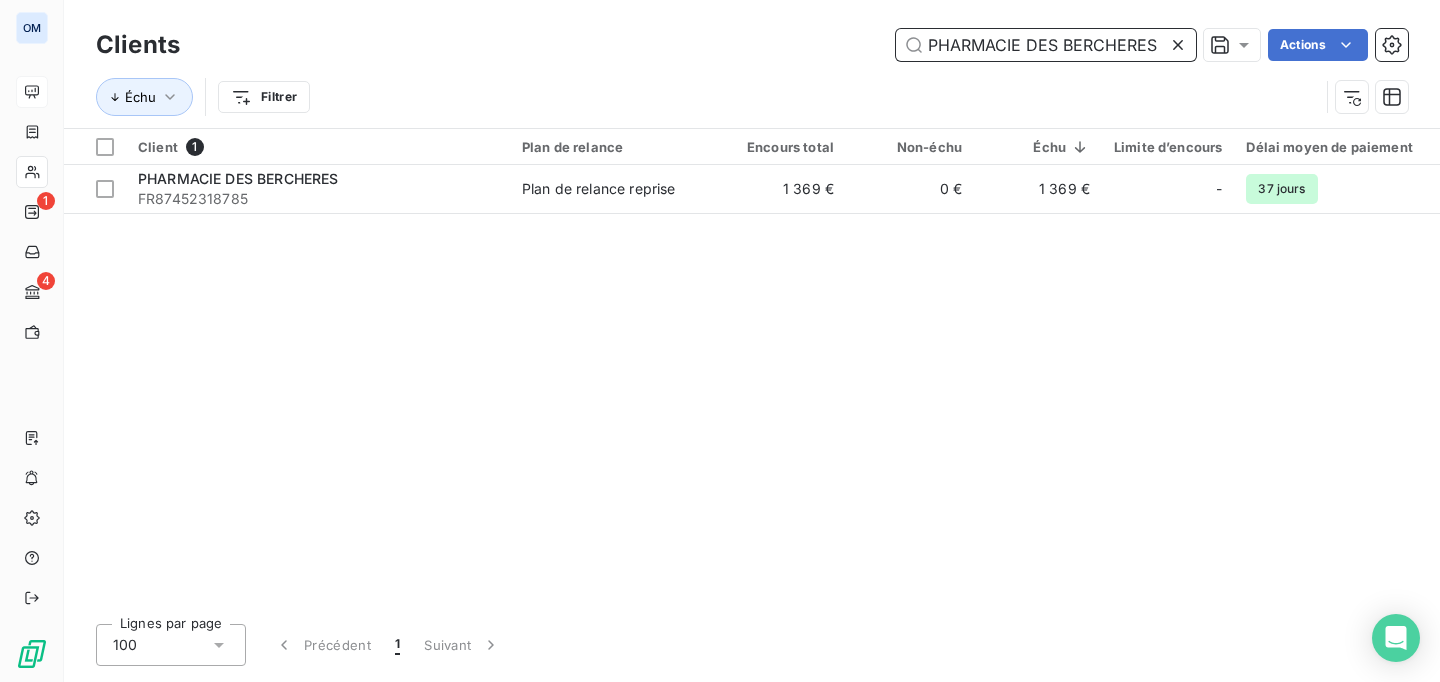 click on "PHARMACIE DES BERCHERES" at bounding box center (1046, 45) 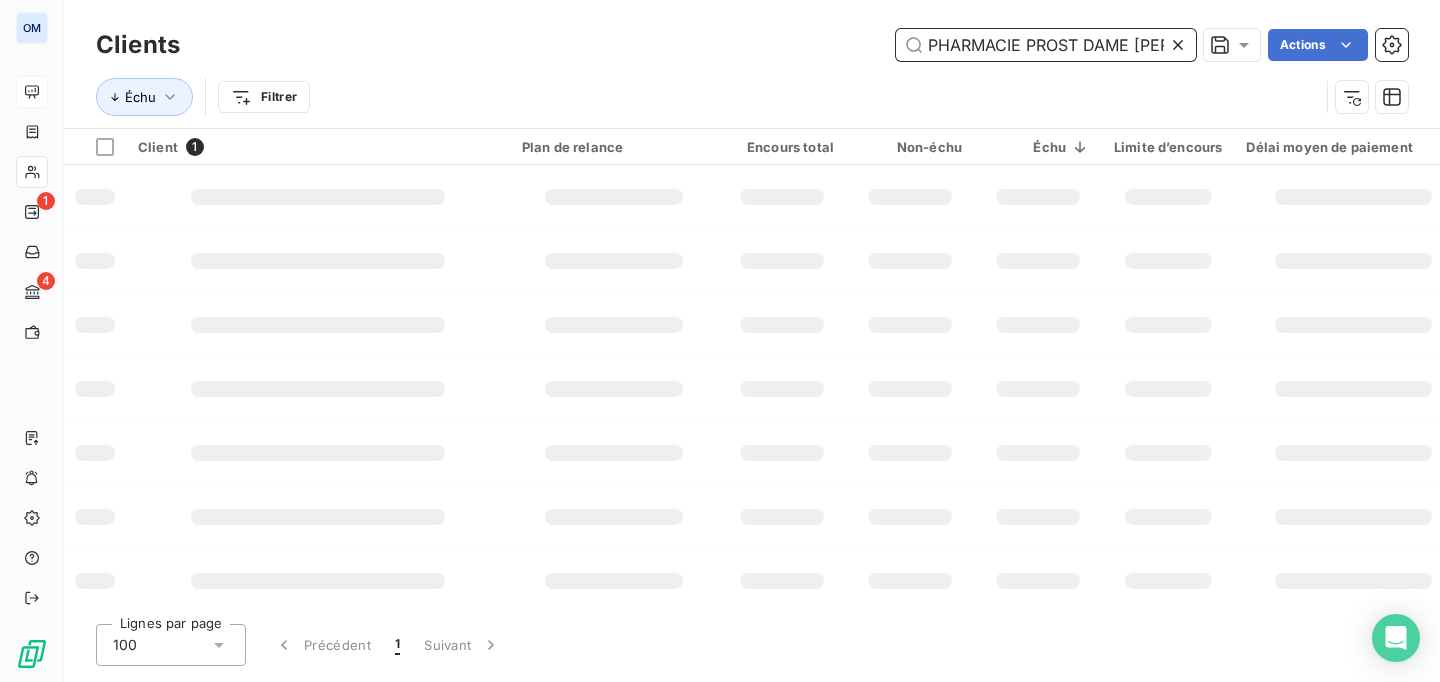scroll, scrollTop: 0, scrollLeft: 55, axis: horizontal 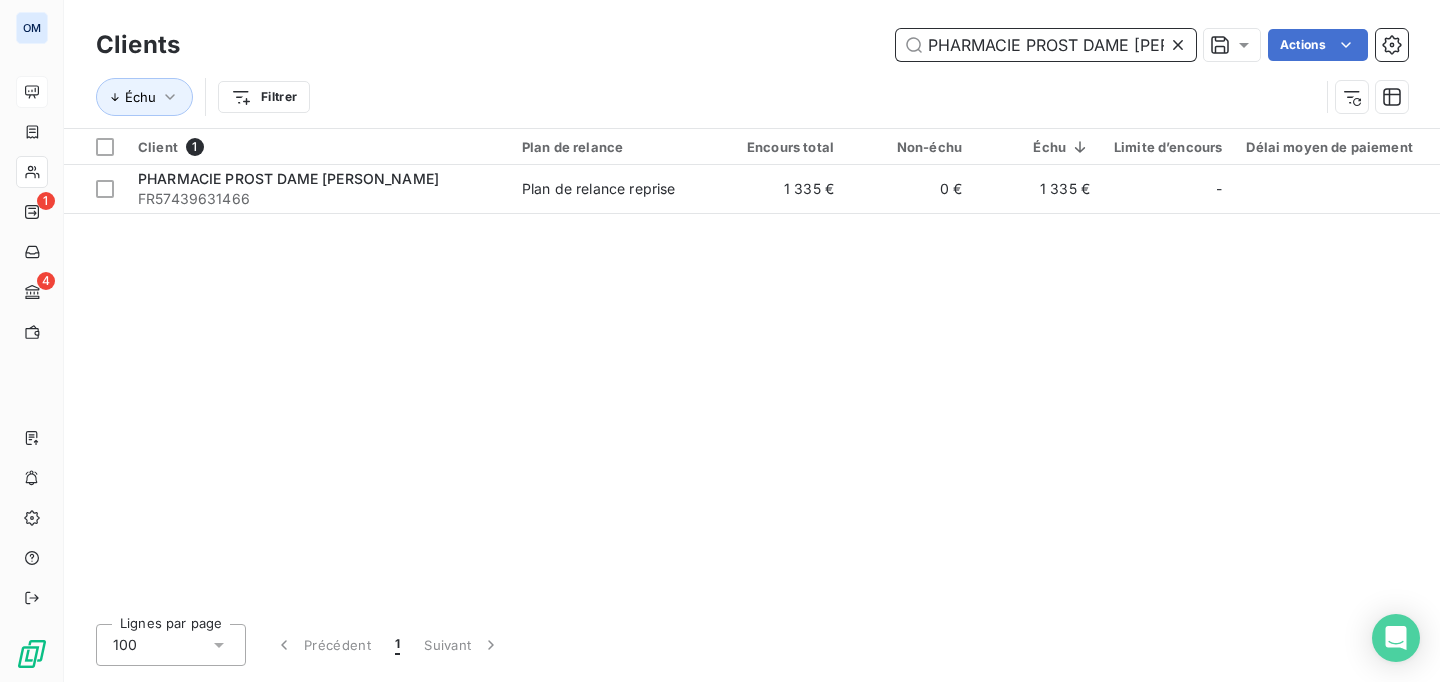 click on "PHARMACIE PROST DAME LAURENCE" at bounding box center (1046, 45) 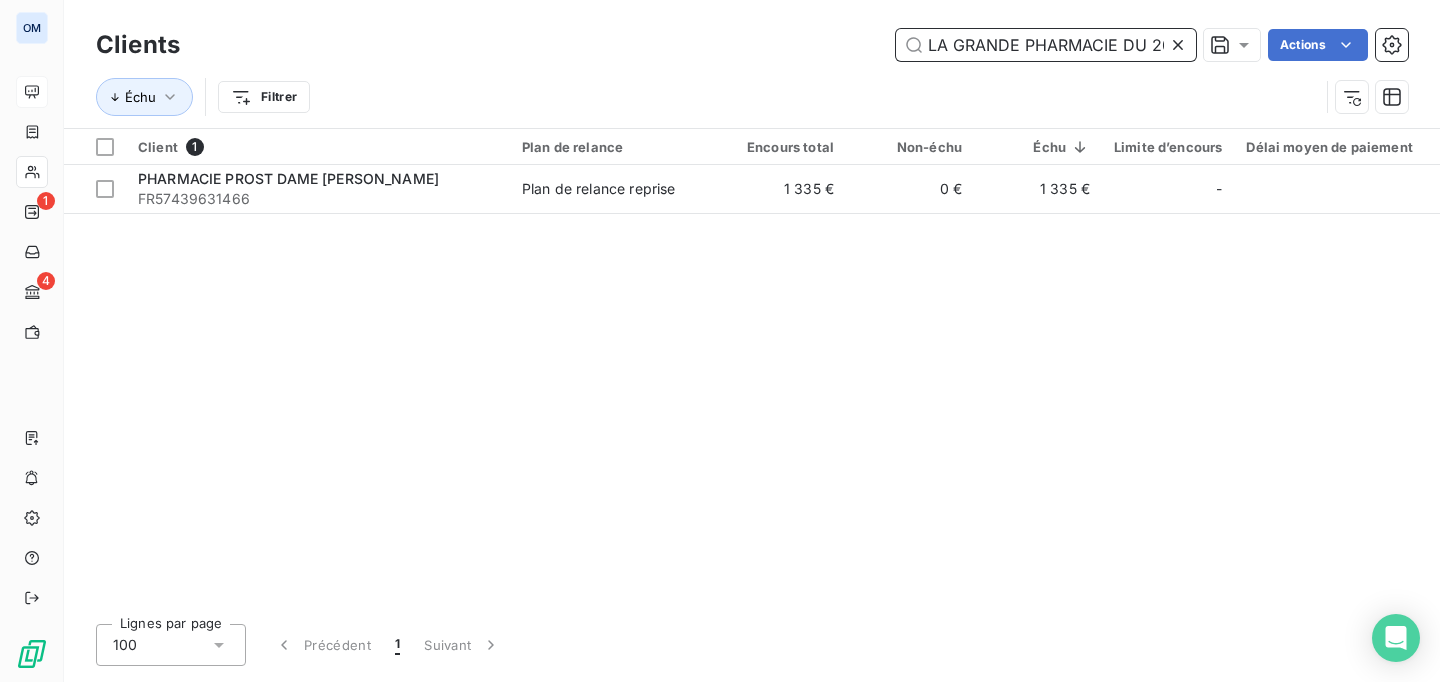scroll, scrollTop: 0, scrollLeft: 44, axis: horizontal 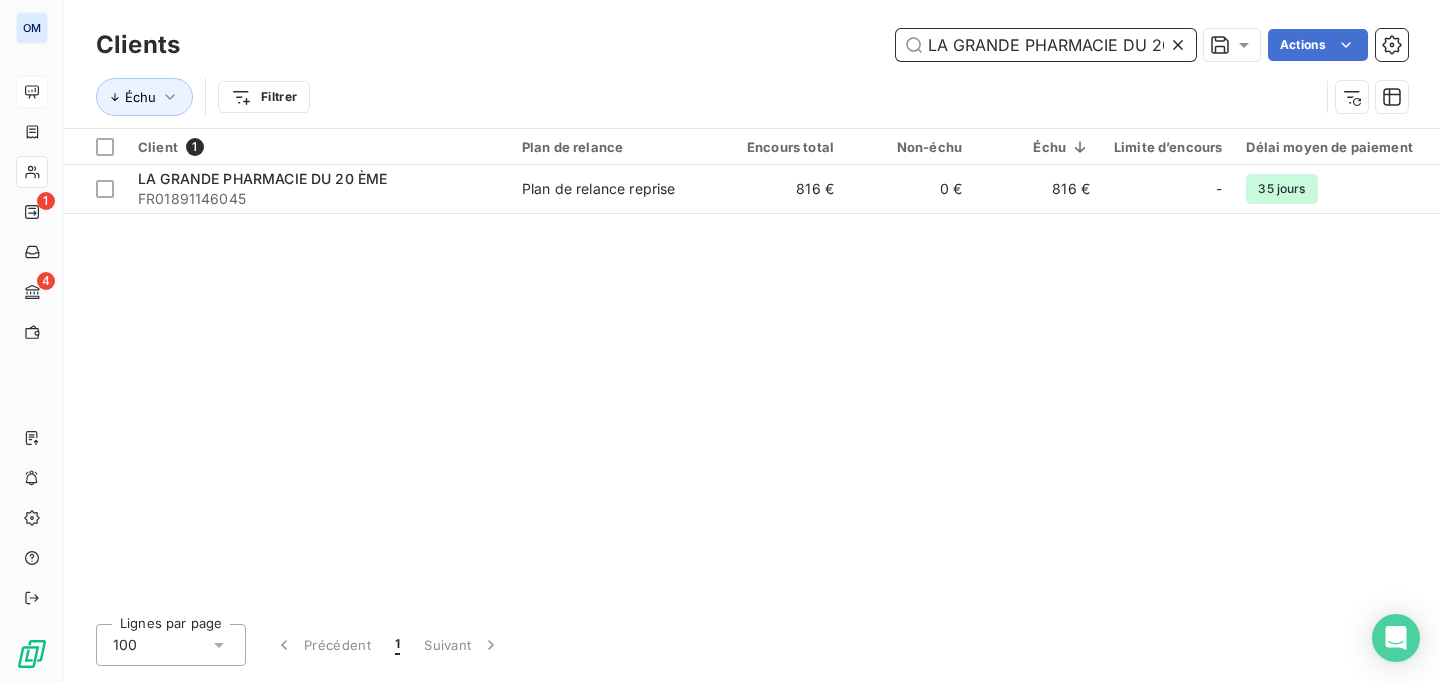 click on "LA GRANDE PHARMACIE DU 20 ÈME" at bounding box center (1046, 45) 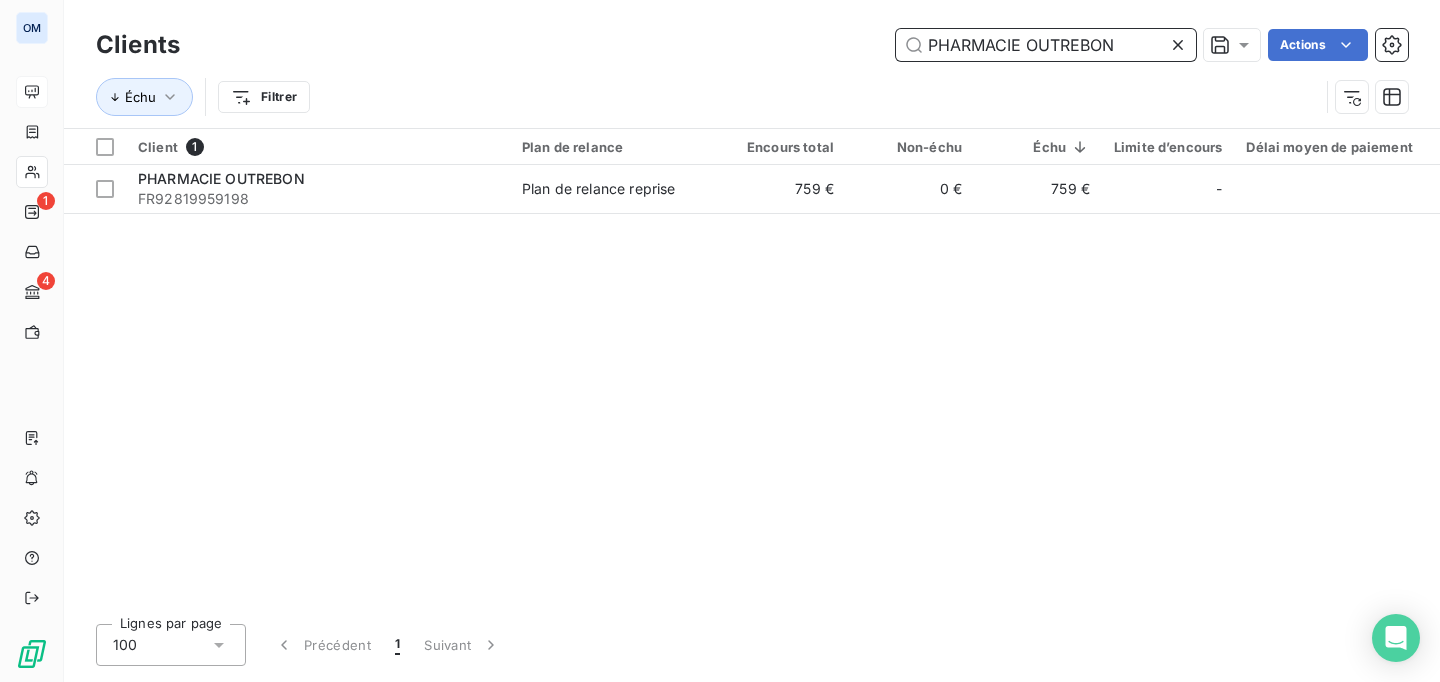 click on "PHARMACIE OUTREBON" at bounding box center [1046, 45] 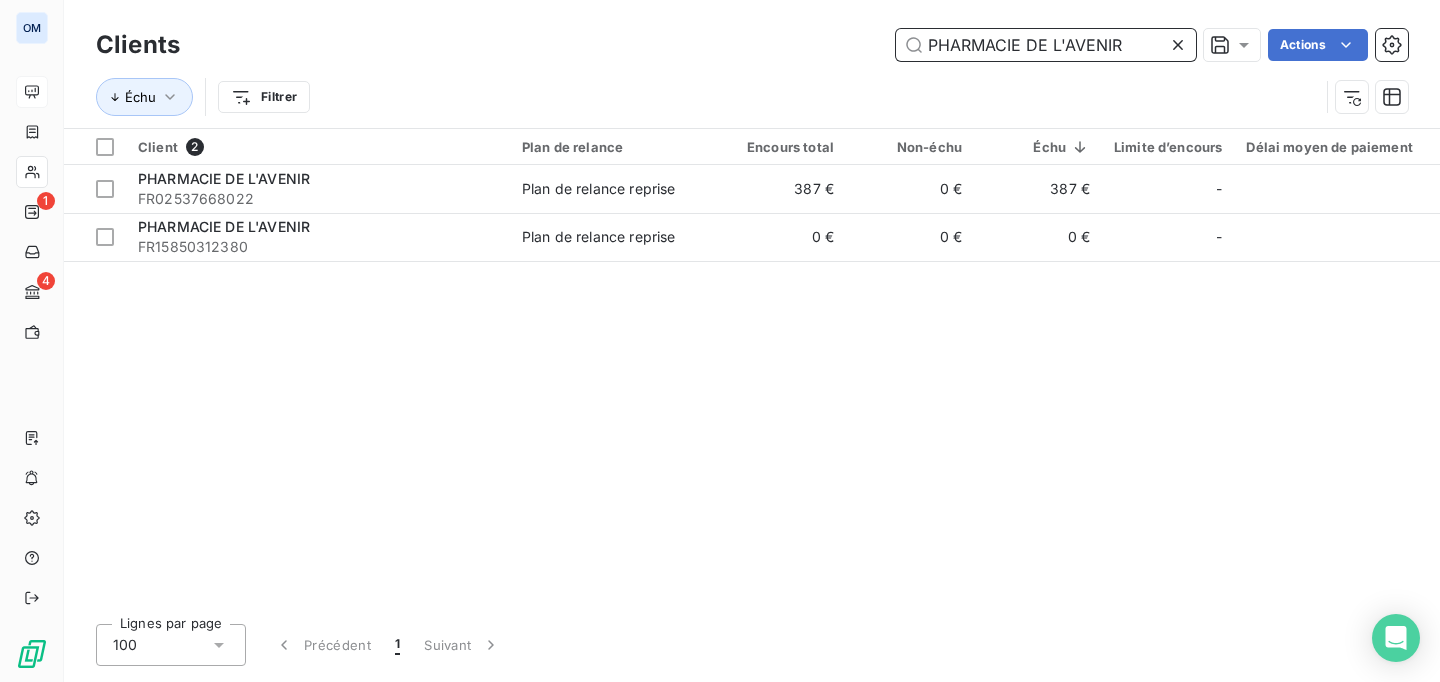 click on "PHARMACIE DE L'AVENIR" at bounding box center (1046, 45) 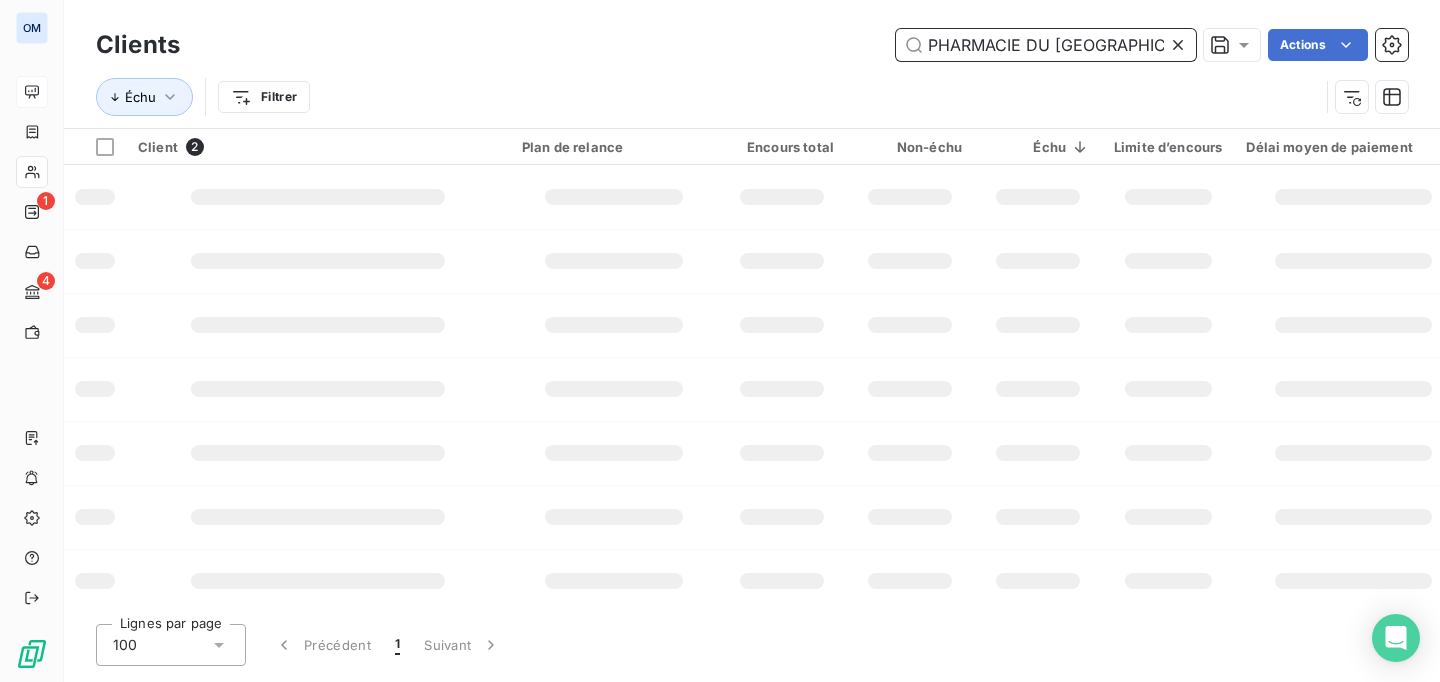 scroll, scrollTop: 0, scrollLeft: 8, axis: horizontal 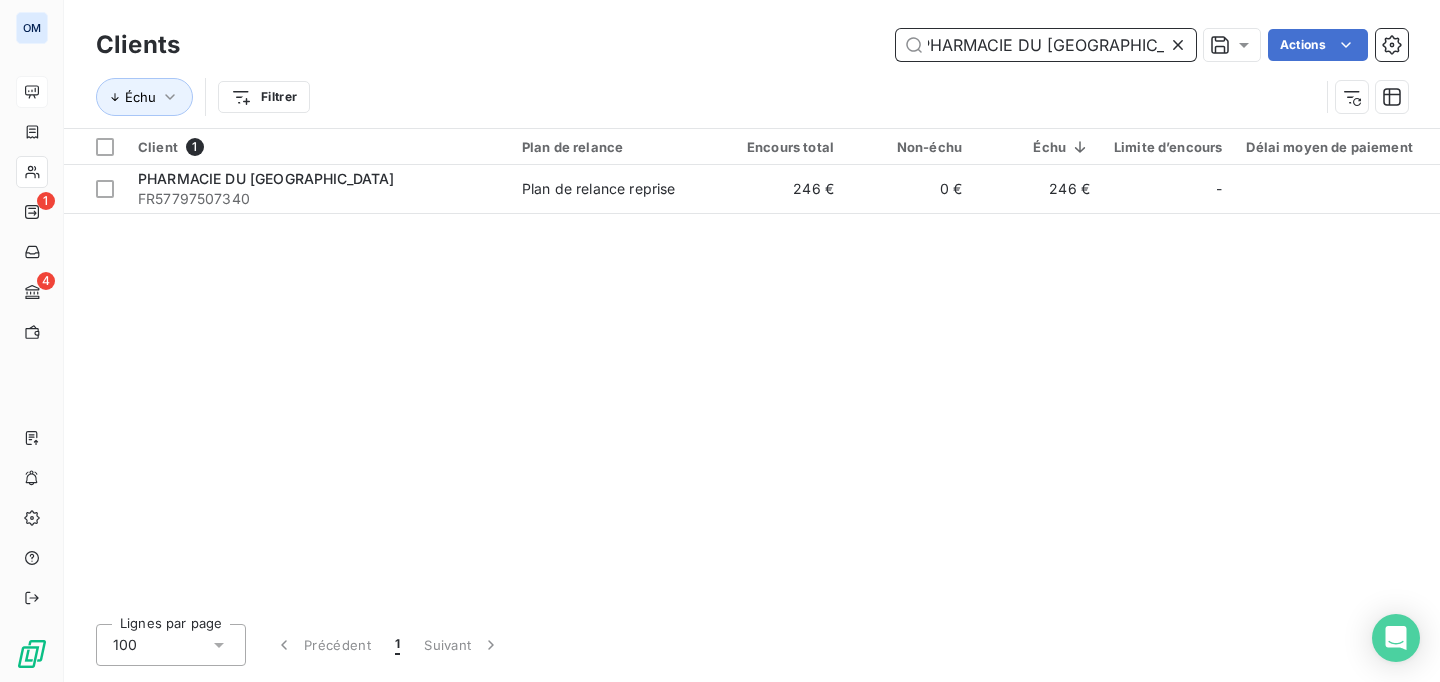 type on "PHARMACIE DU VIEUX VILLAGE" 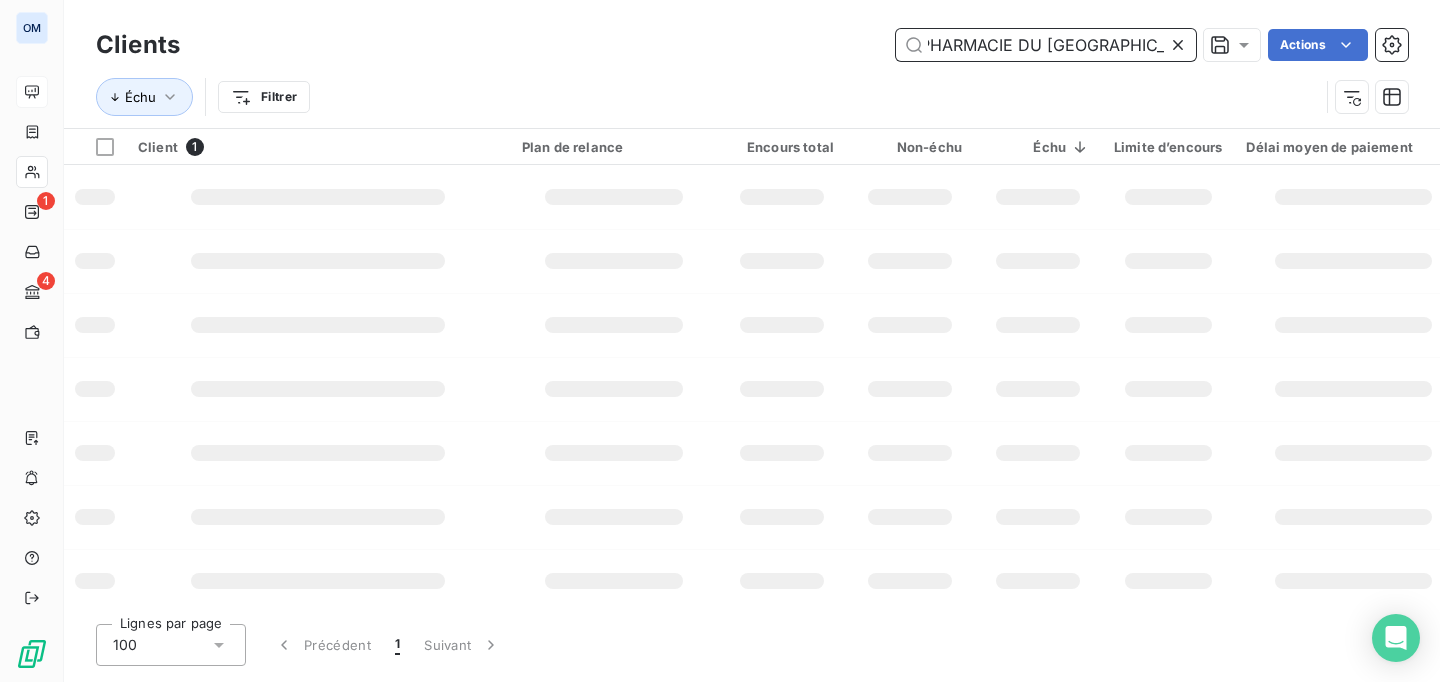 scroll, scrollTop: 0, scrollLeft: 0, axis: both 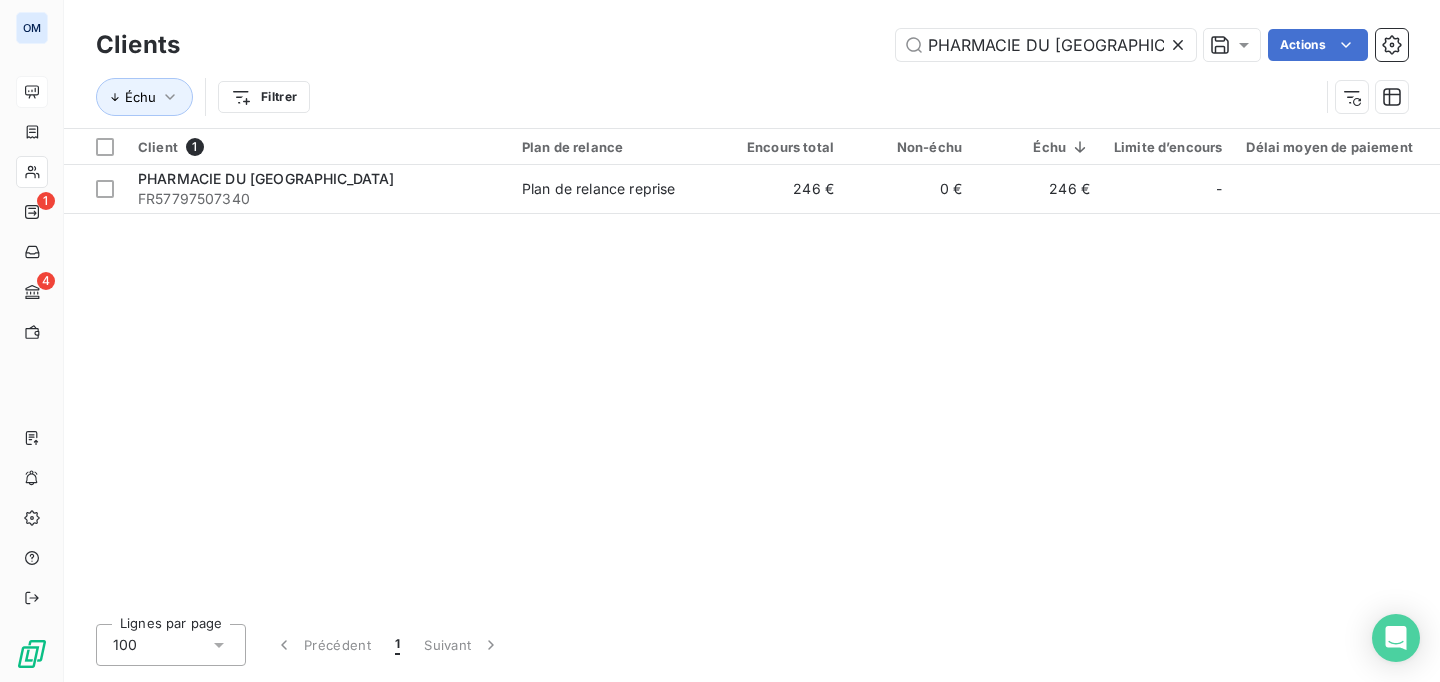 click 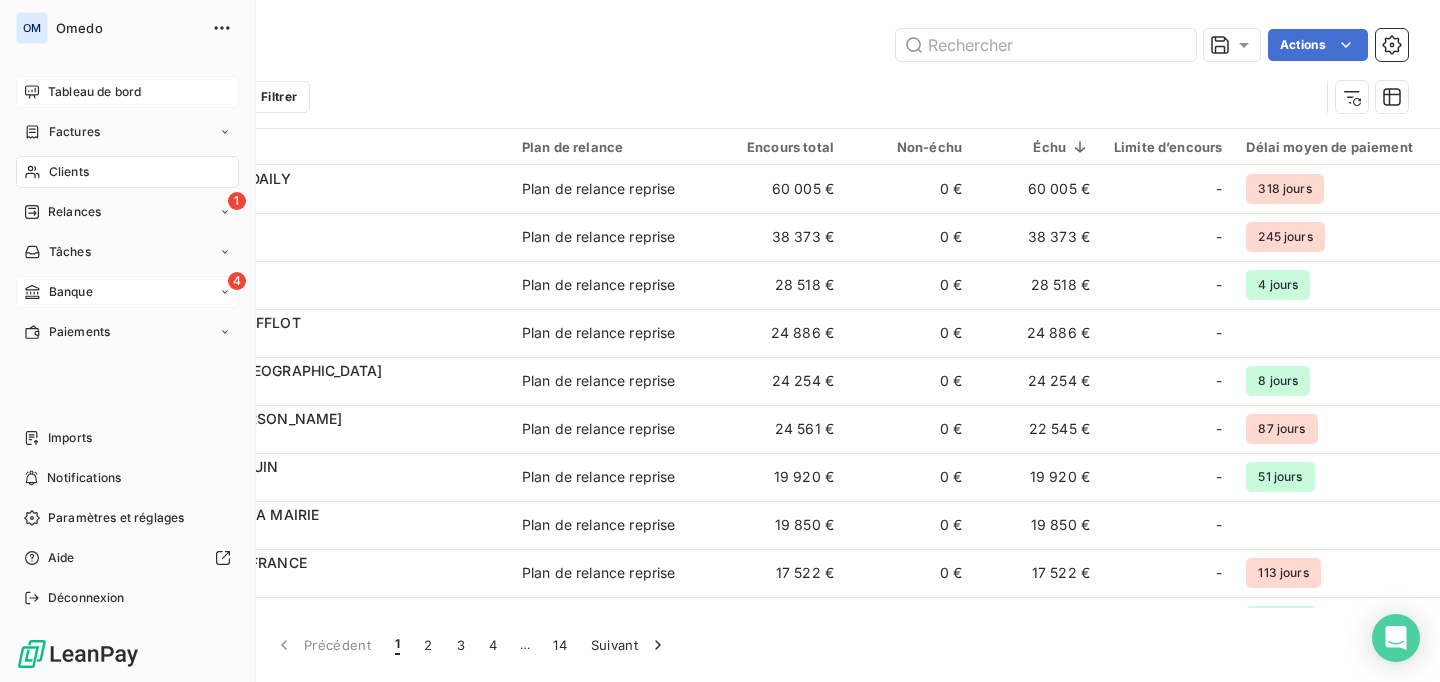 click on "Banque" at bounding box center [58, 292] 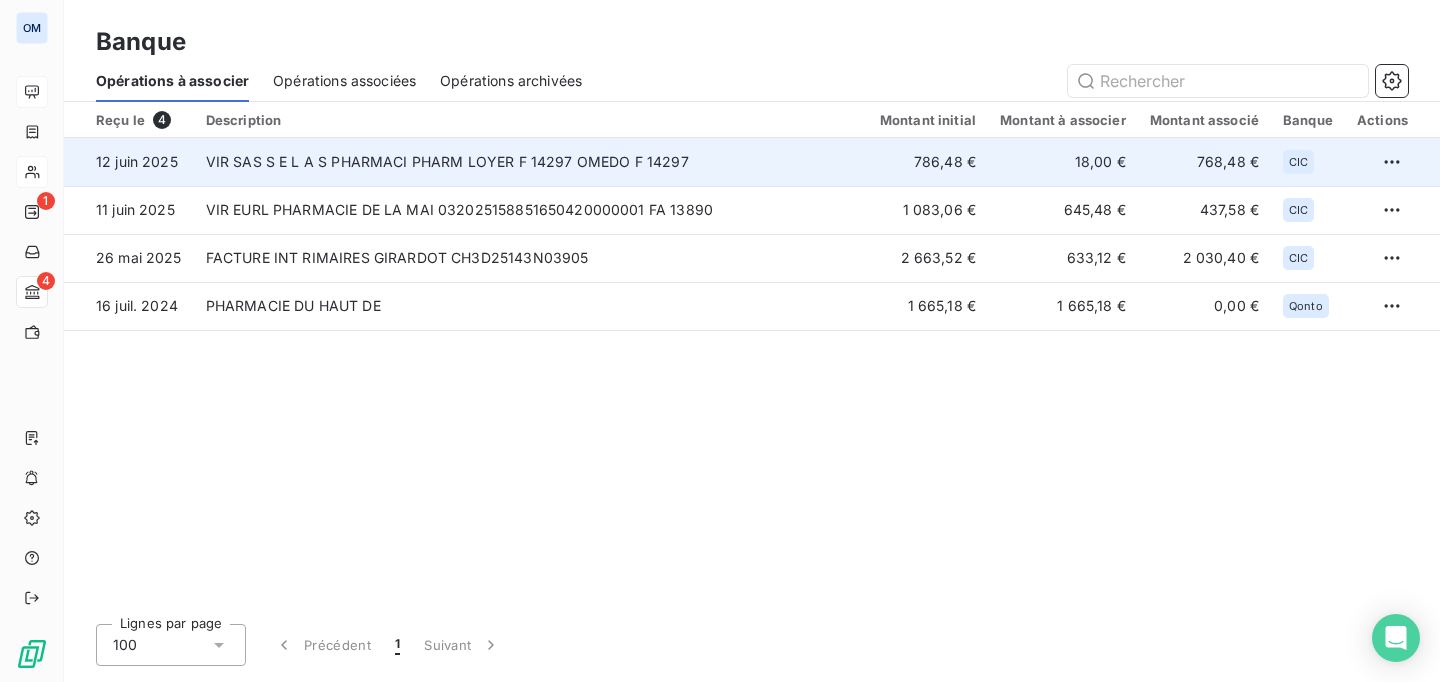 click on "VIR SAS S E L A S PHARMACI PHARM LOYER F 14297 OMEDO F 14297" at bounding box center [531, 162] 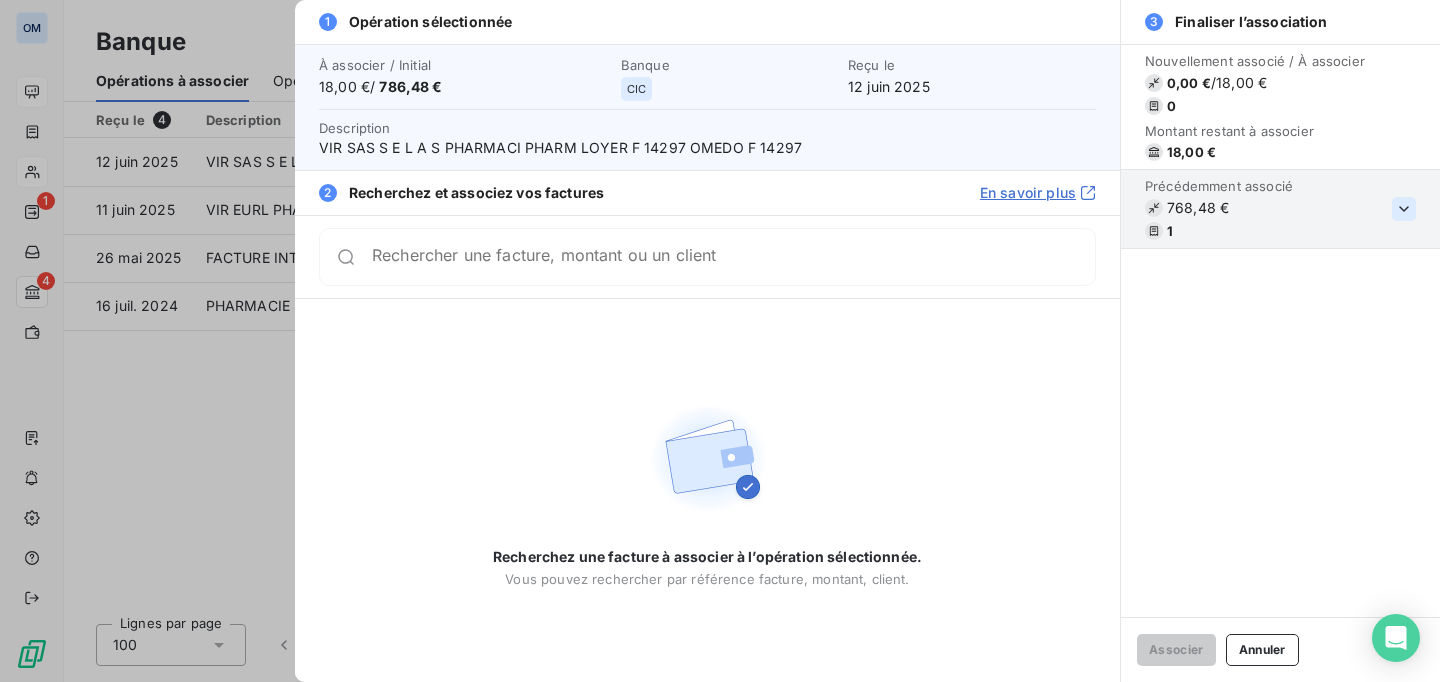 click 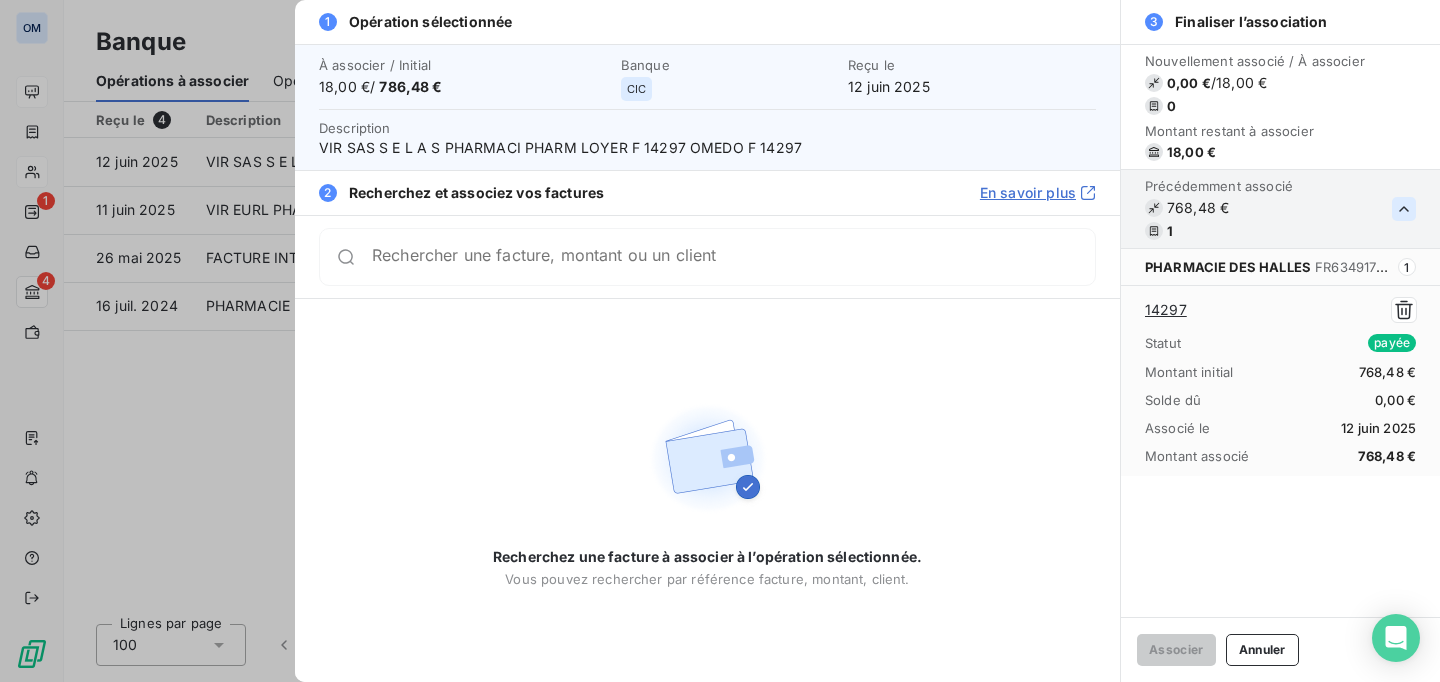 type 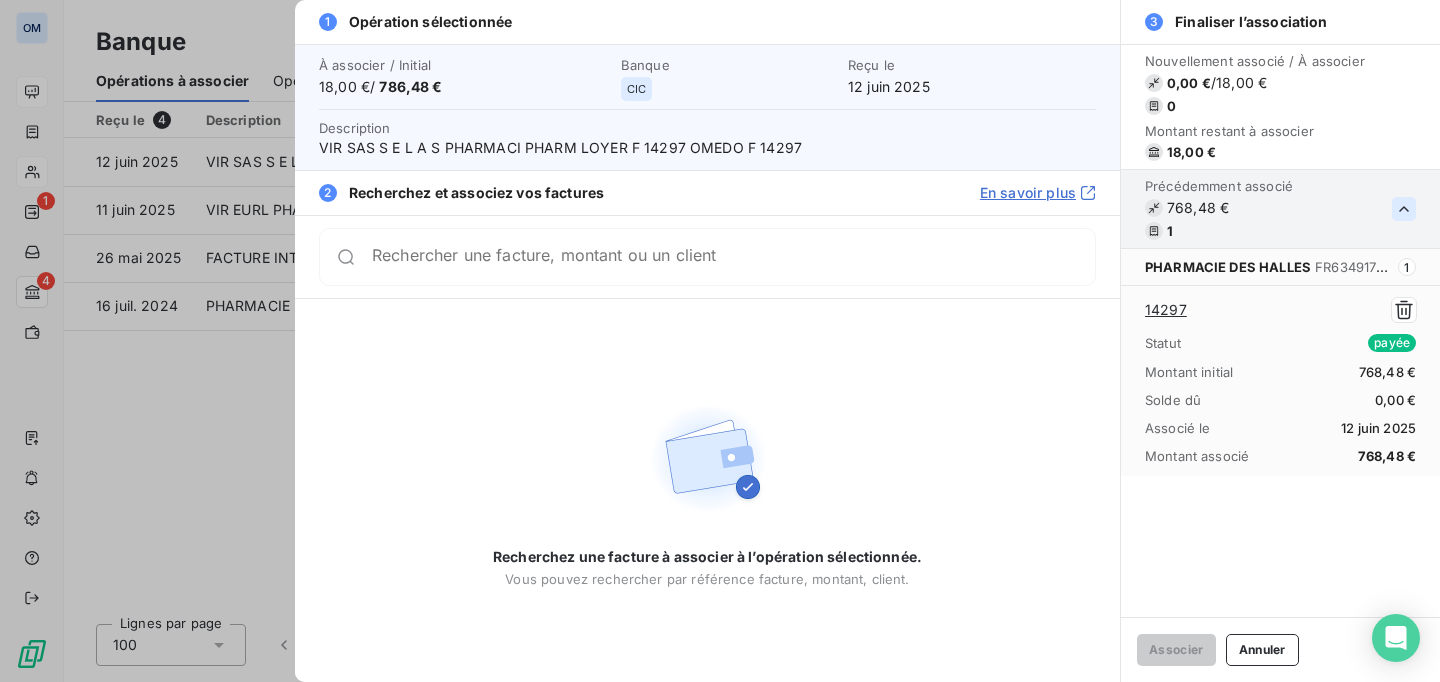 click on "14297" at bounding box center (1166, 310) 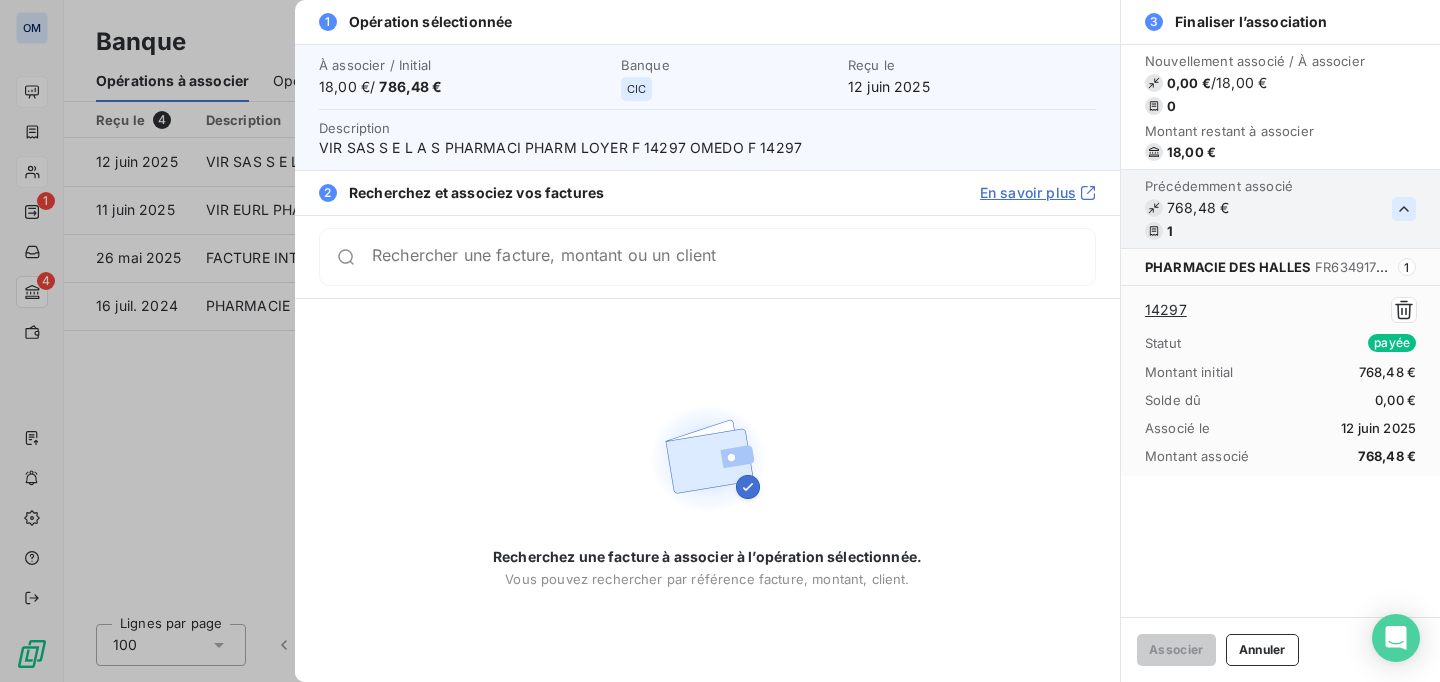 click at bounding box center (720, 341) 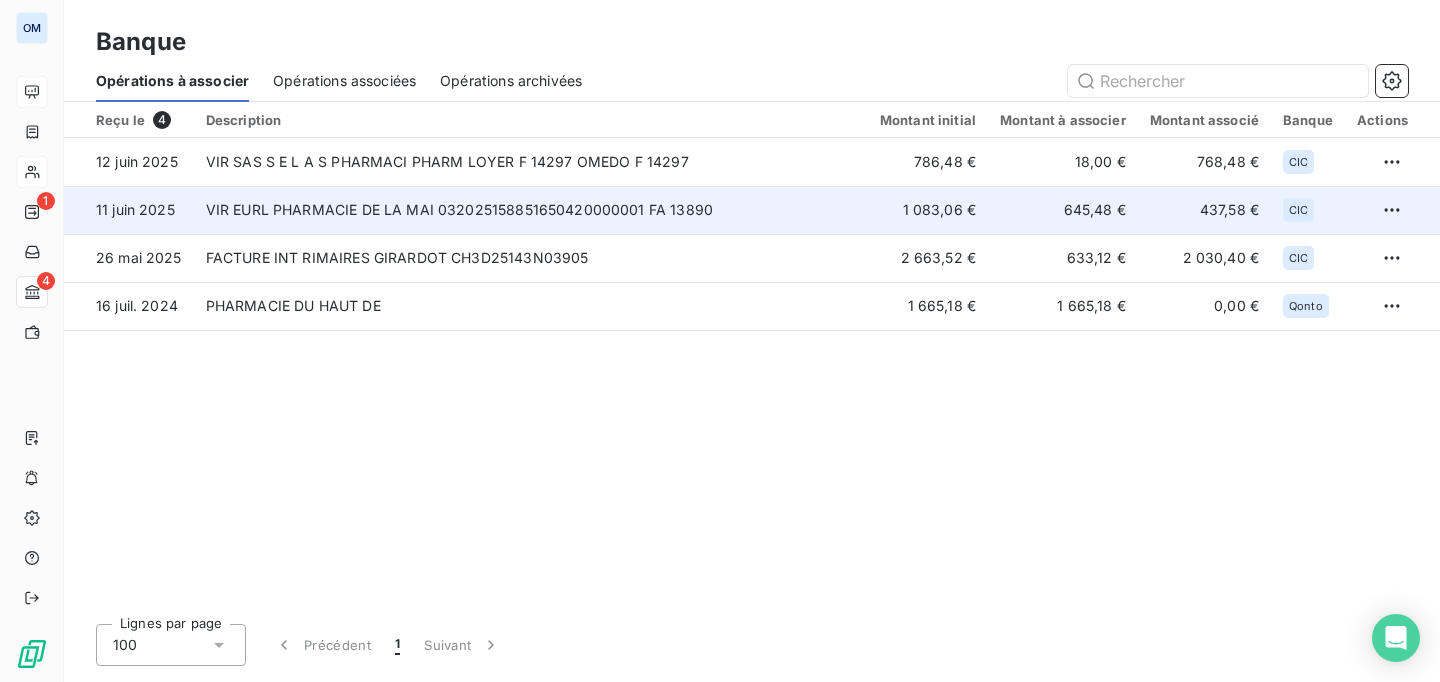 click on "VIR EURL PHARMACIE DE LA MAI 032025158851650420000001 FA 13890" at bounding box center (531, 210) 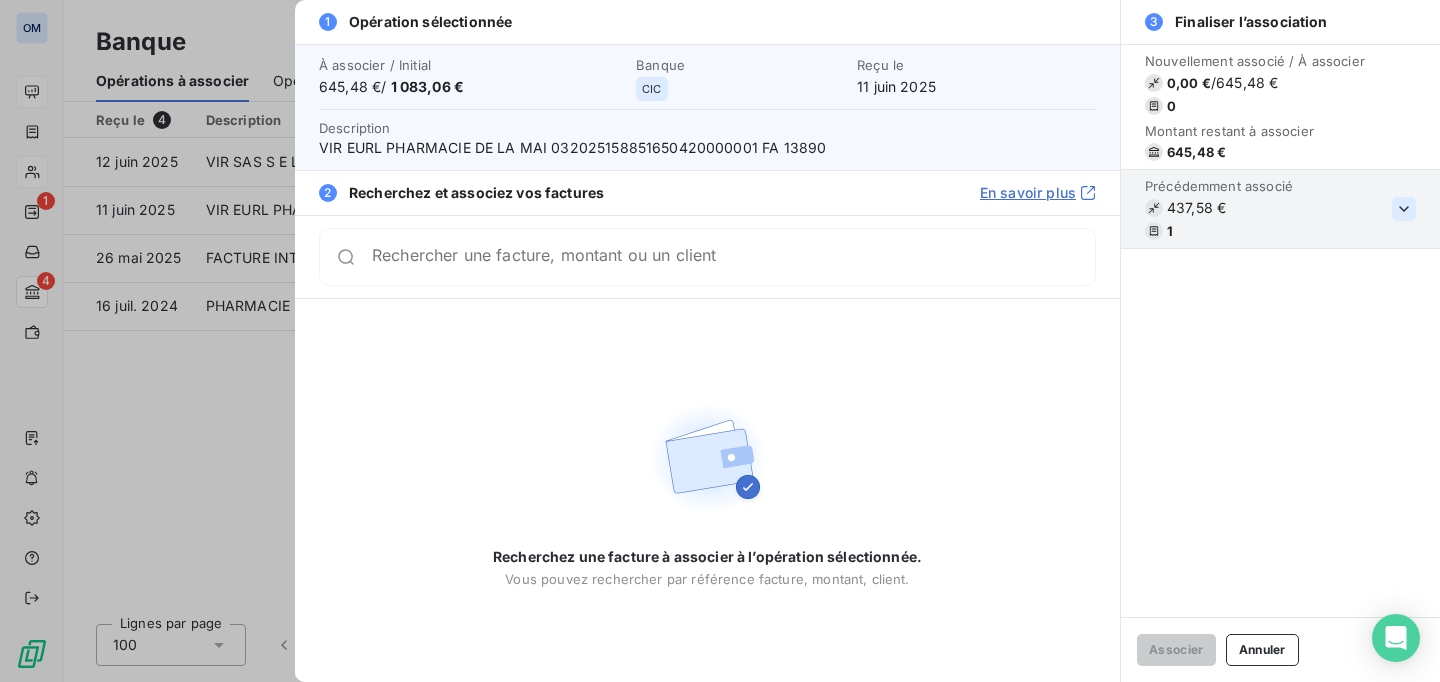 click 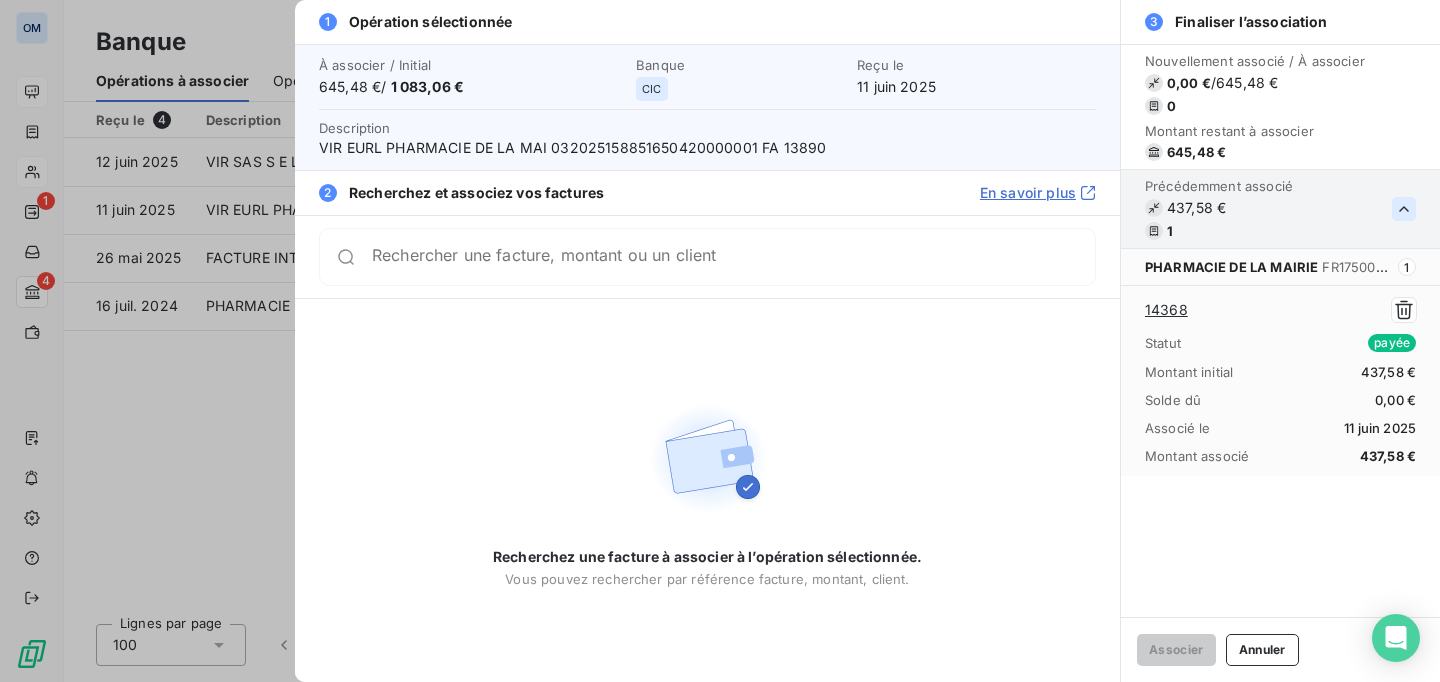 type 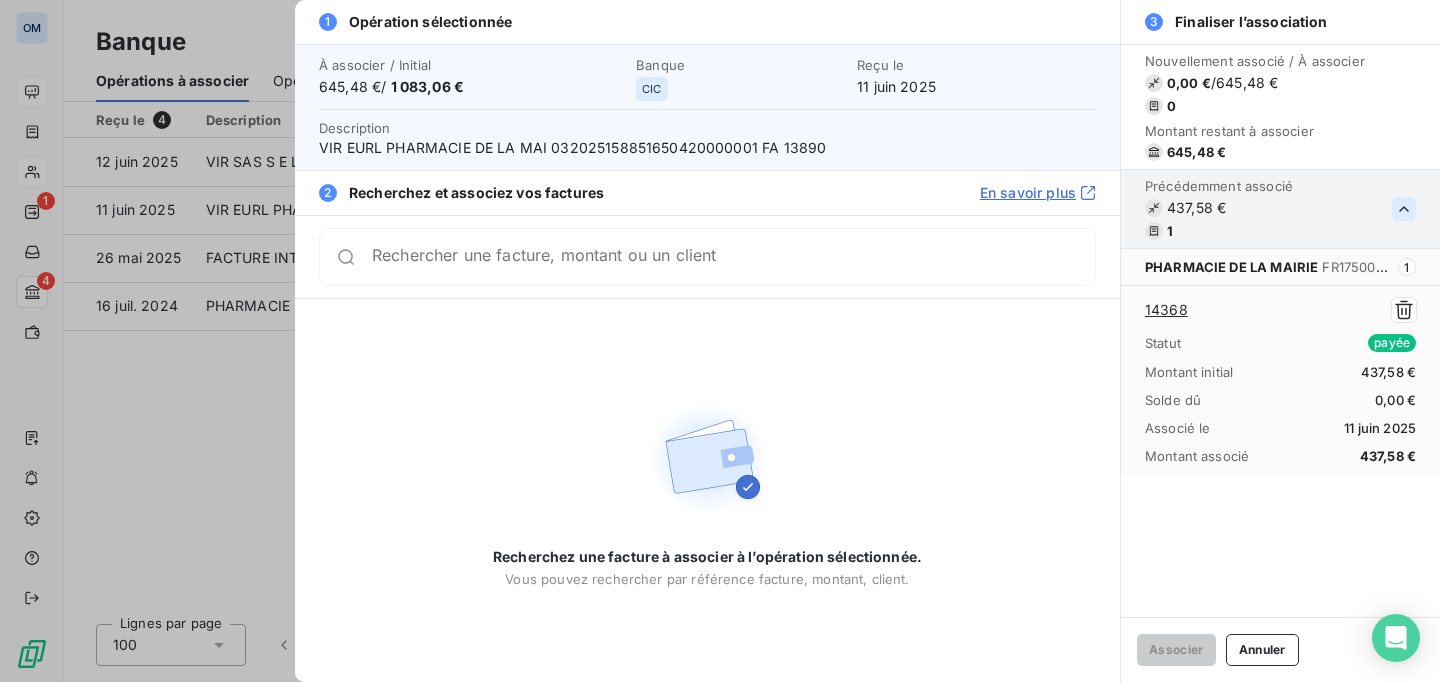 click on "14368" at bounding box center [1166, 310] 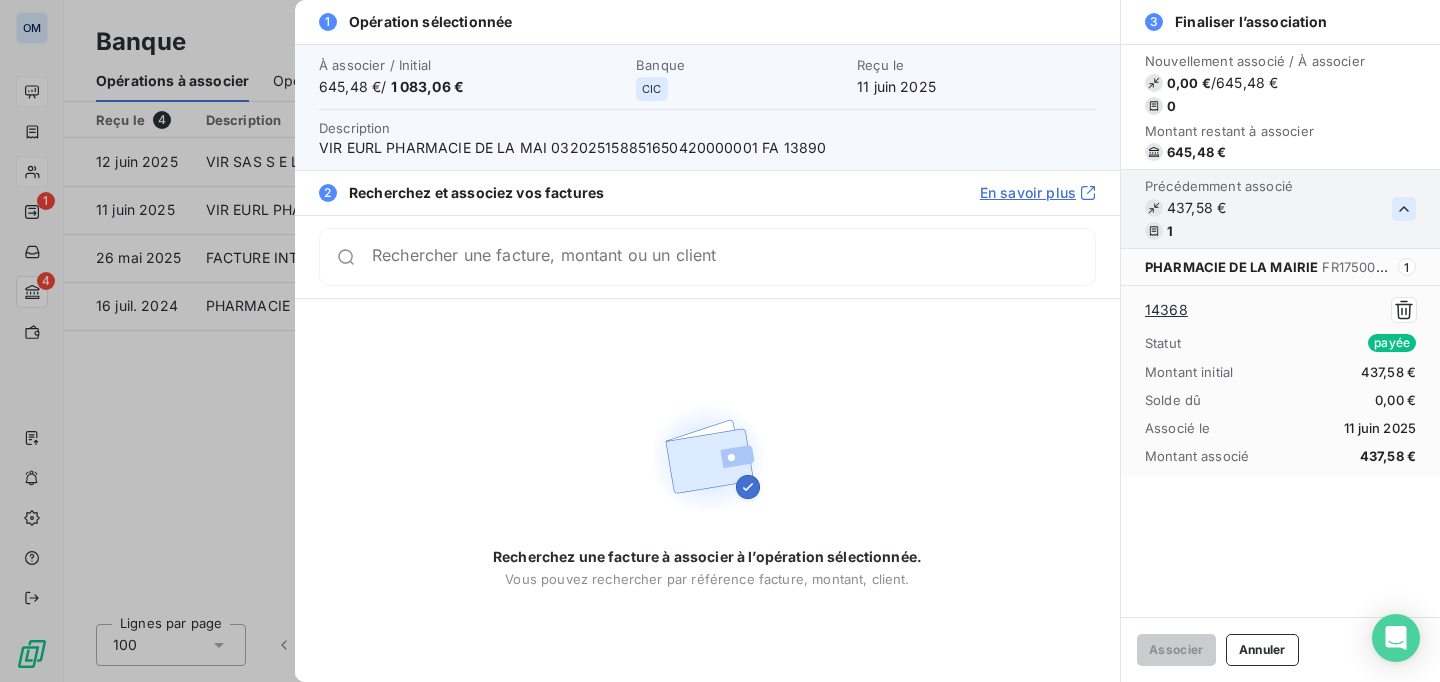 click at bounding box center (720, 341) 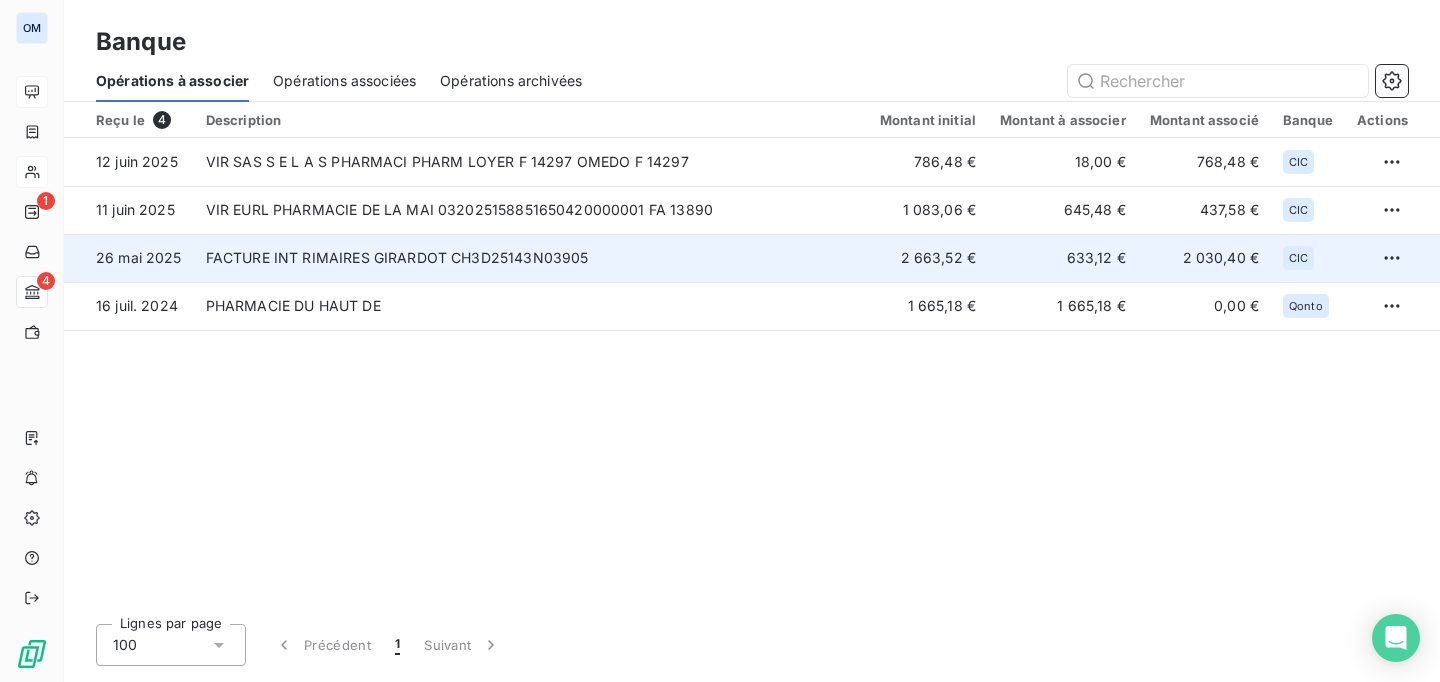 click on "FACTURE INT RIMAIRES GIRARDOT CH3D25143N03905" at bounding box center (531, 258) 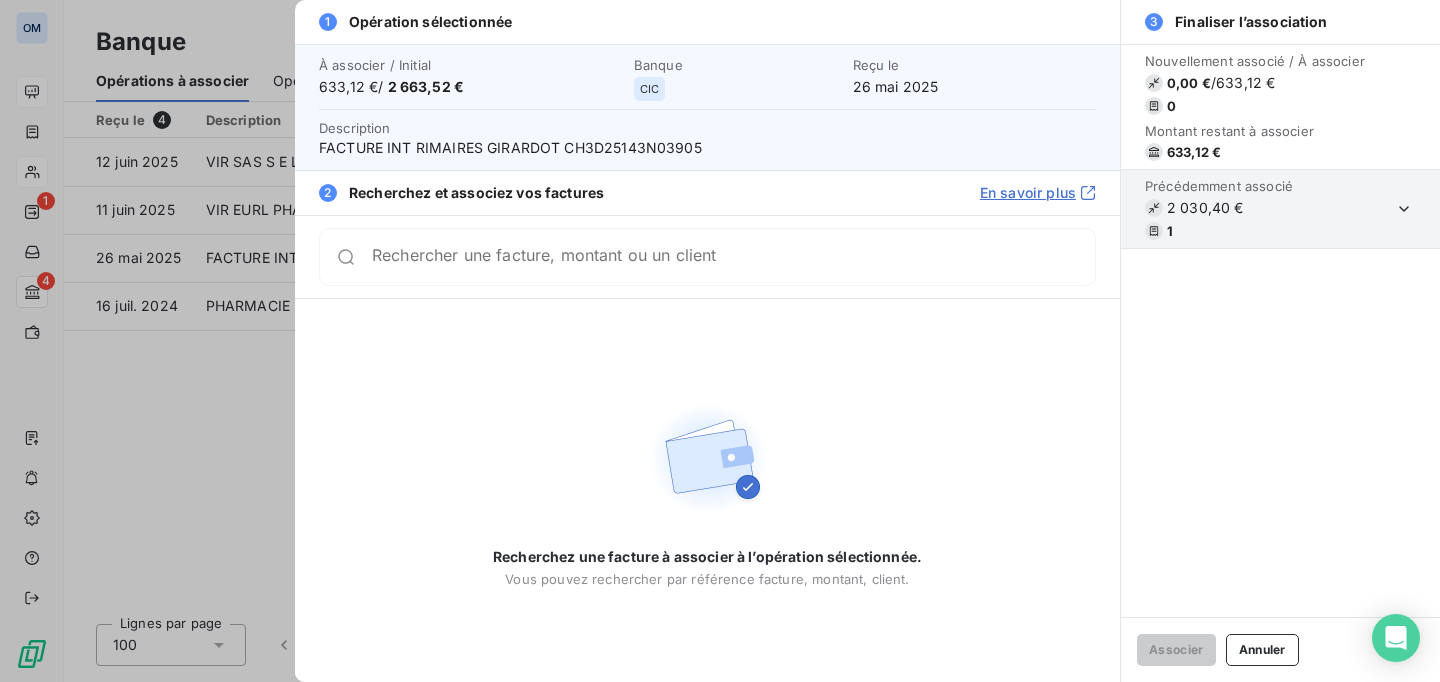 click on "2 030,40 €" at bounding box center [1219, 208] 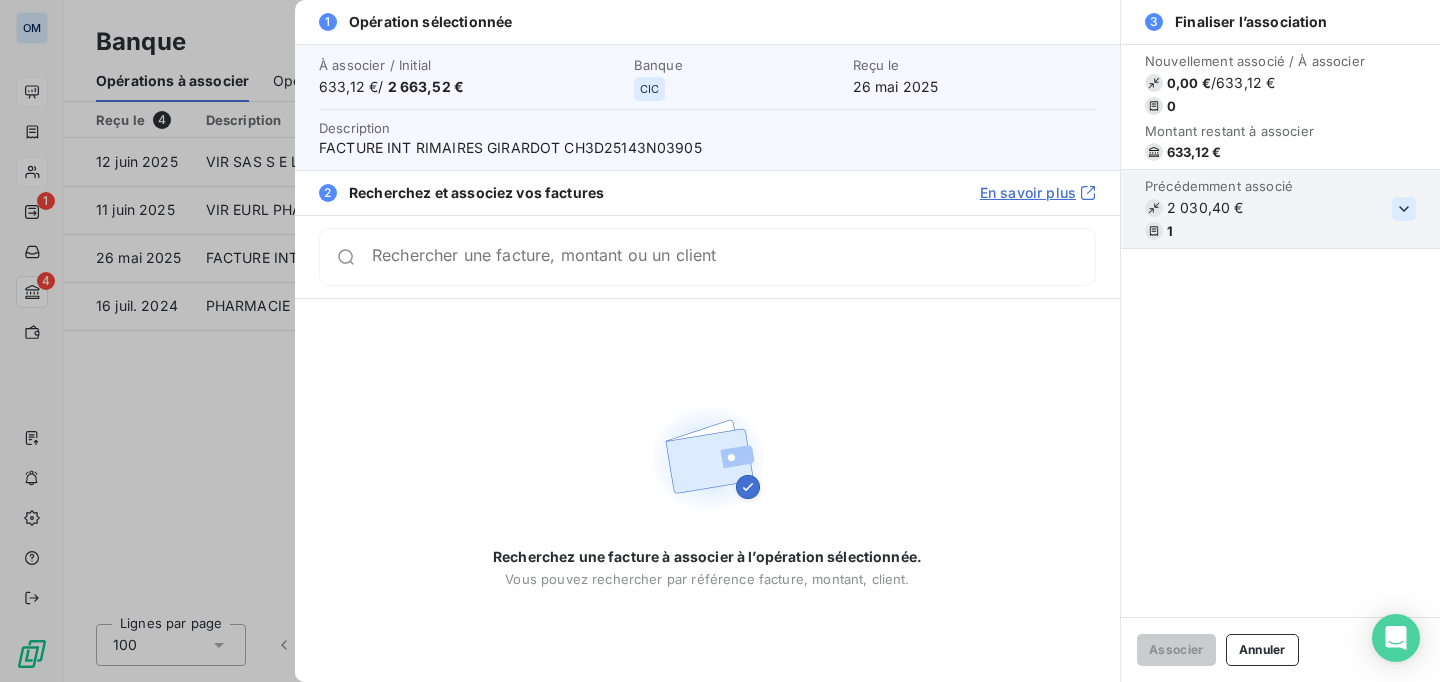 click 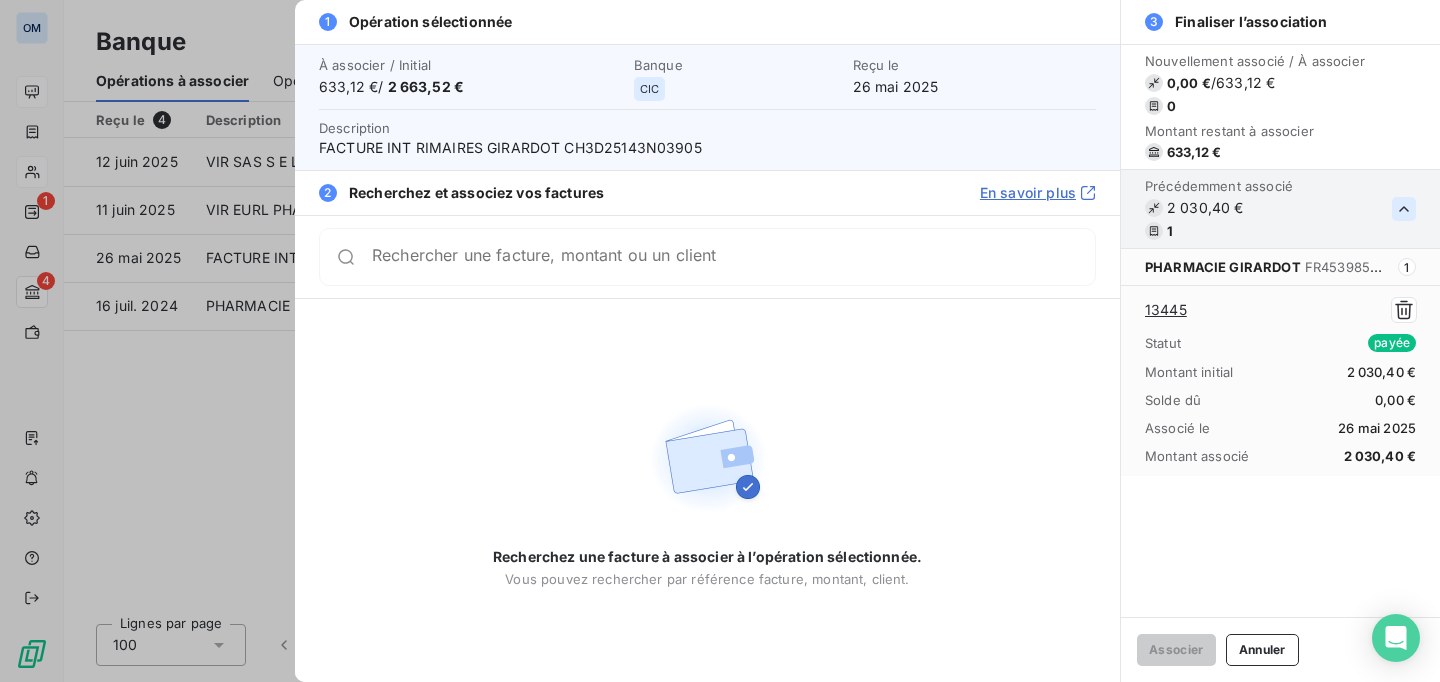 type 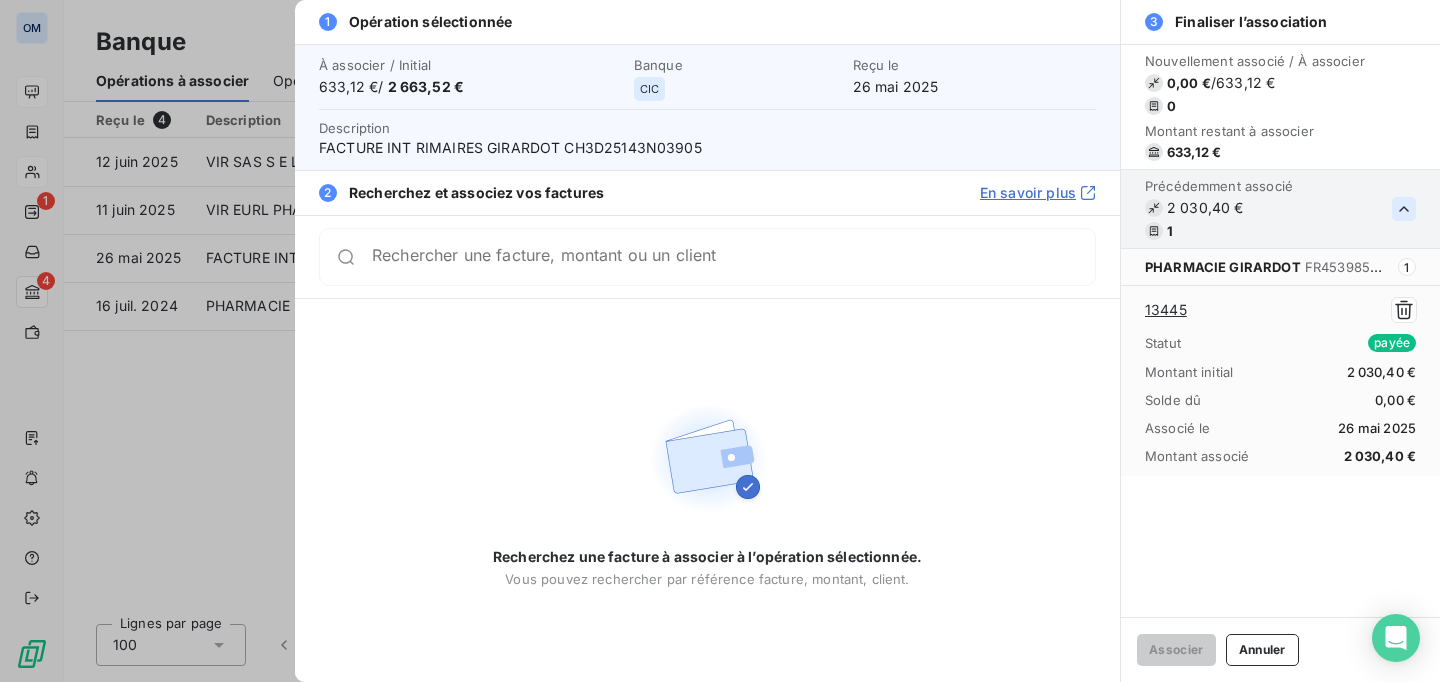 click on "13445" at bounding box center [1166, 310] 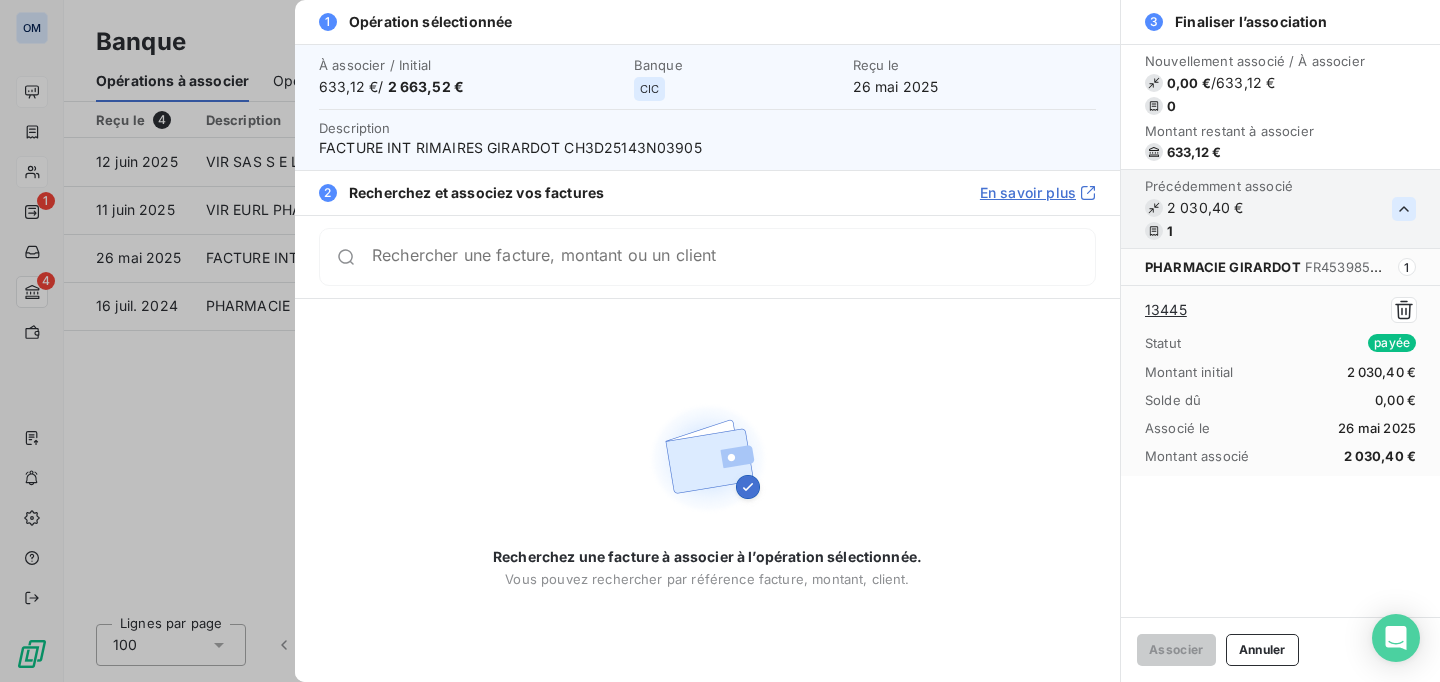 click at bounding box center [720, 341] 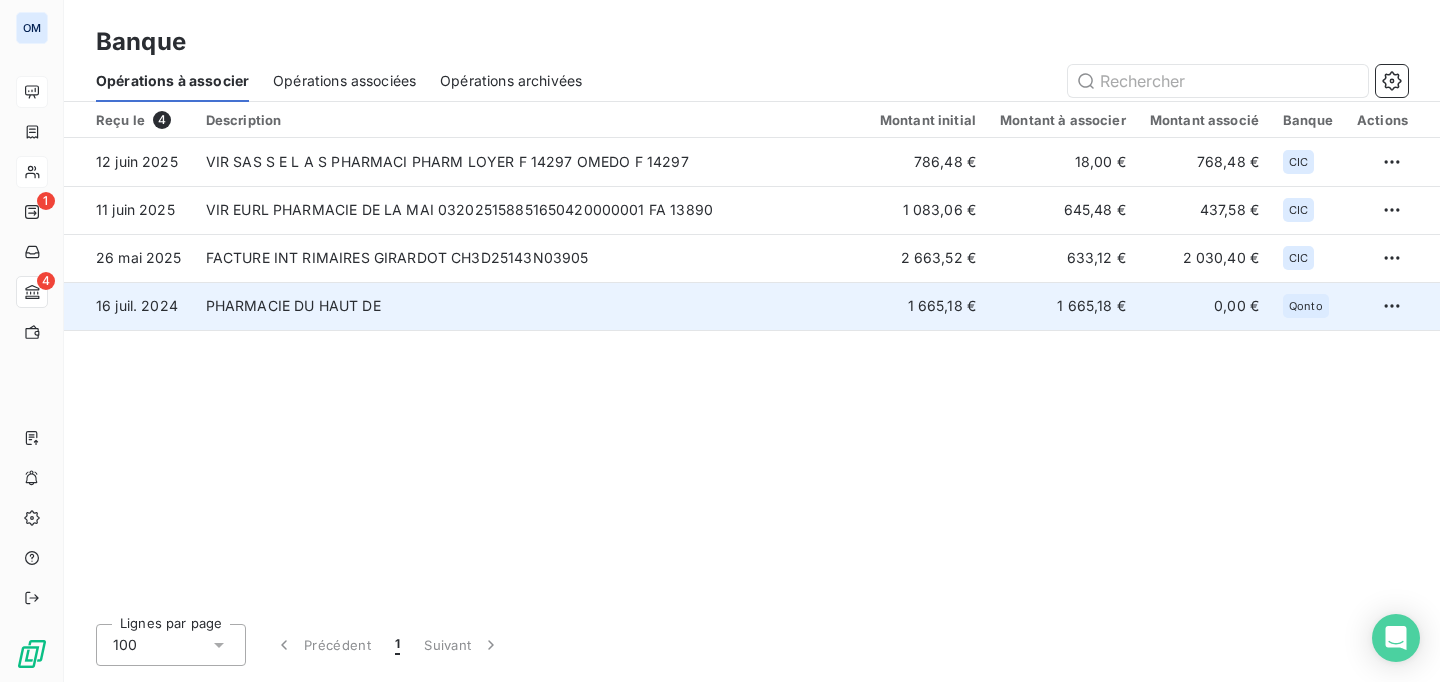 click on "PHARMACIE DU HAUT DE" at bounding box center (531, 306) 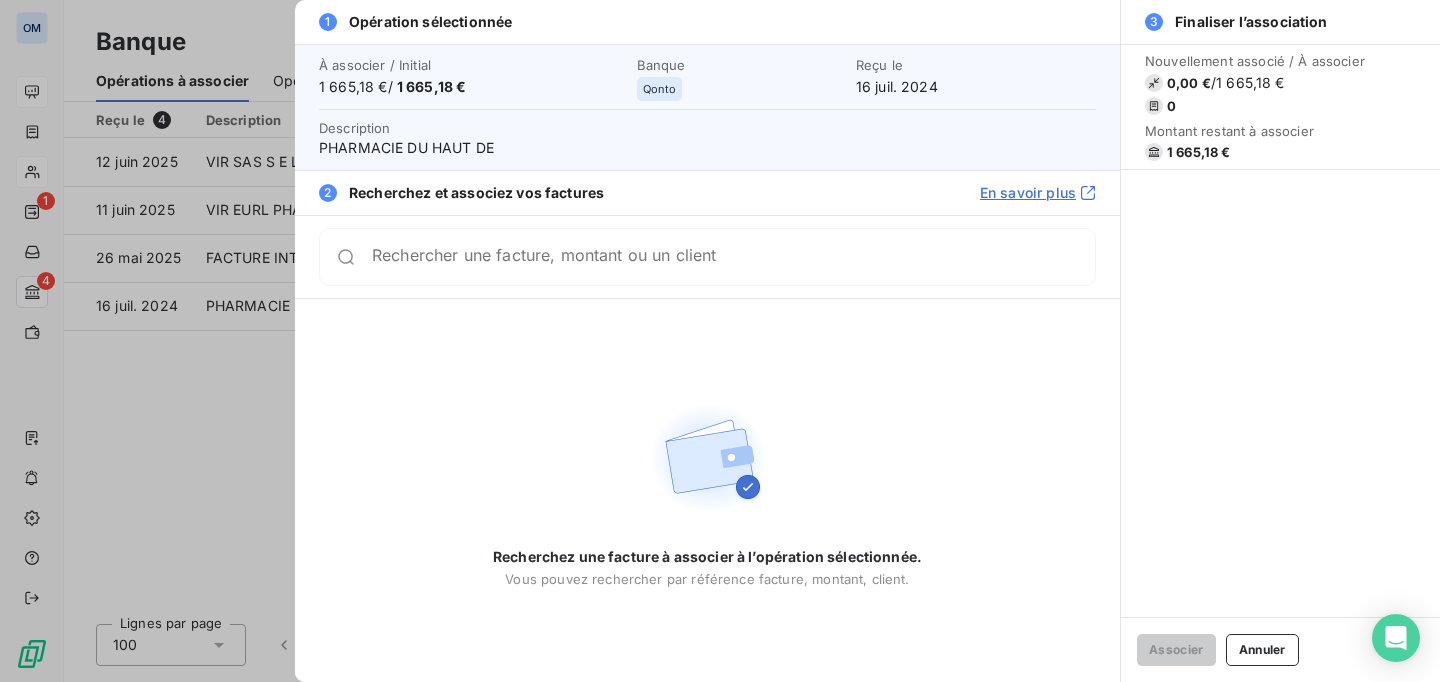 click on "PHARMACIE DU HAUT DE" at bounding box center [707, 148] 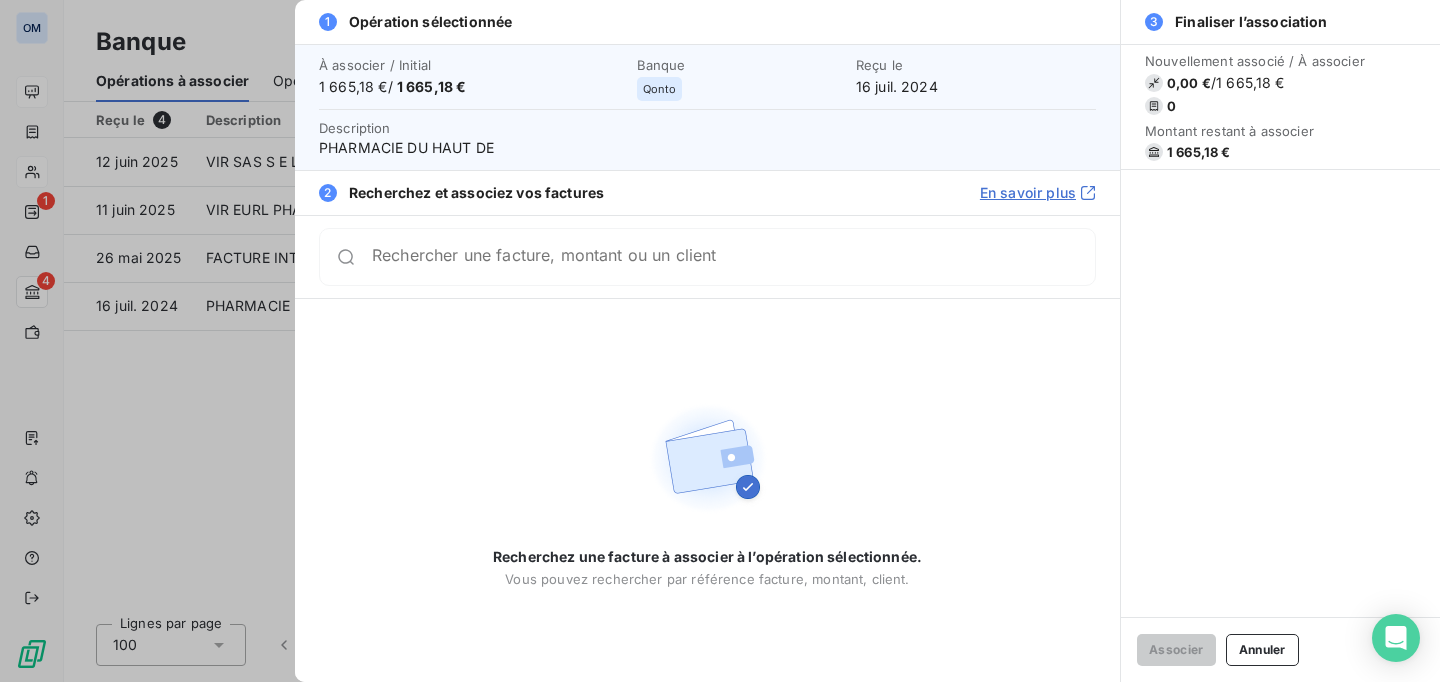 click on "PHARMACIE DU HAUT DE" at bounding box center [707, 148] 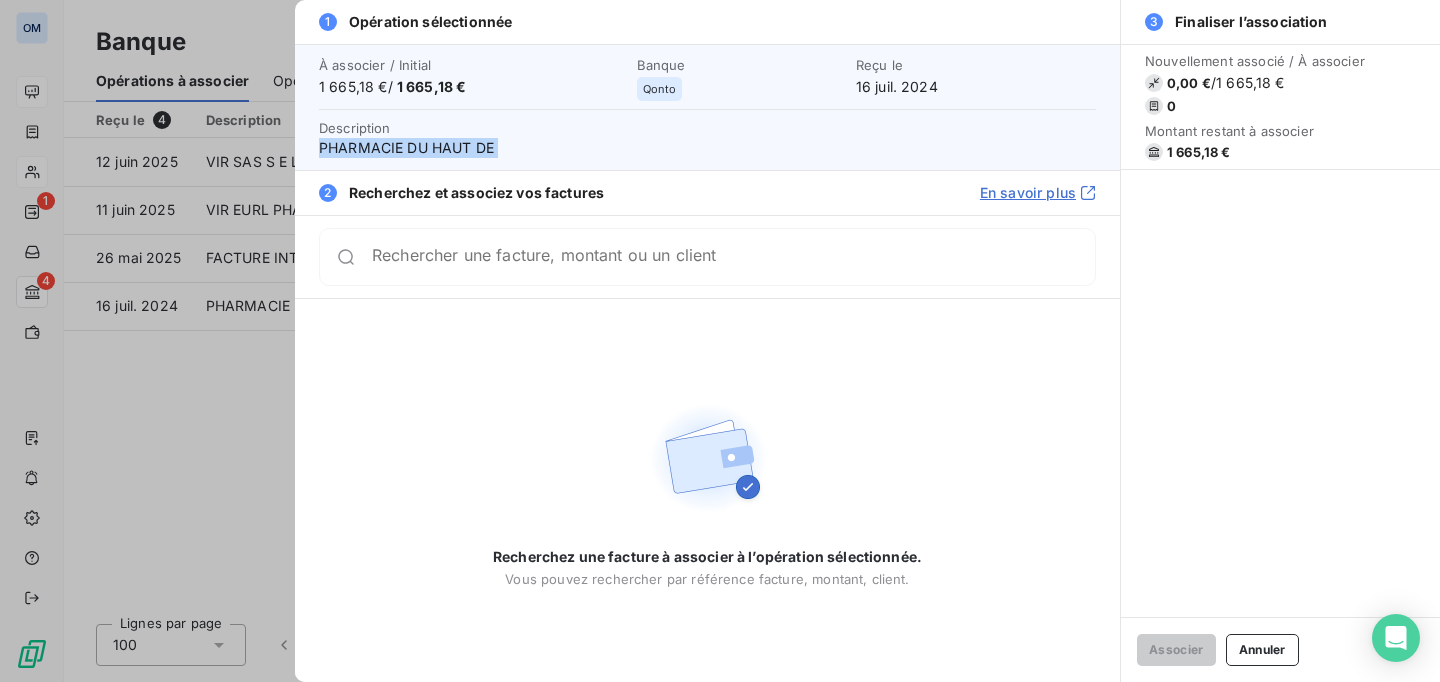 click on "PHARMACIE DU HAUT DE" at bounding box center (707, 148) 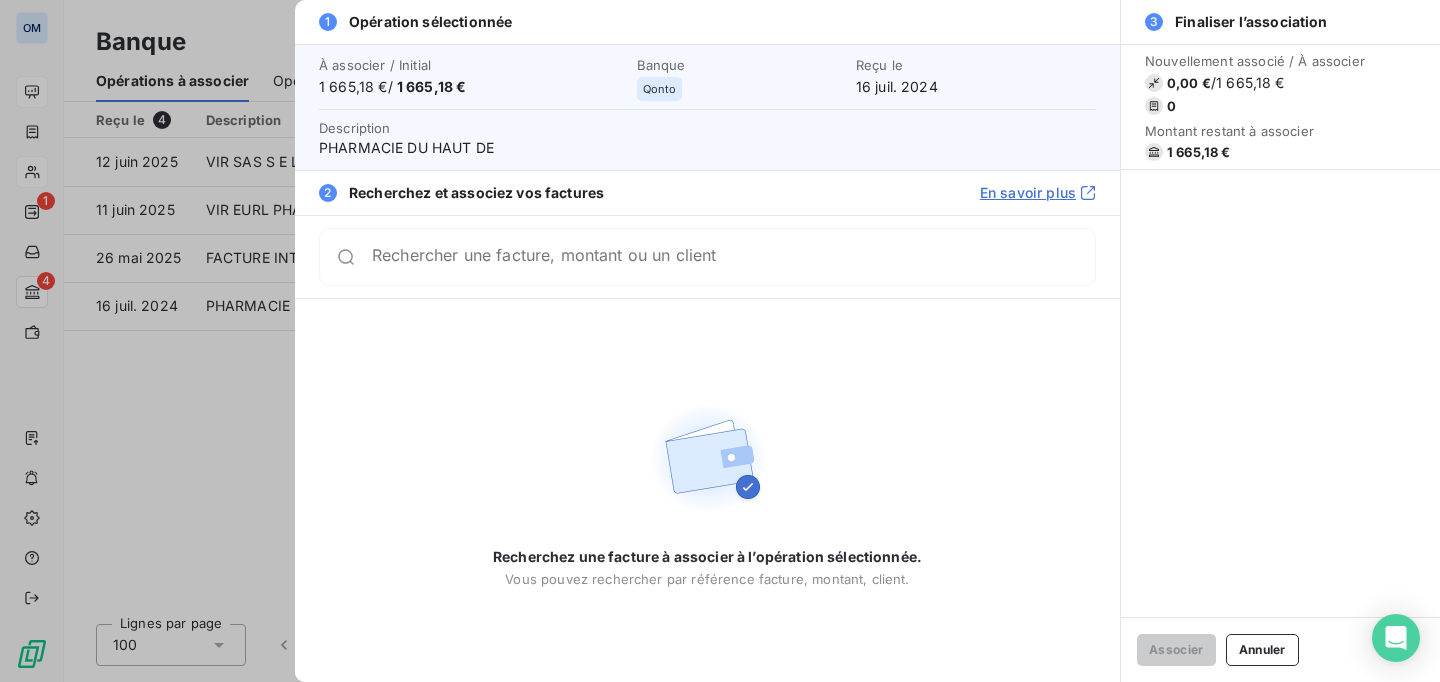 click at bounding box center [720, 341] 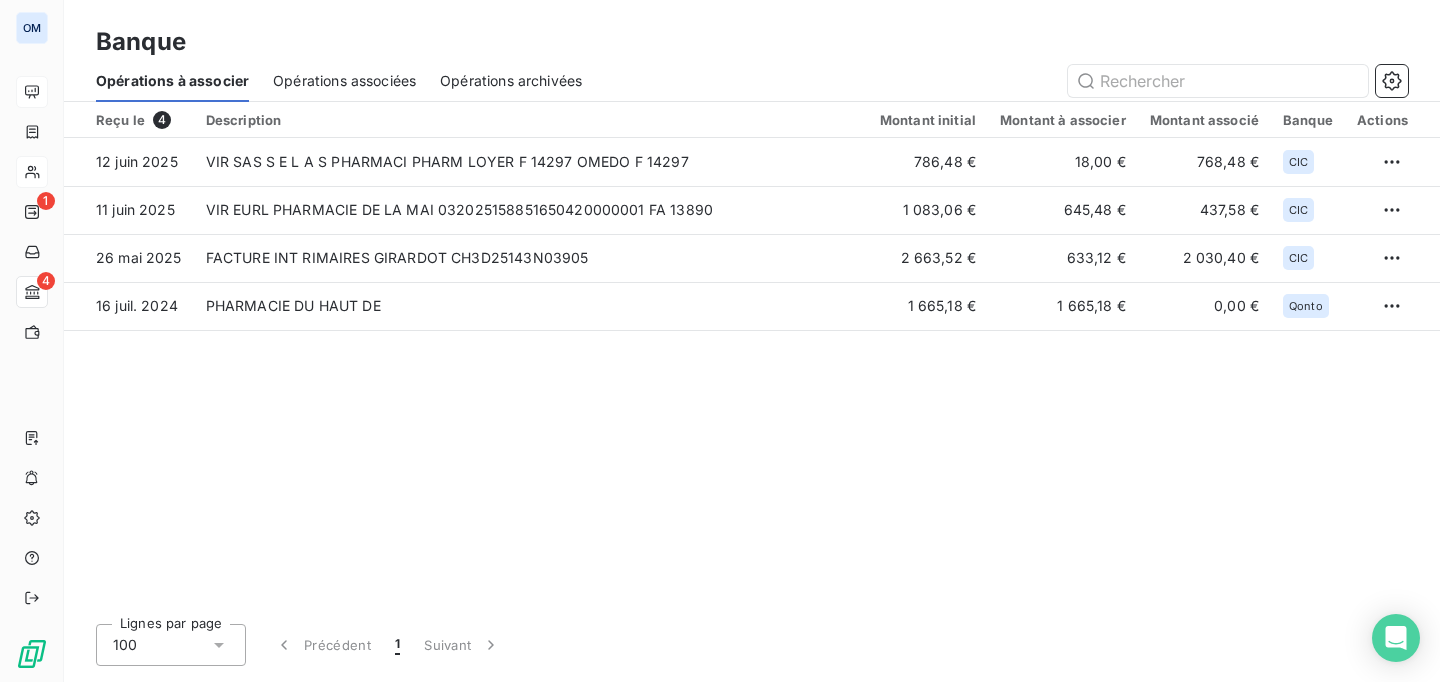 click on "Opérations associées" at bounding box center (344, 81) 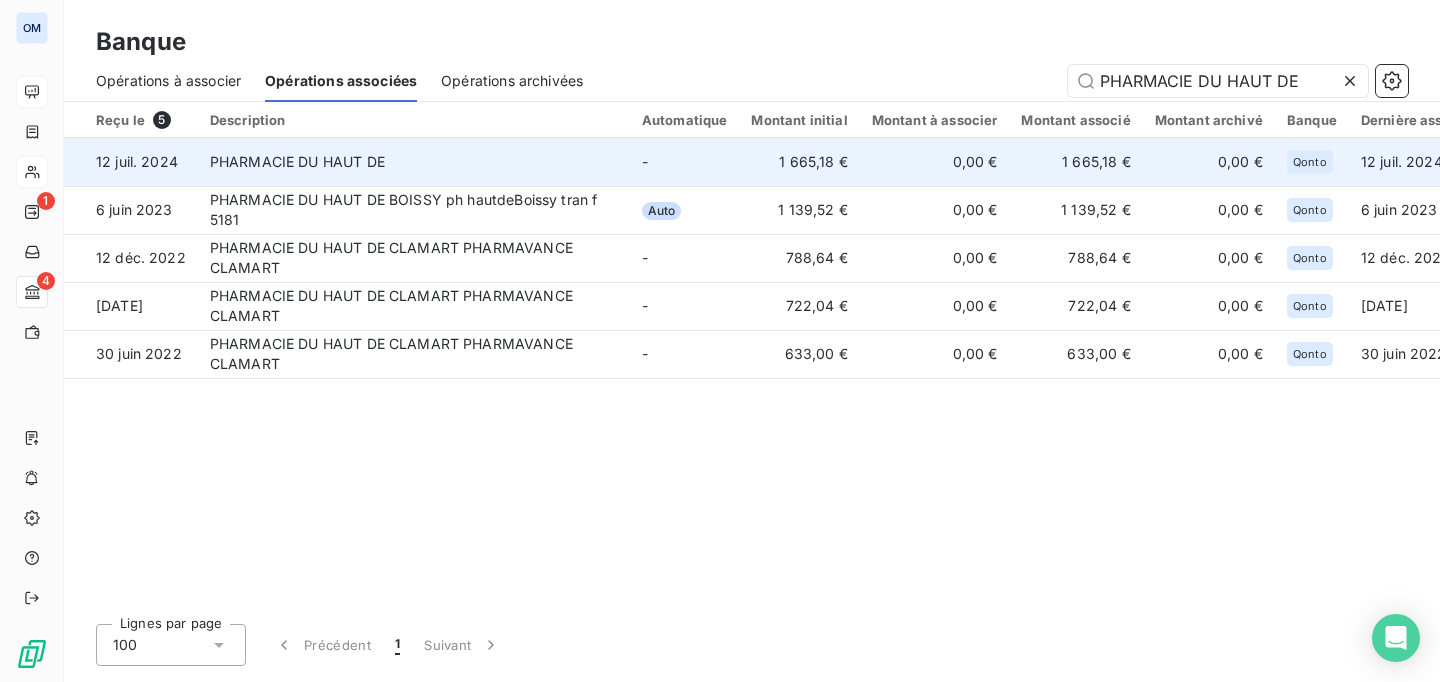 type on "PHARMACIE DU HAUT DE" 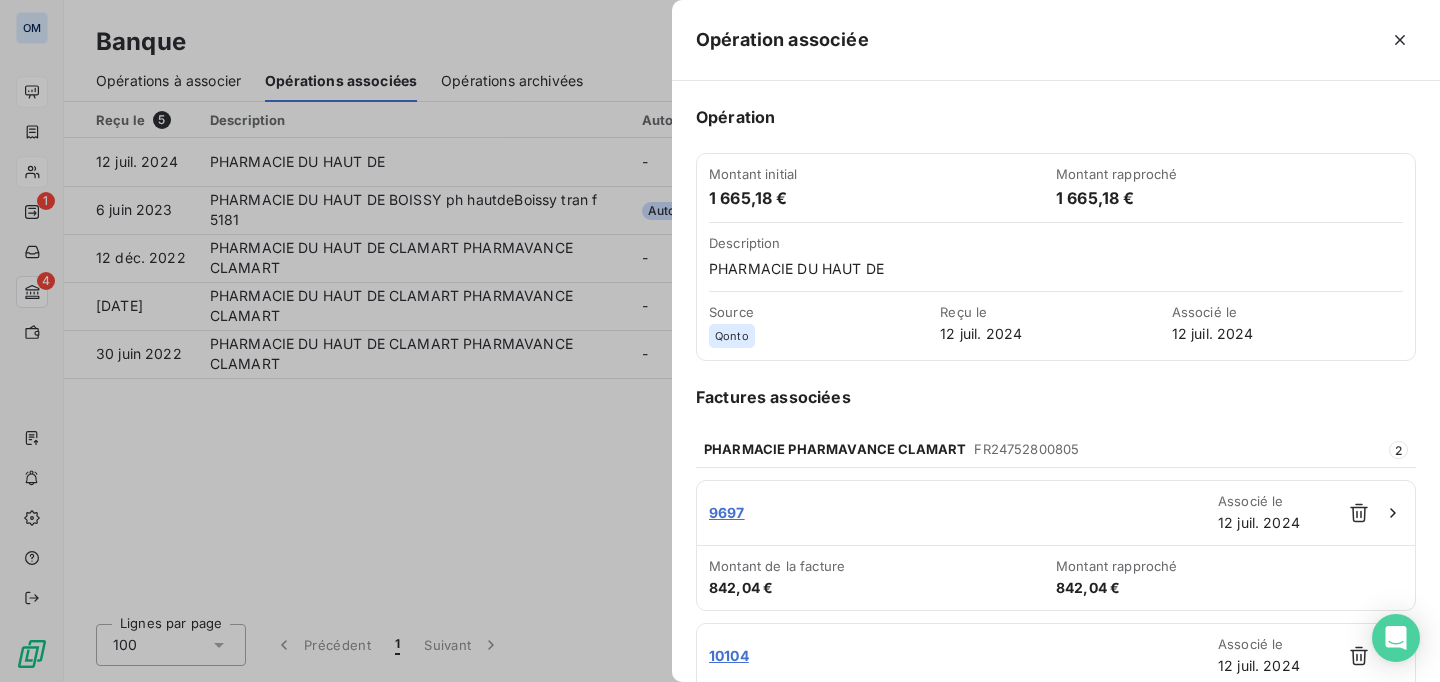 scroll, scrollTop: 96, scrollLeft: 0, axis: vertical 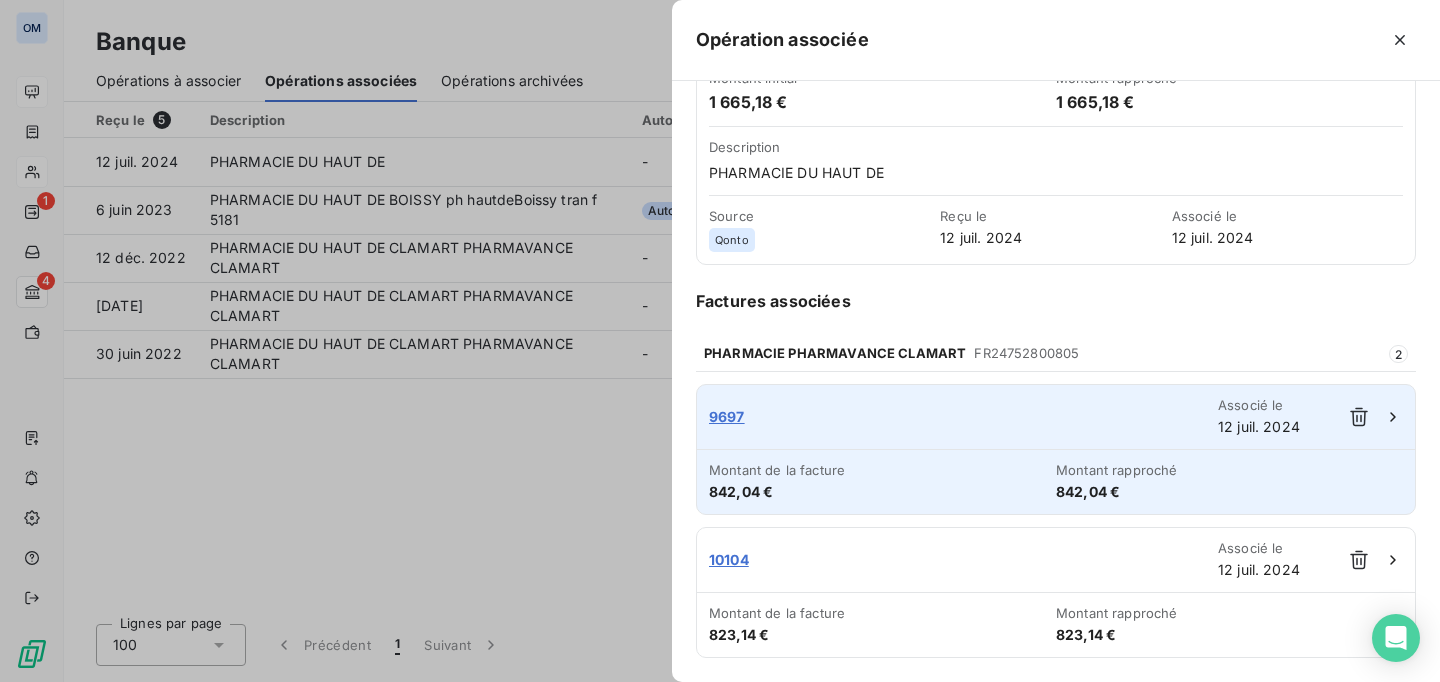 click on "9697" at bounding box center [963, 417] 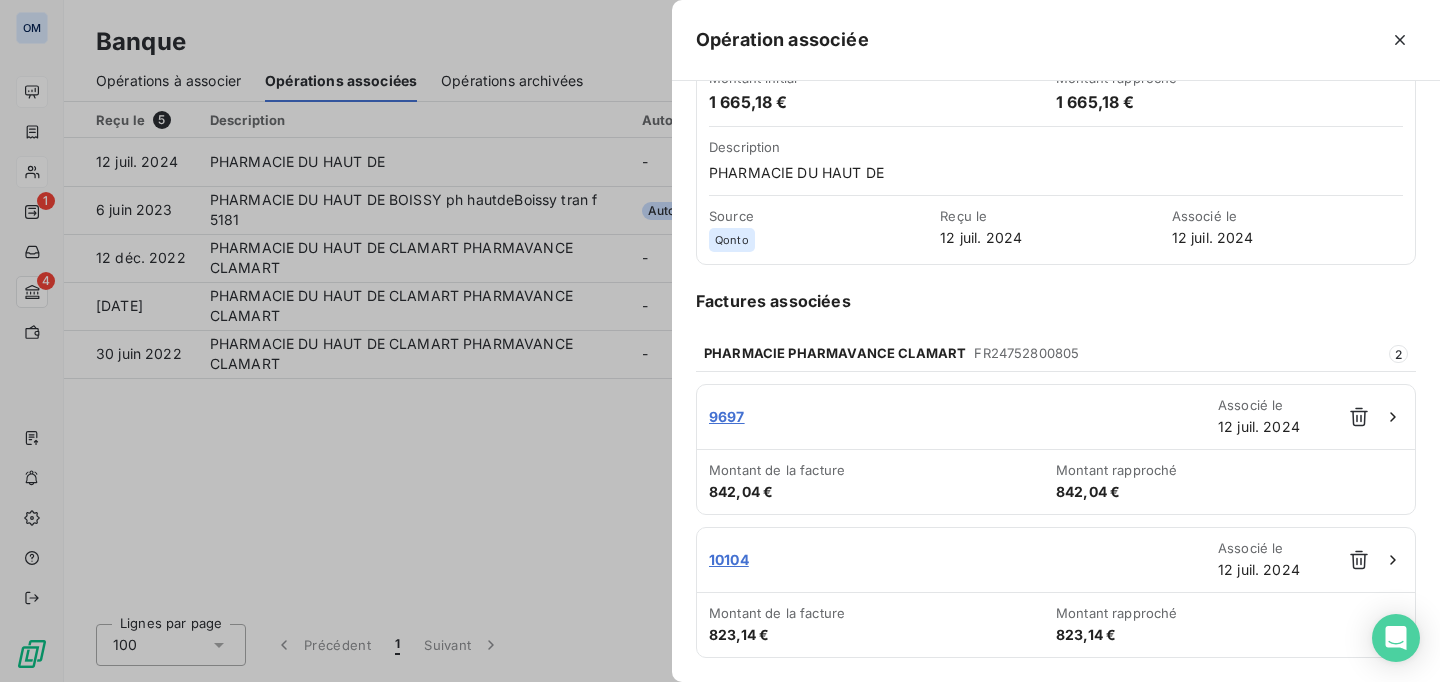 click at bounding box center [720, 341] 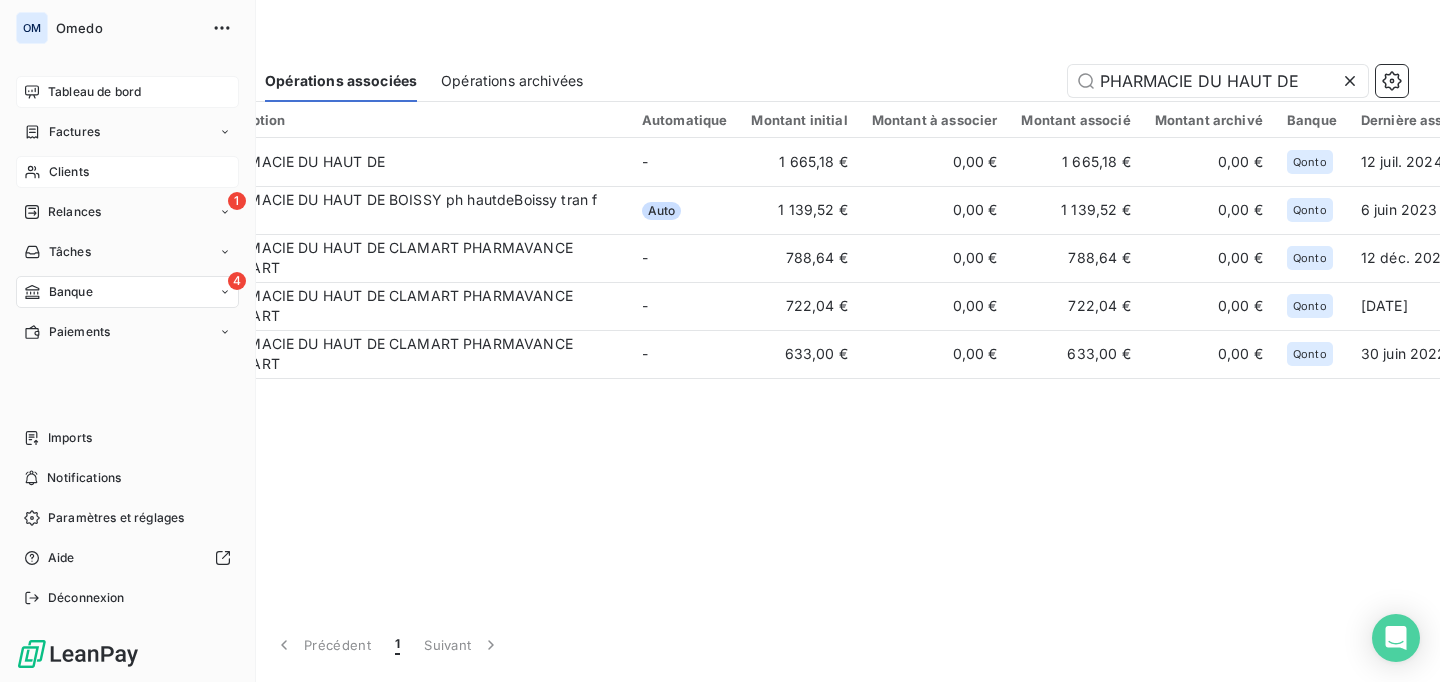 click 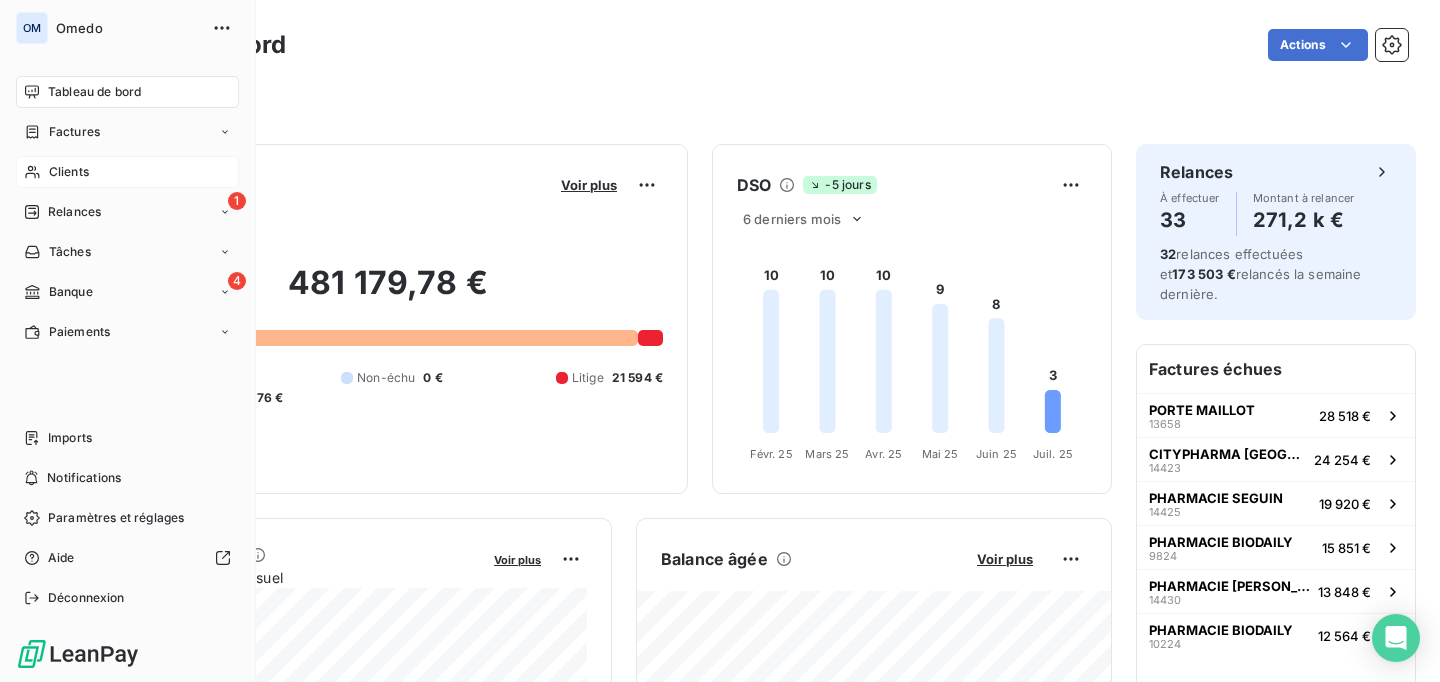 click on "Clients" at bounding box center (69, 172) 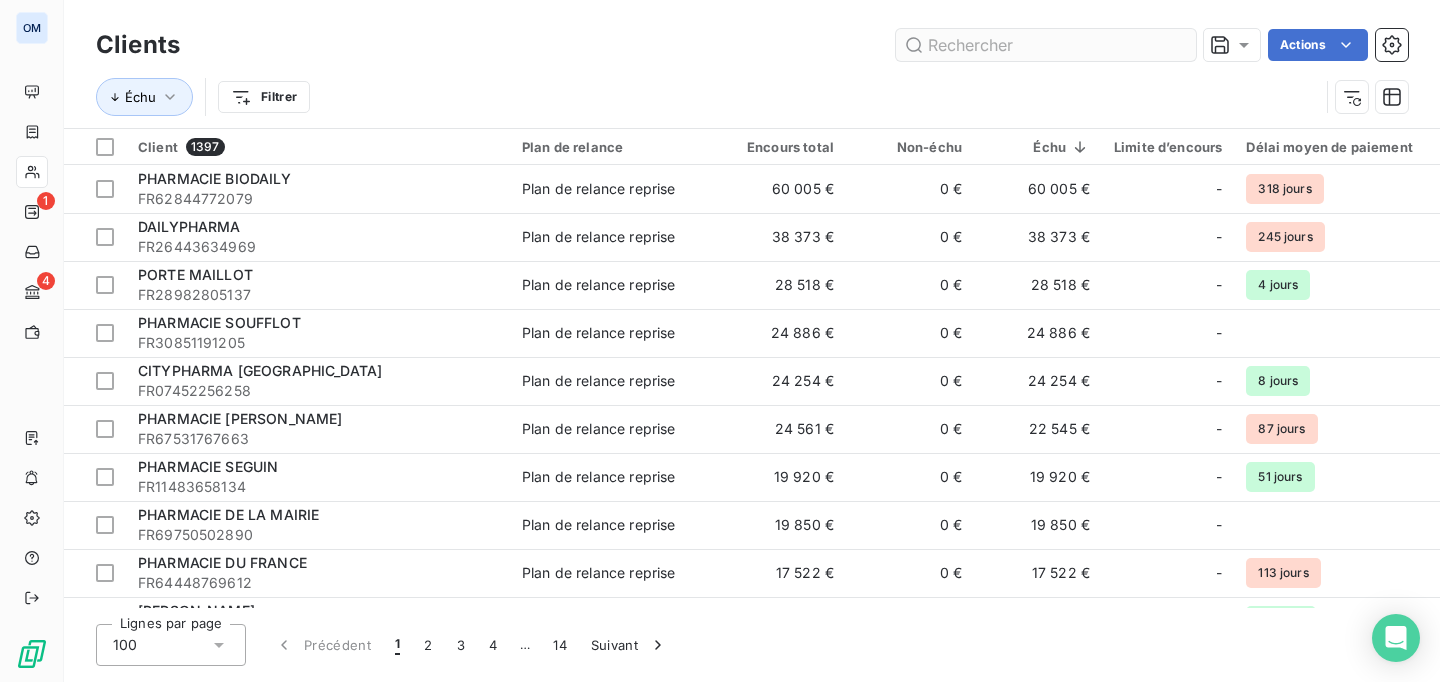 type on "PHARMACIE DE LIVRY" 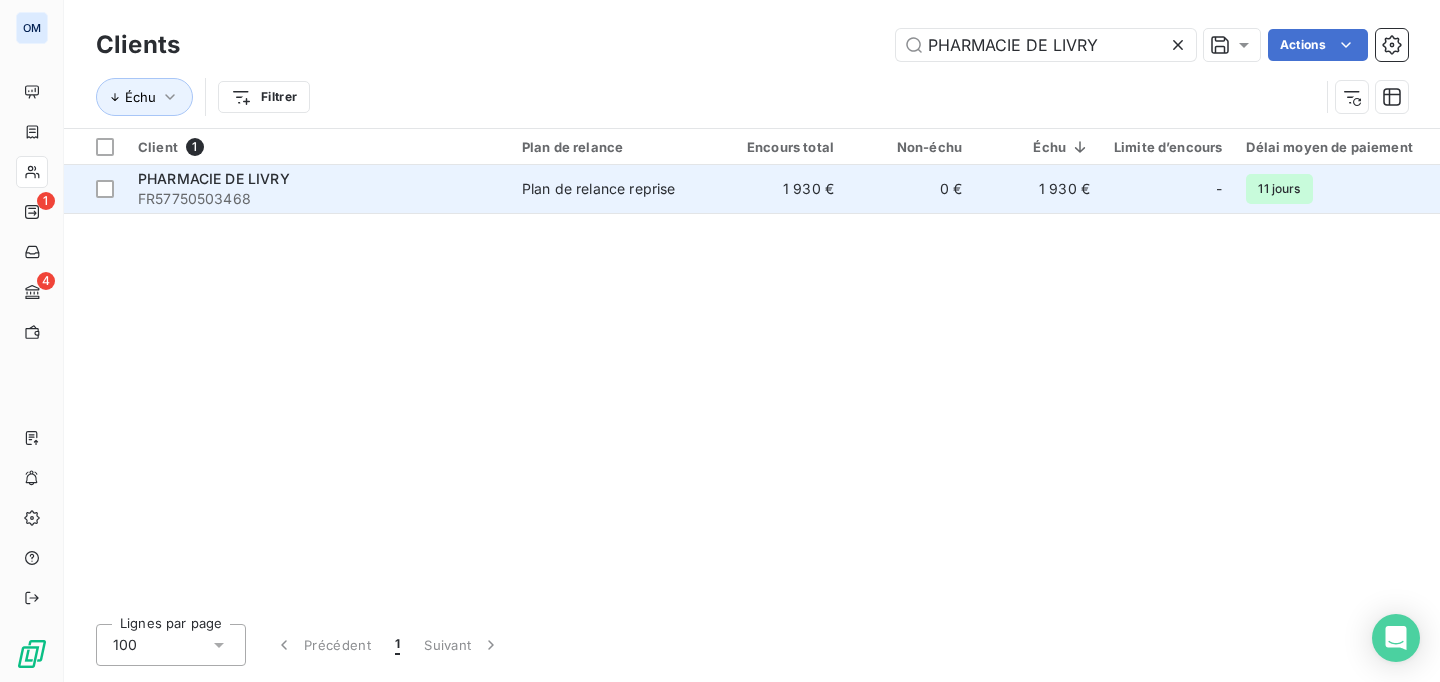 click on "FR57750503468" at bounding box center (318, 199) 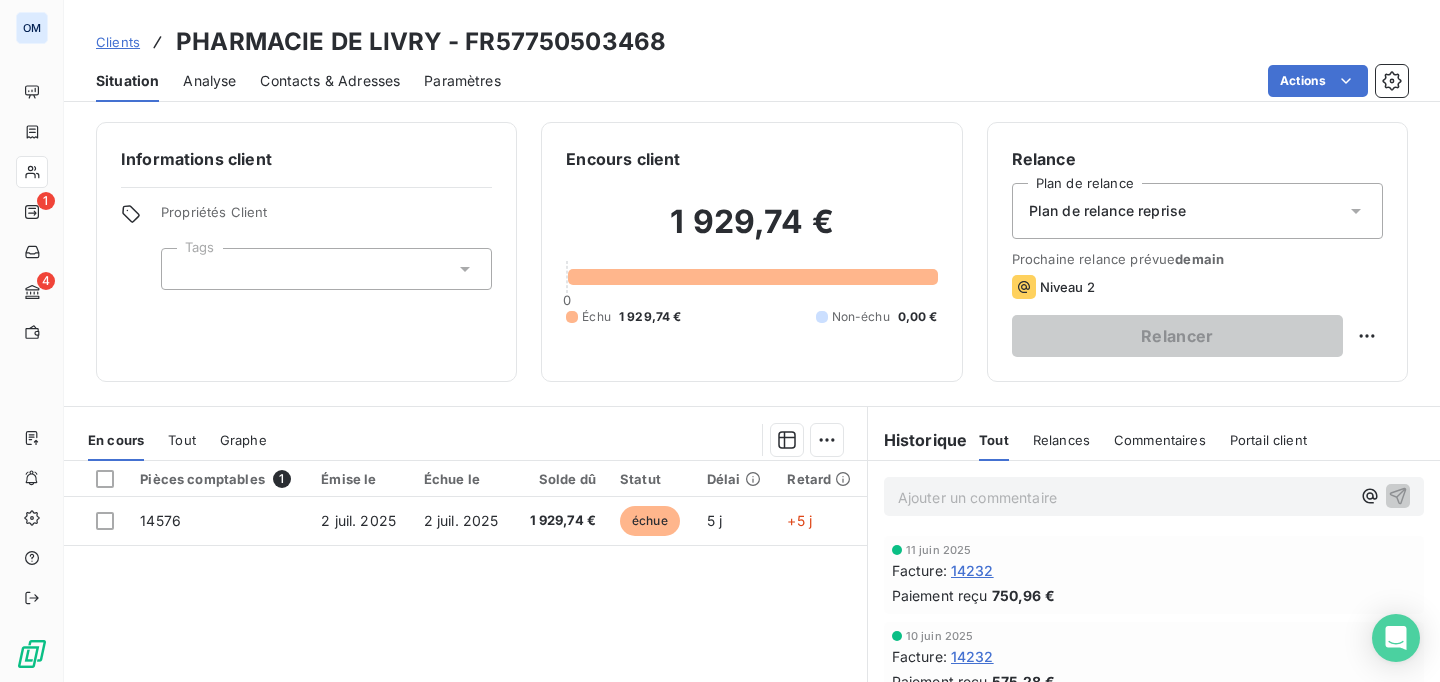 click on "Contacts & Adresses" at bounding box center [330, 81] 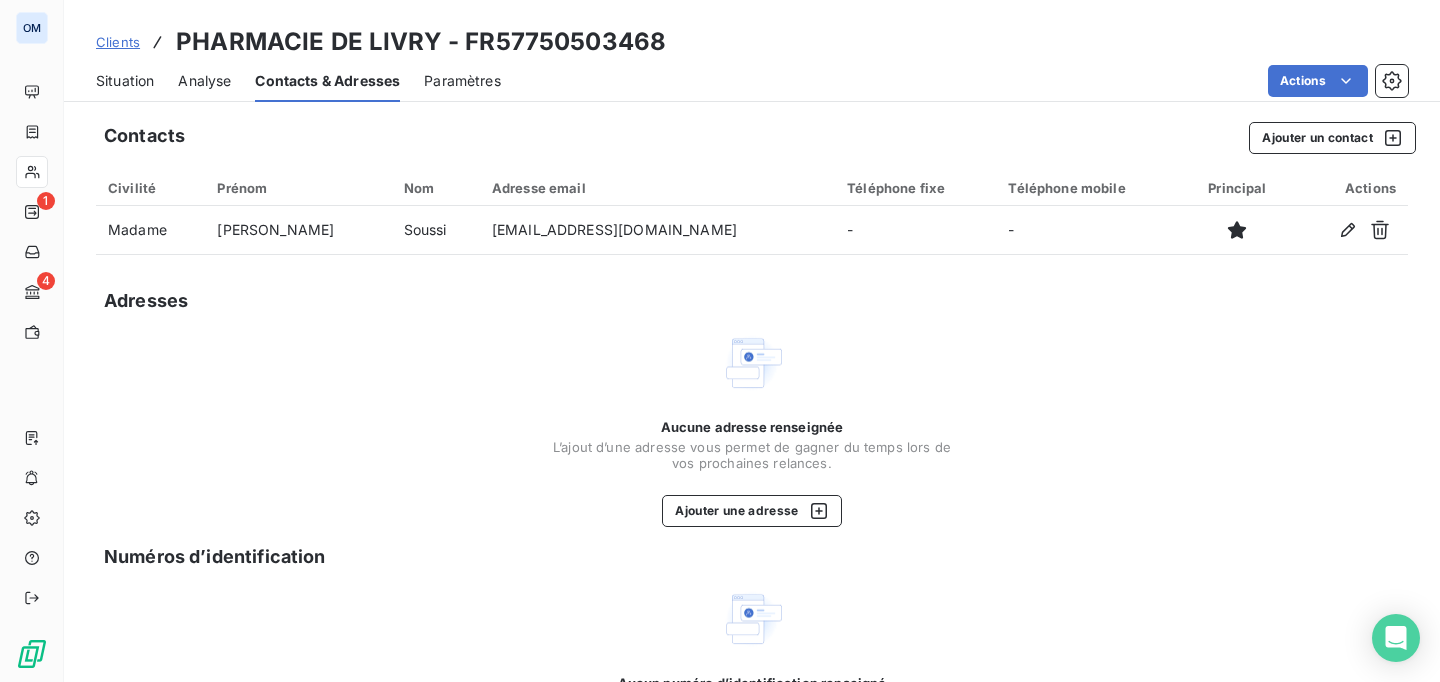 click on "Situation" at bounding box center [125, 81] 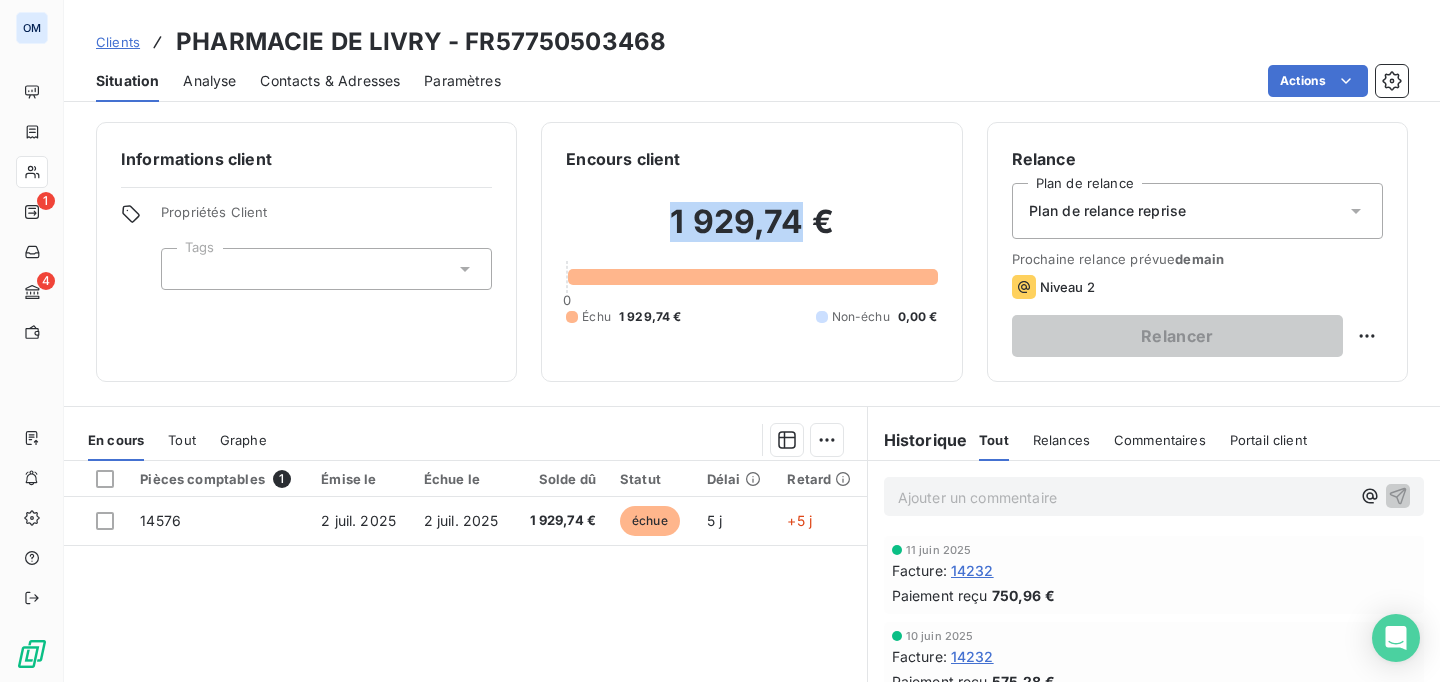 drag, startPoint x: 673, startPoint y: 221, endPoint x: 797, endPoint y: 225, distance: 124.0645 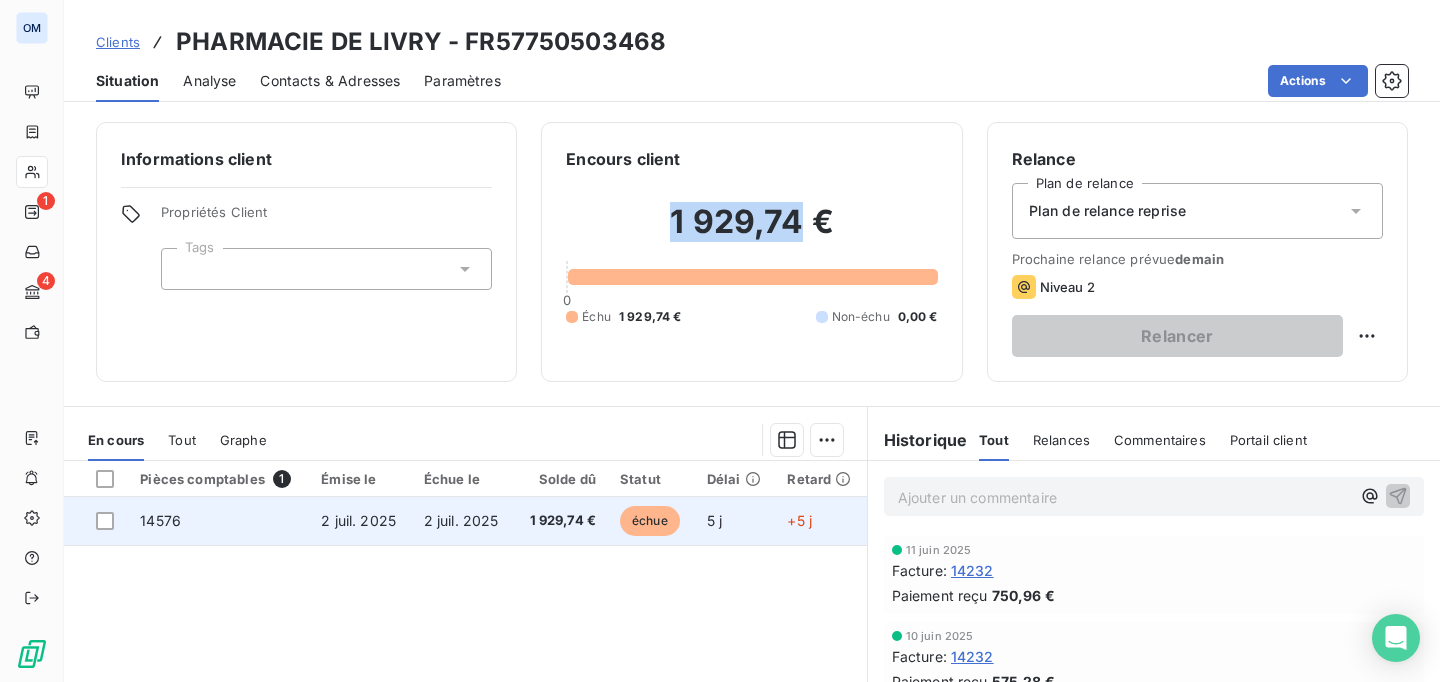 click on "14576" at bounding box center (218, 521) 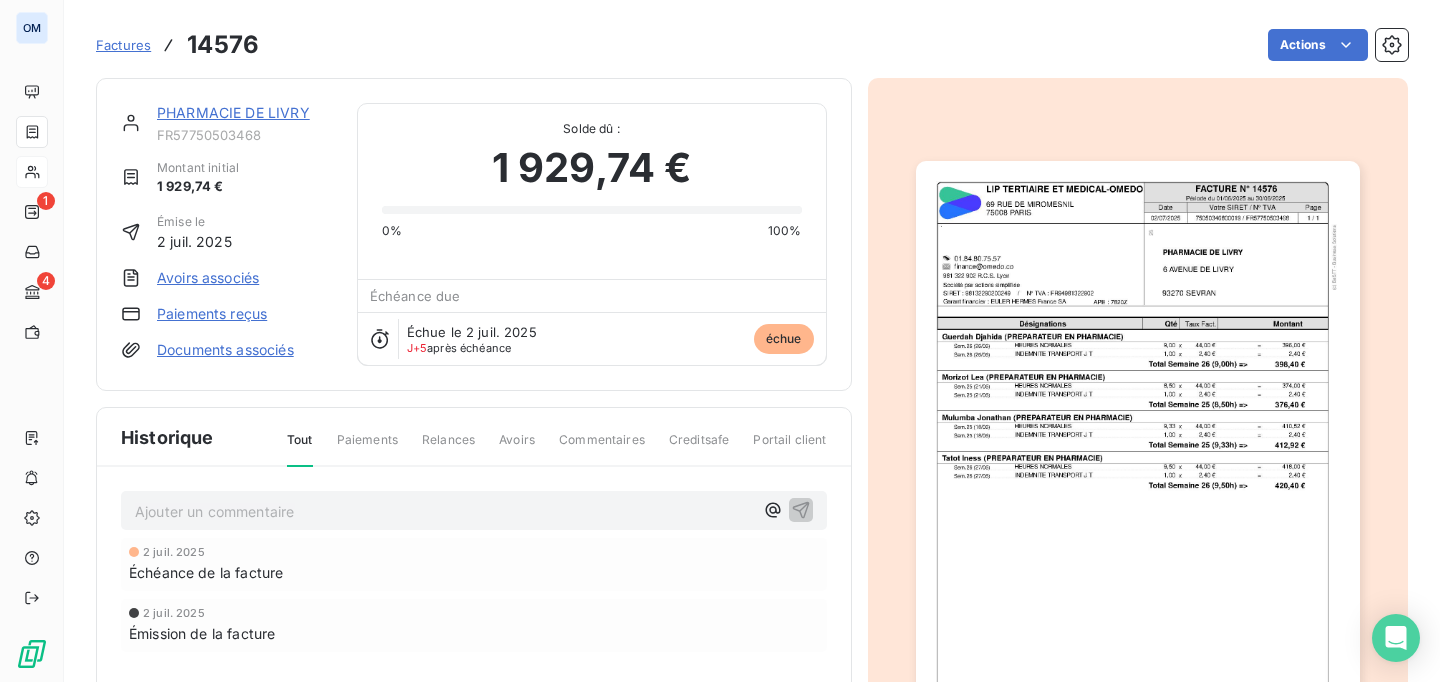click on "Paiements reçus" at bounding box center [212, 314] 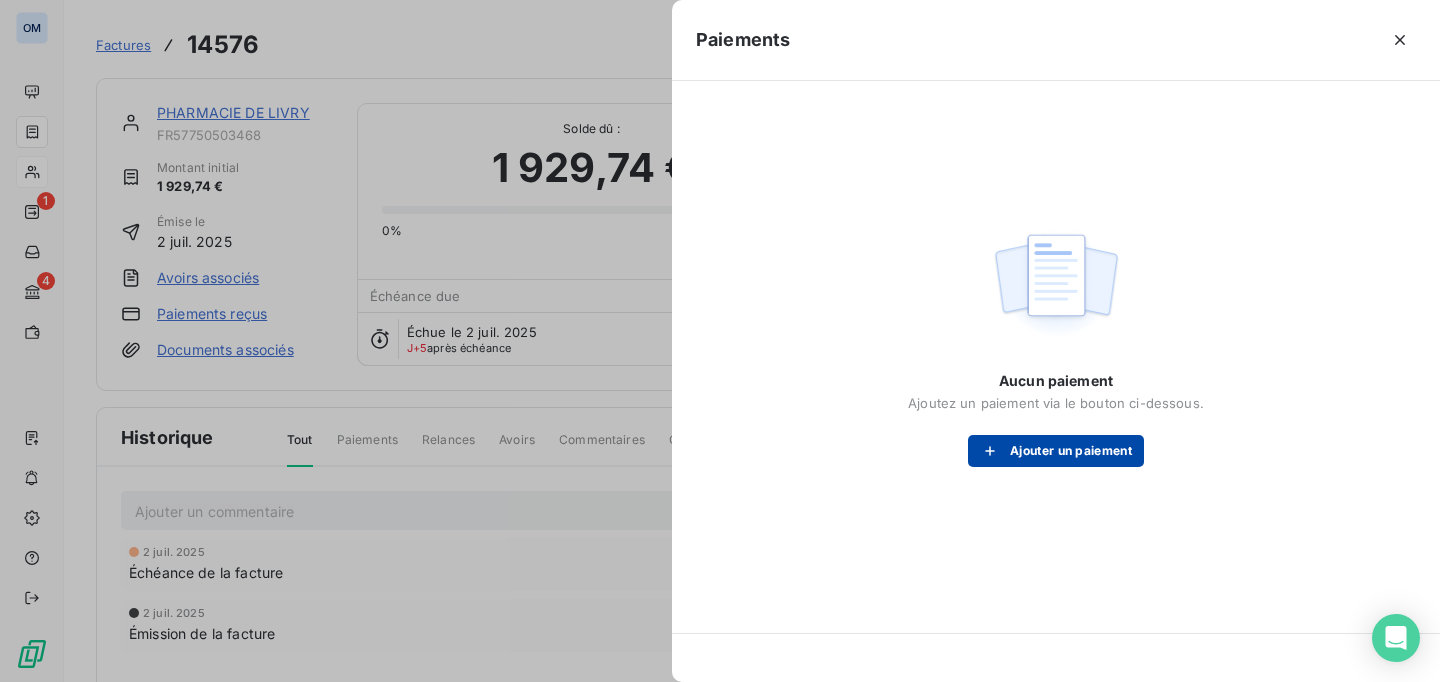 click on "Ajouter un paiement" at bounding box center (1056, 451) 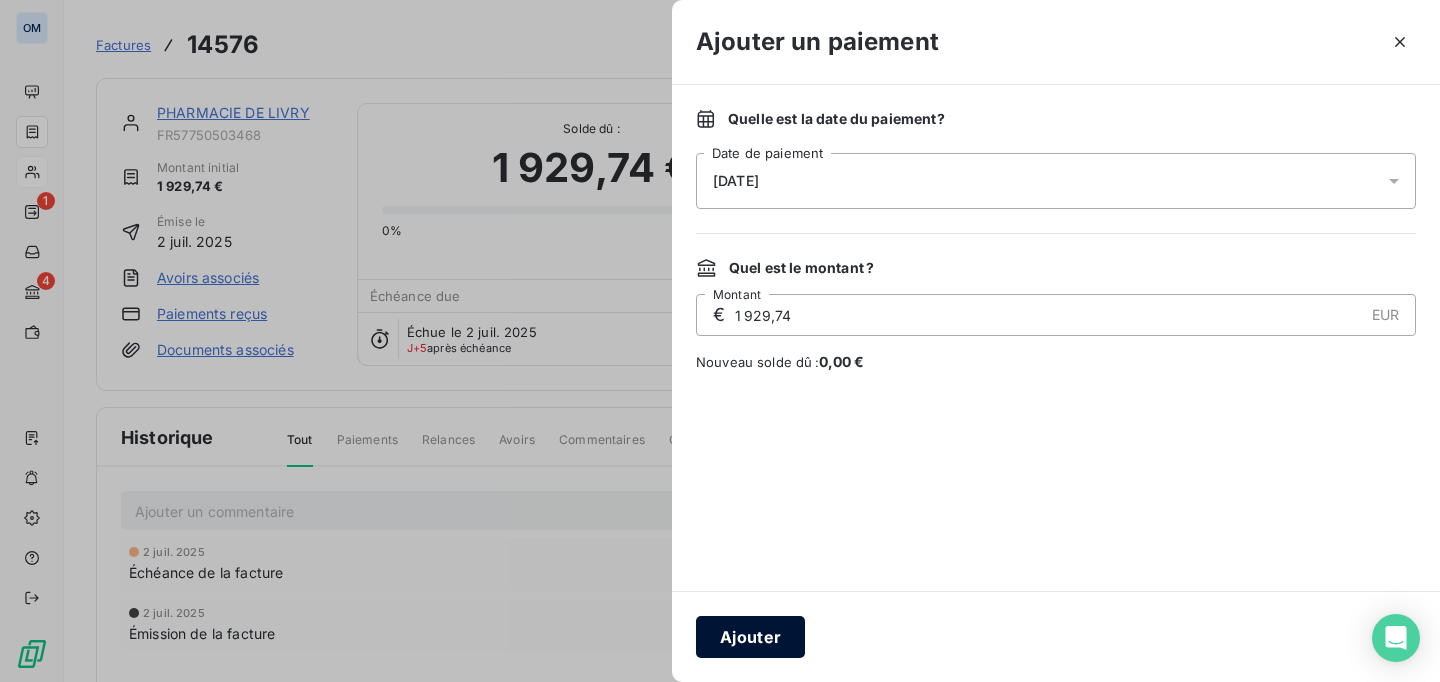 click on "Ajouter" at bounding box center [750, 637] 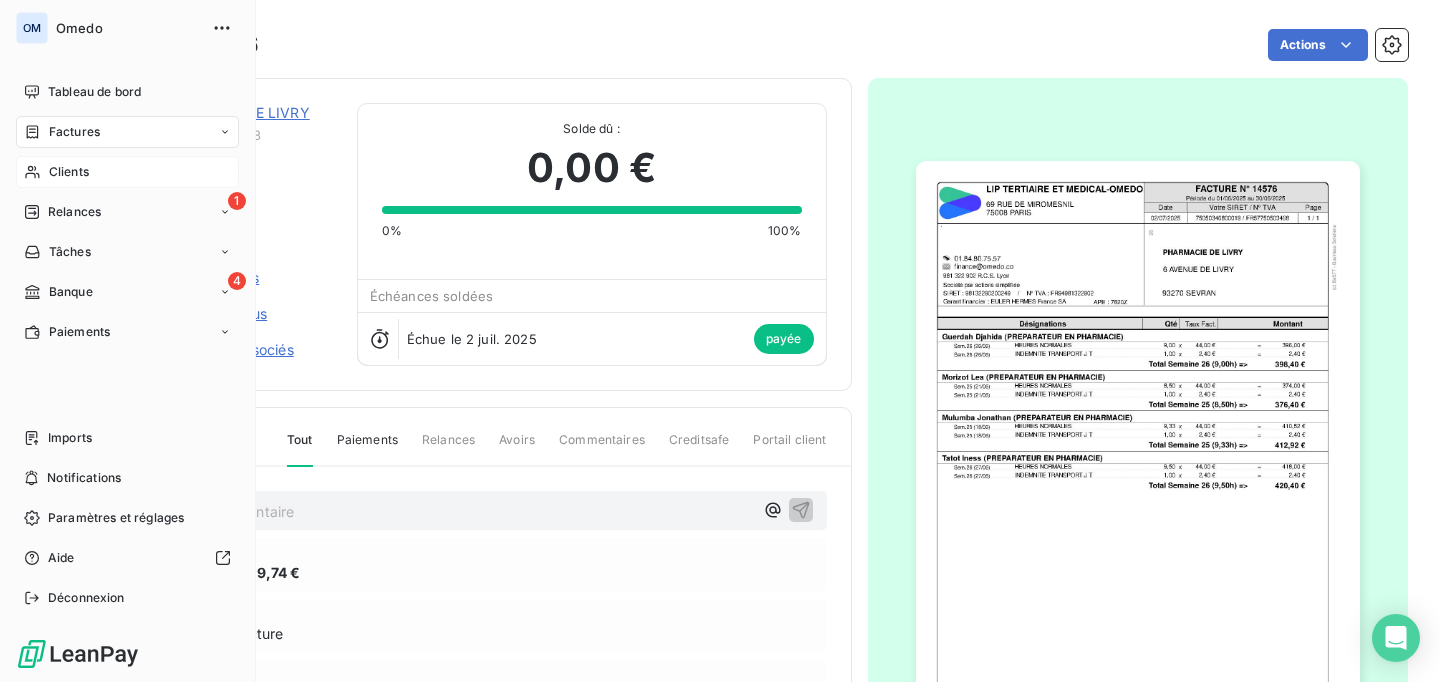 click 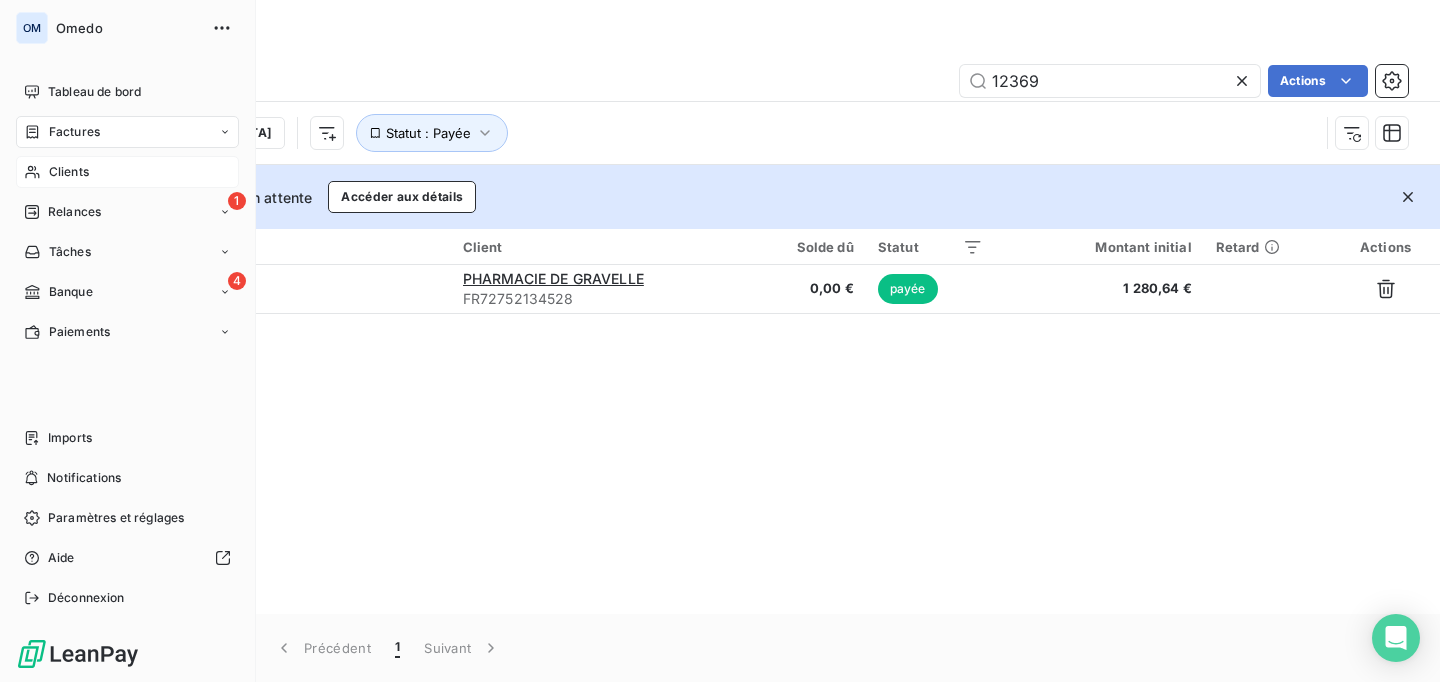click on "Clients" at bounding box center (127, 172) 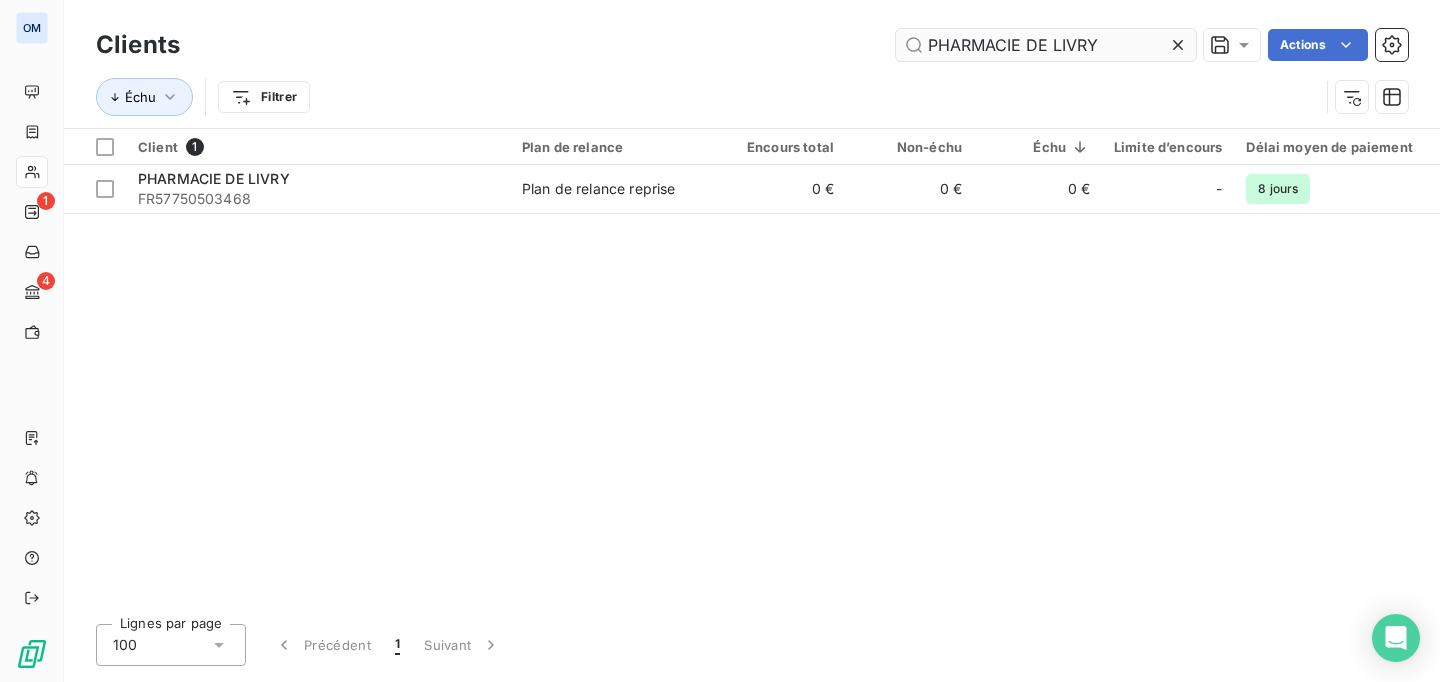 click on "PHARMACIE DE LIVRY" at bounding box center [1046, 45] 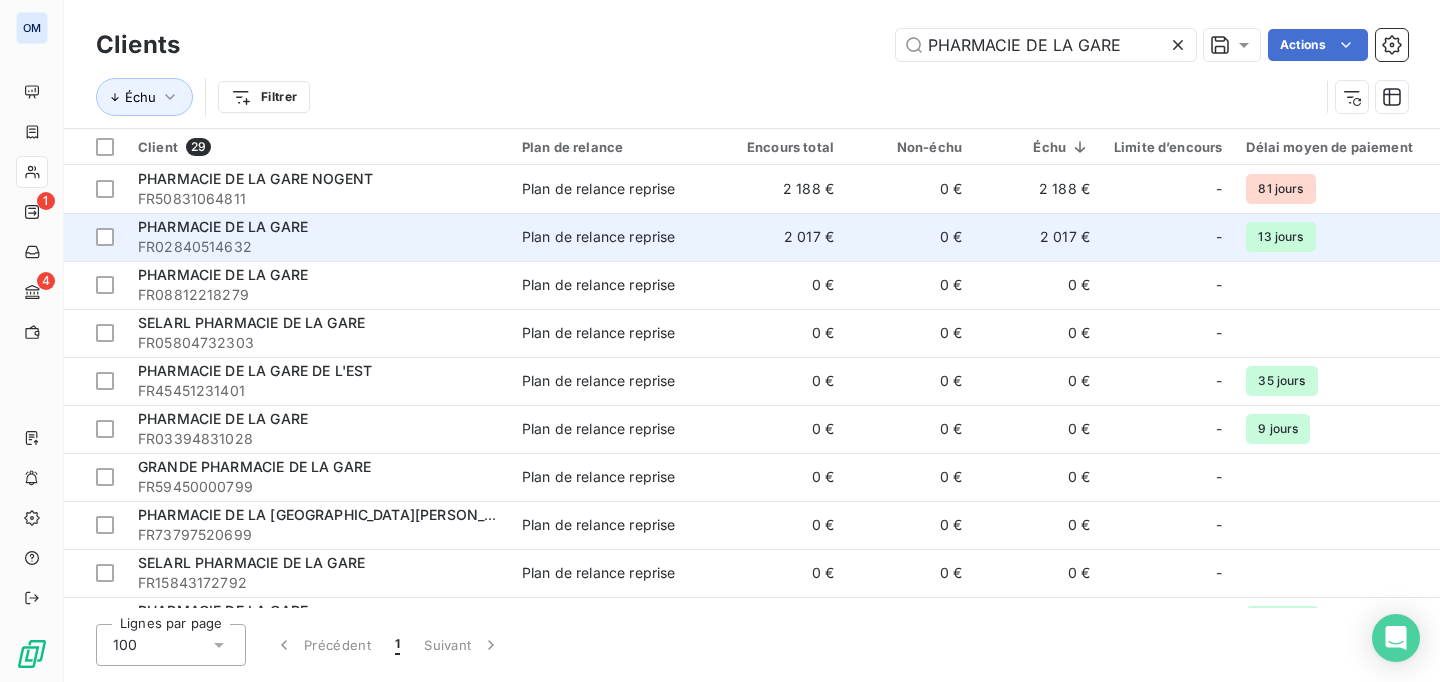 type on "PHARMACIE DE LA GARE" 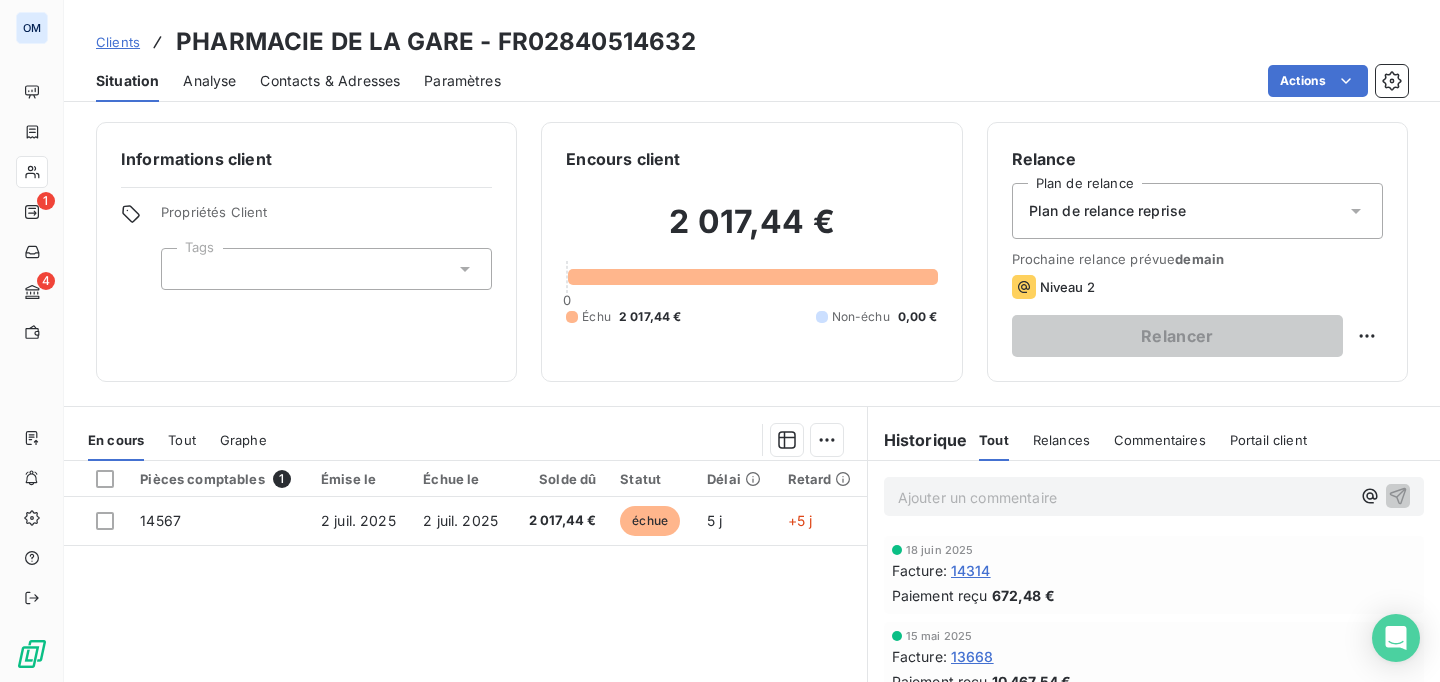 click on "Contacts & Adresses" at bounding box center [330, 81] 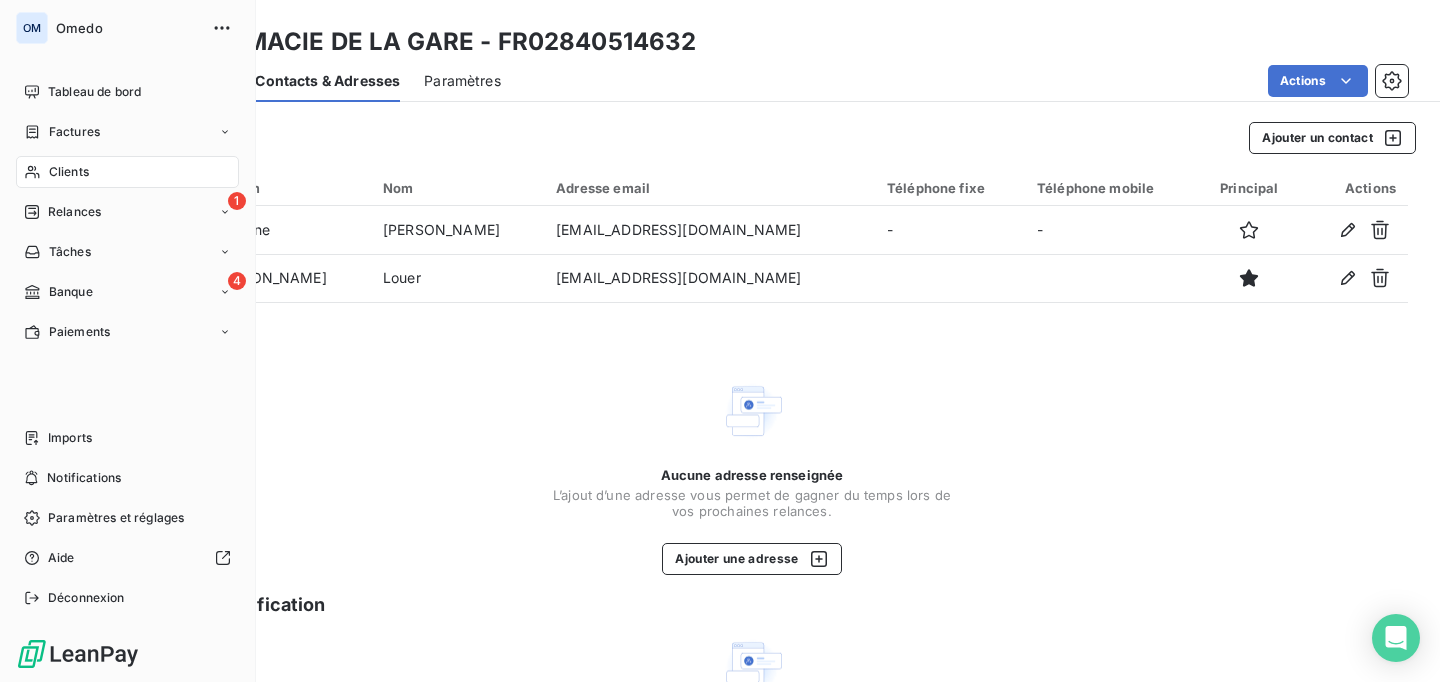 click on "Clients" at bounding box center [69, 172] 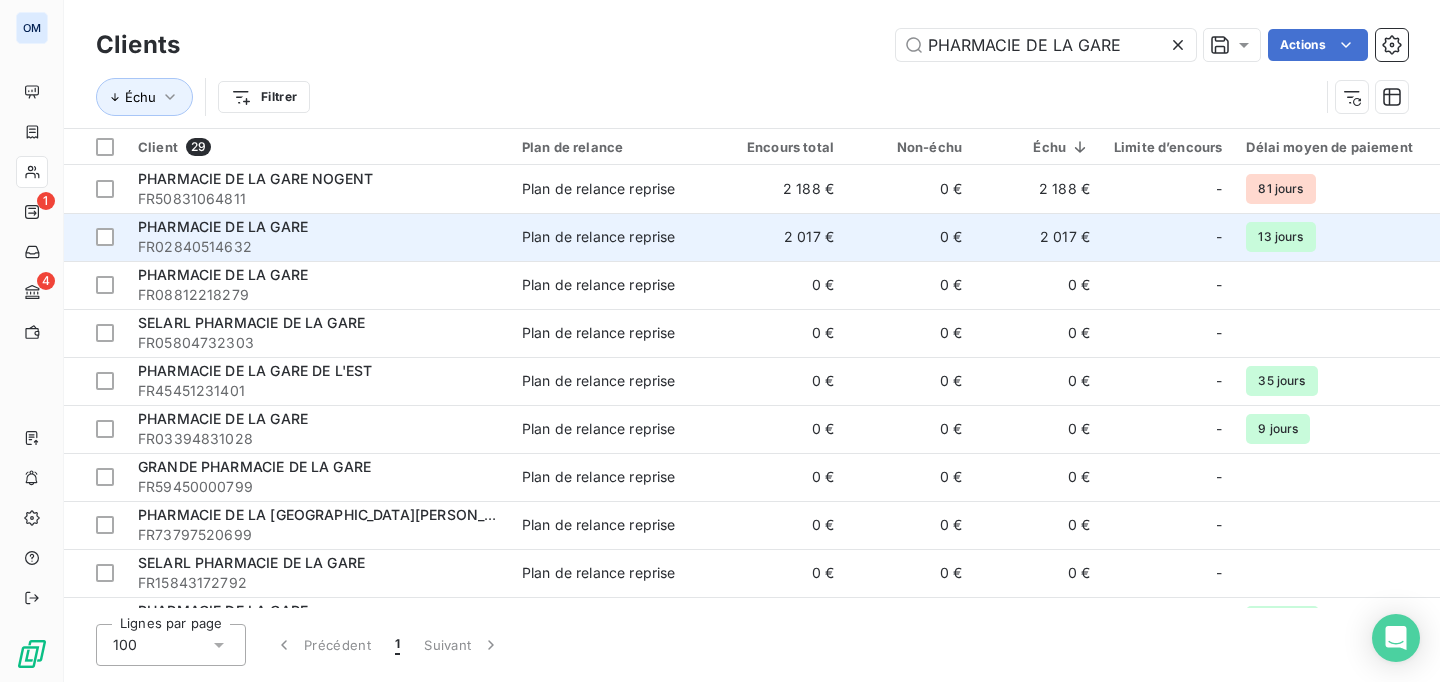 click on "FR02840514632" at bounding box center [318, 247] 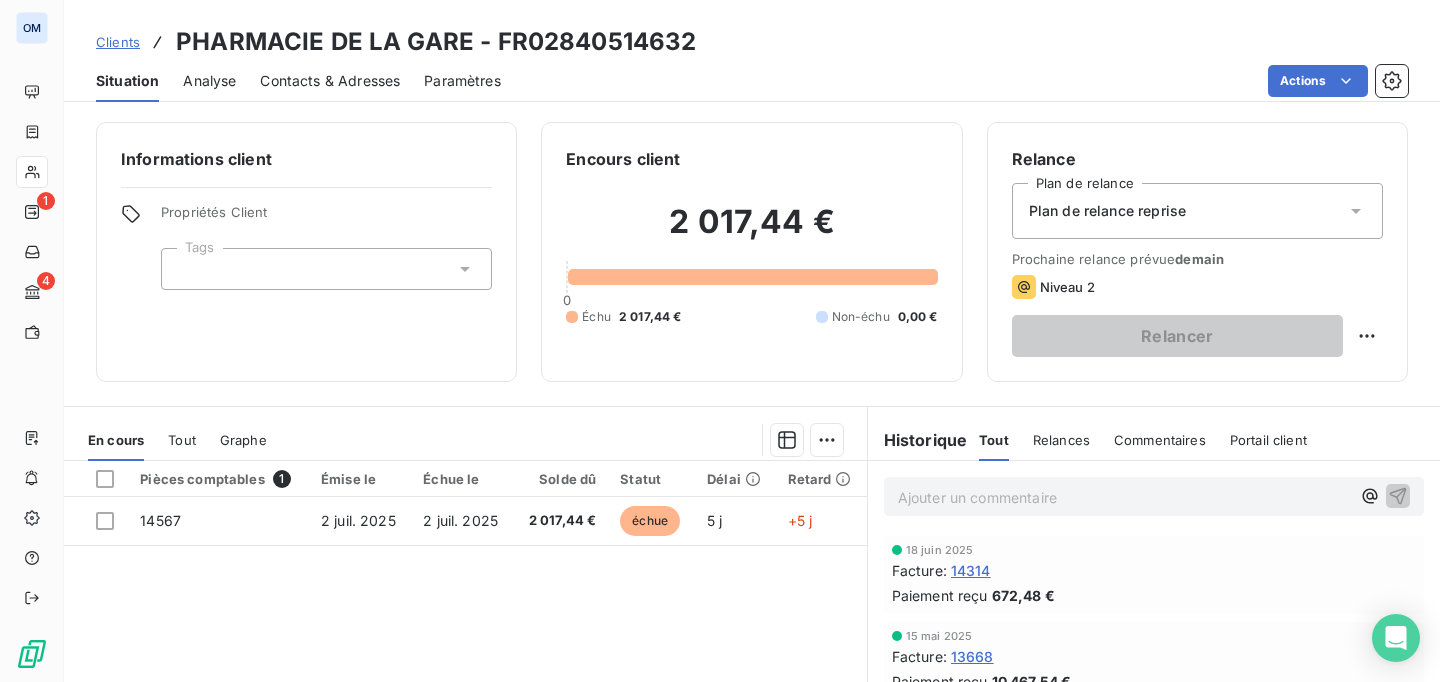 click on "Contacts & Adresses" at bounding box center (330, 81) 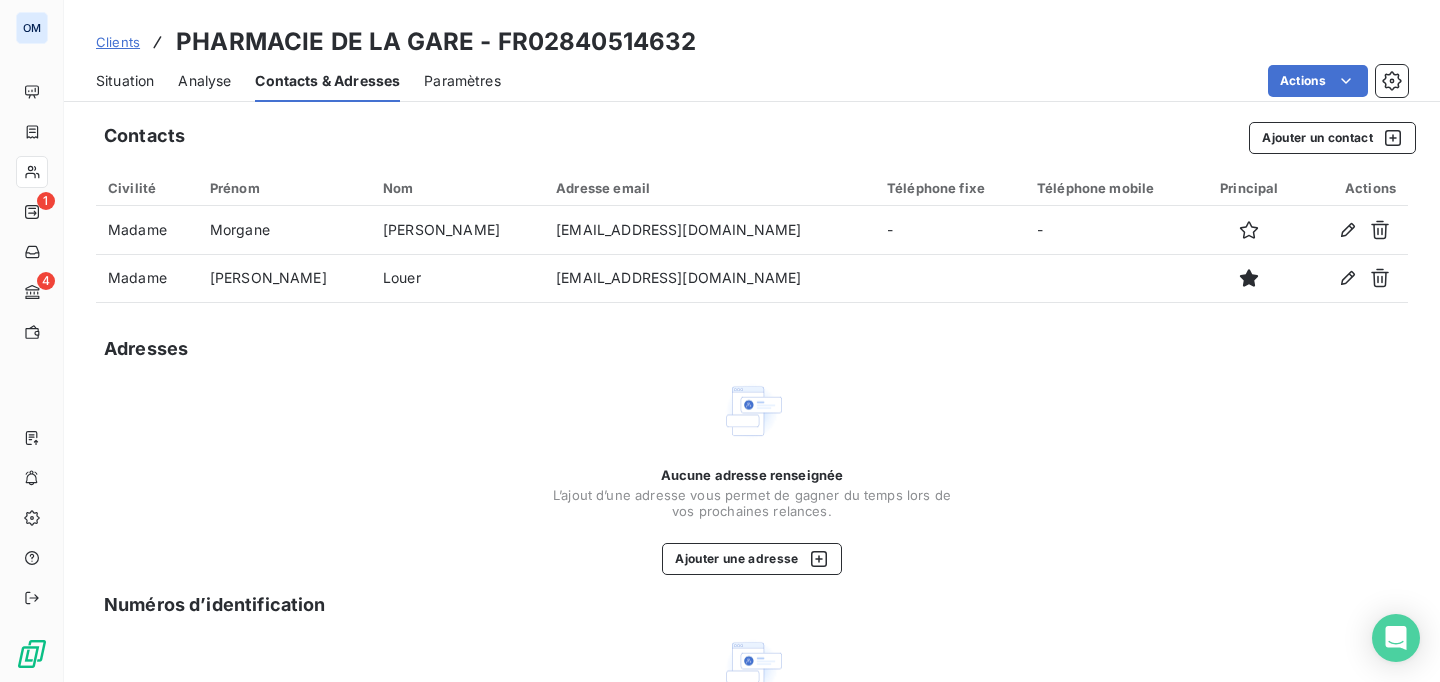 click on "Situation" at bounding box center [125, 81] 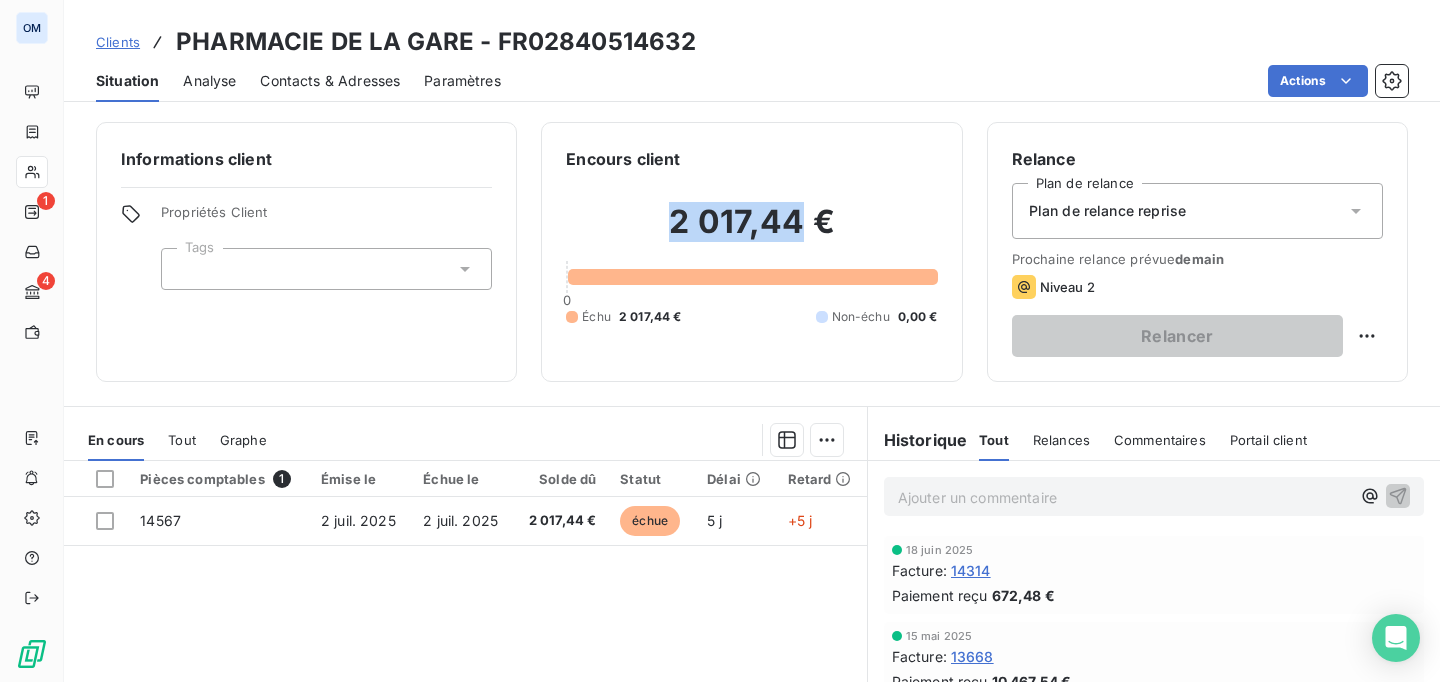 drag, startPoint x: 670, startPoint y: 226, endPoint x: 797, endPoint y: 233, distance: 127.192764 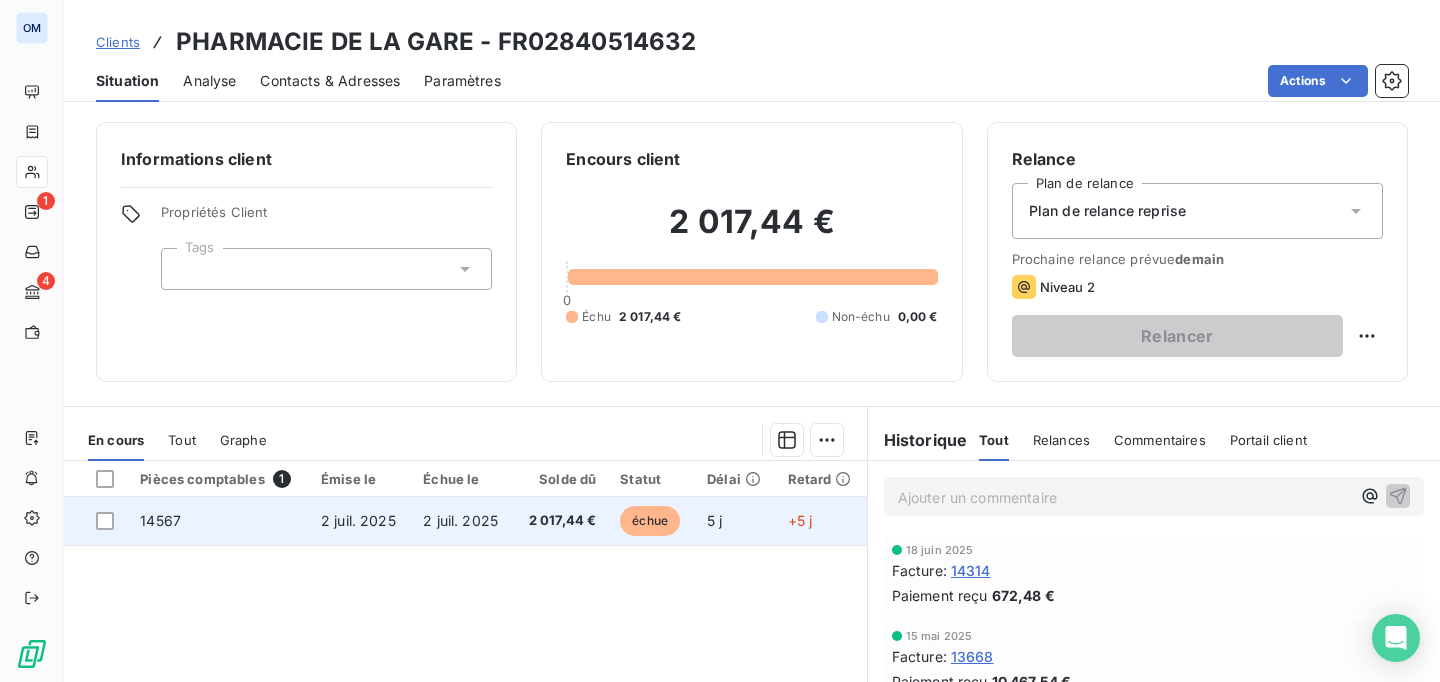 click on "2 juil. 2025" at bounding box center [460, 520] 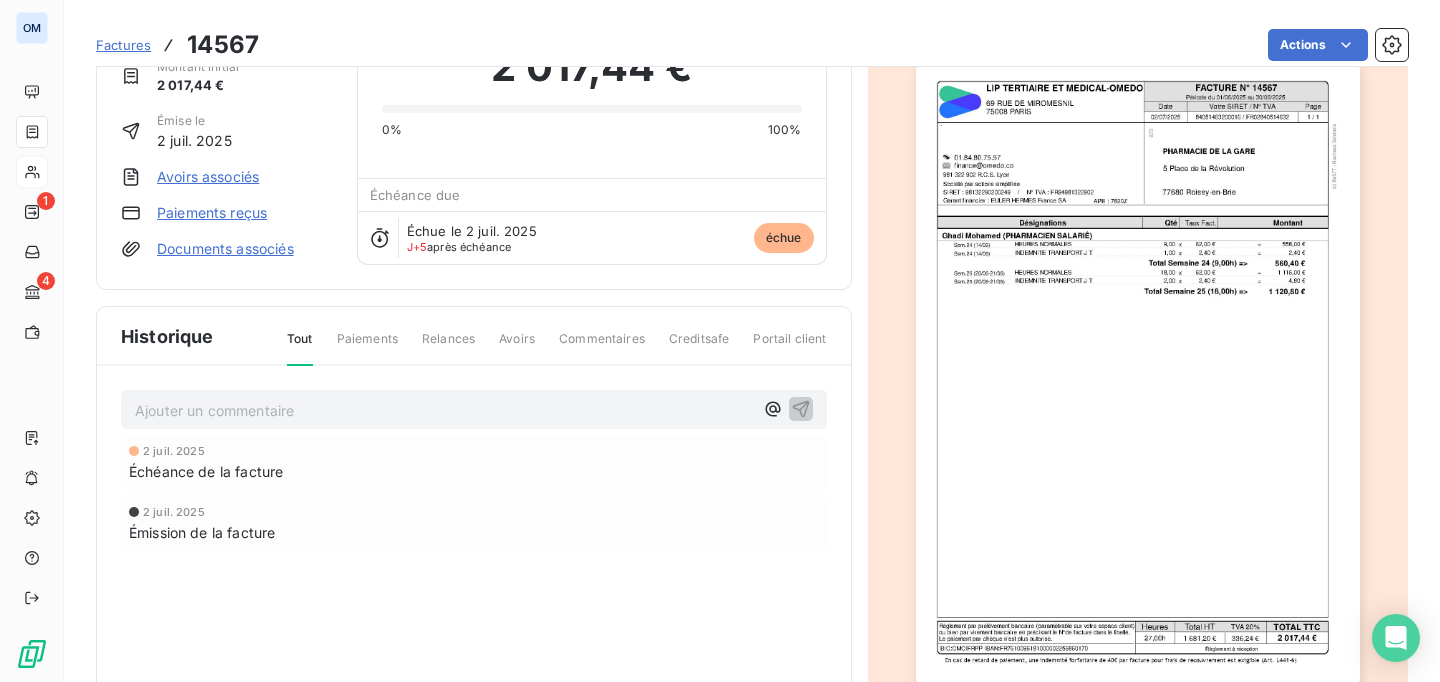 scroll, scrollTop: 0, scrollLeft: 0, axis: both 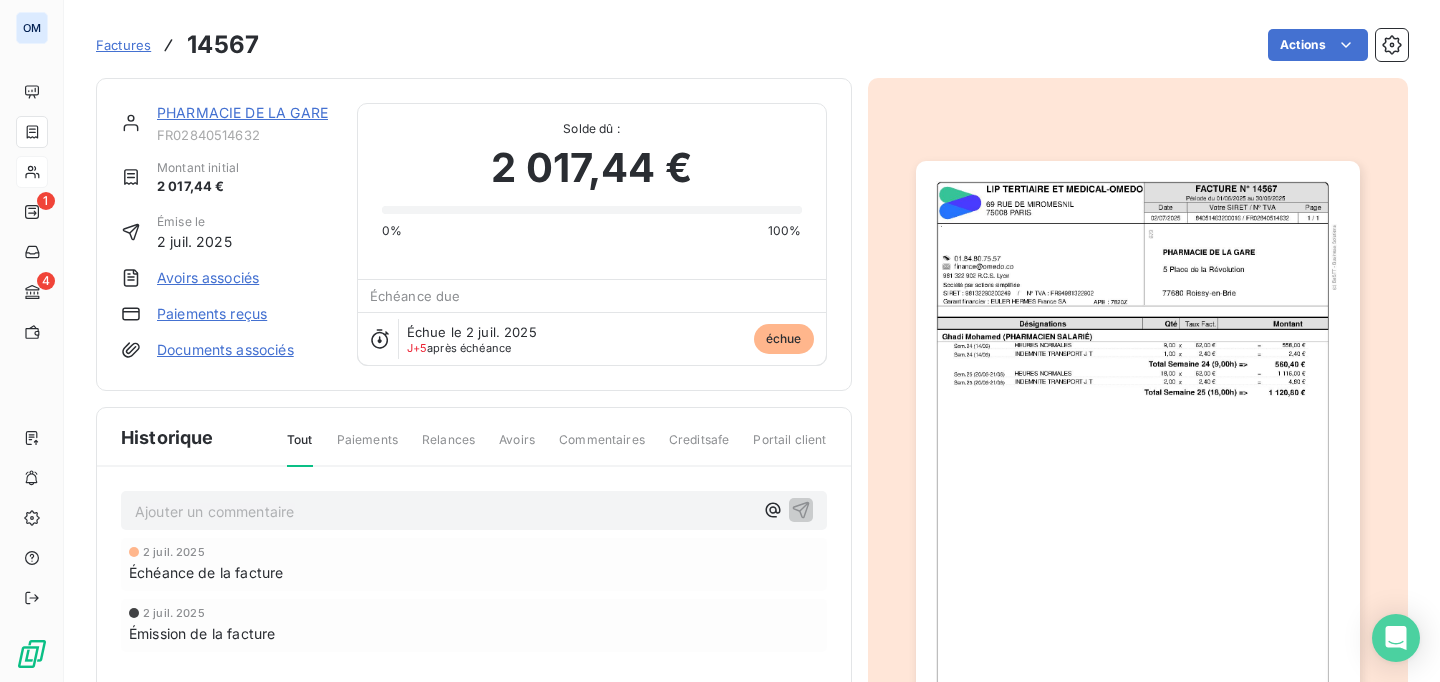 click on "Paiements reçus" at bounding box center [212, 314] 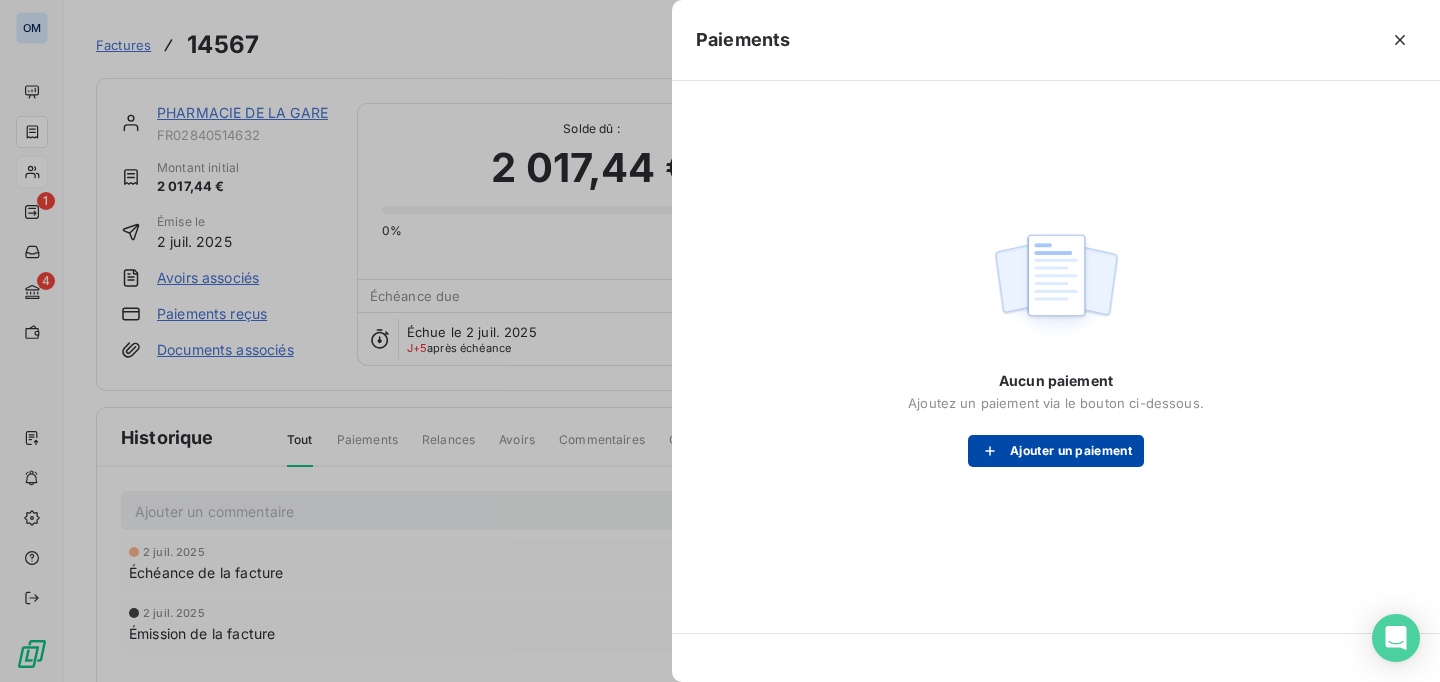 type 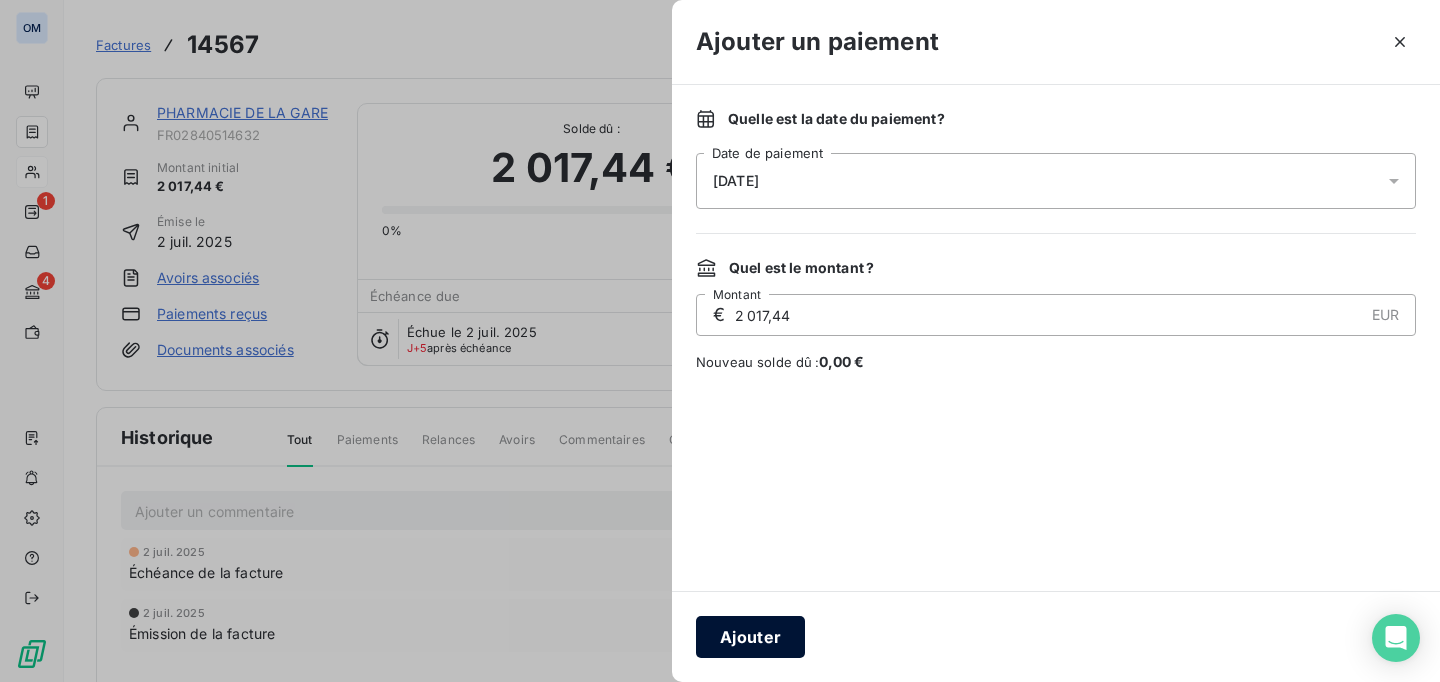 click on "Ajouter" at bounding box center [750, 637] 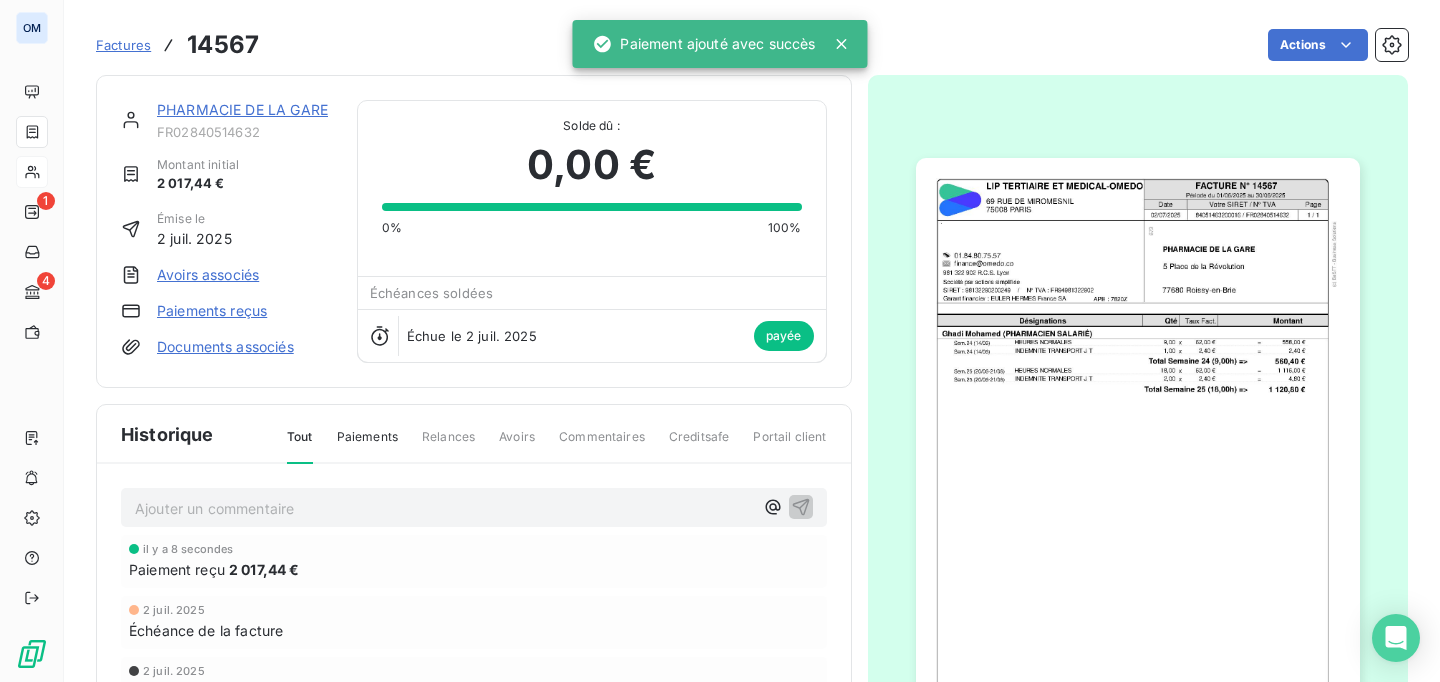 scroll, scrollTop: 0, scrollLeft: 0, axis: both 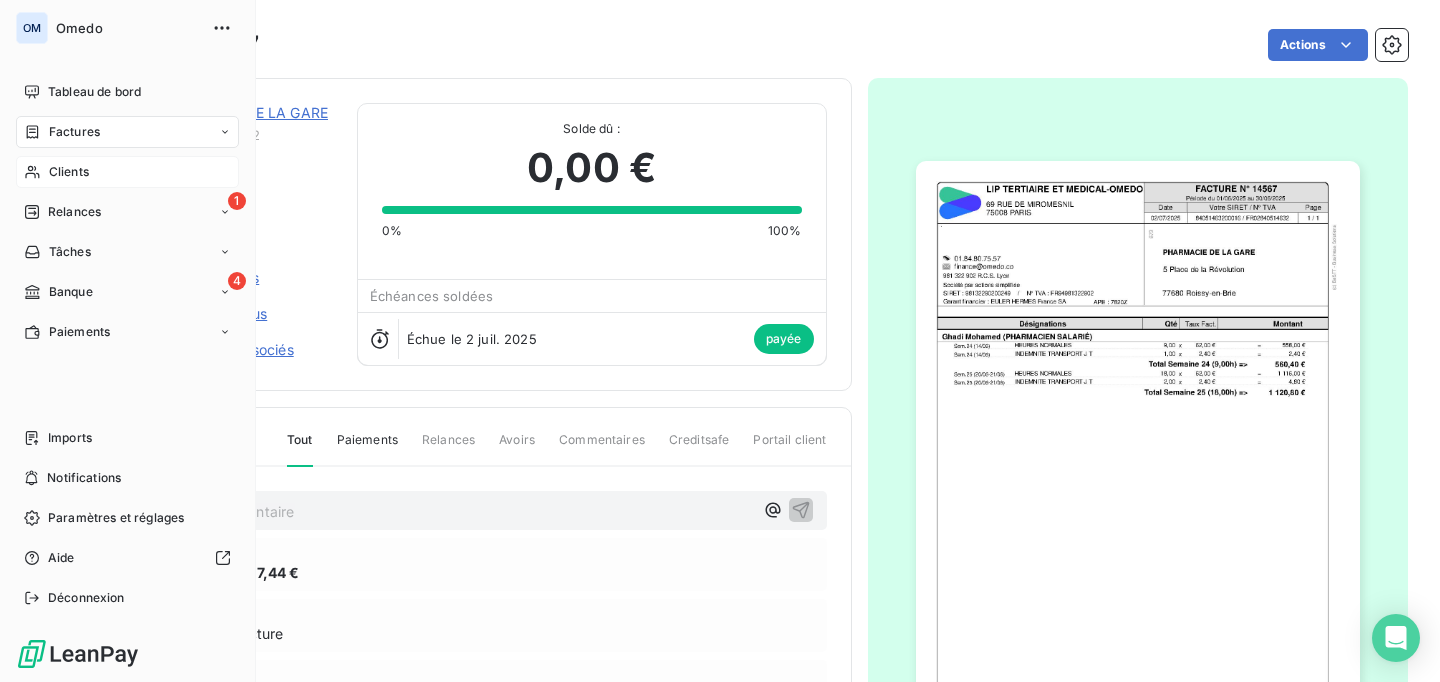 click on "Clients" at bounding box center [127, 172] 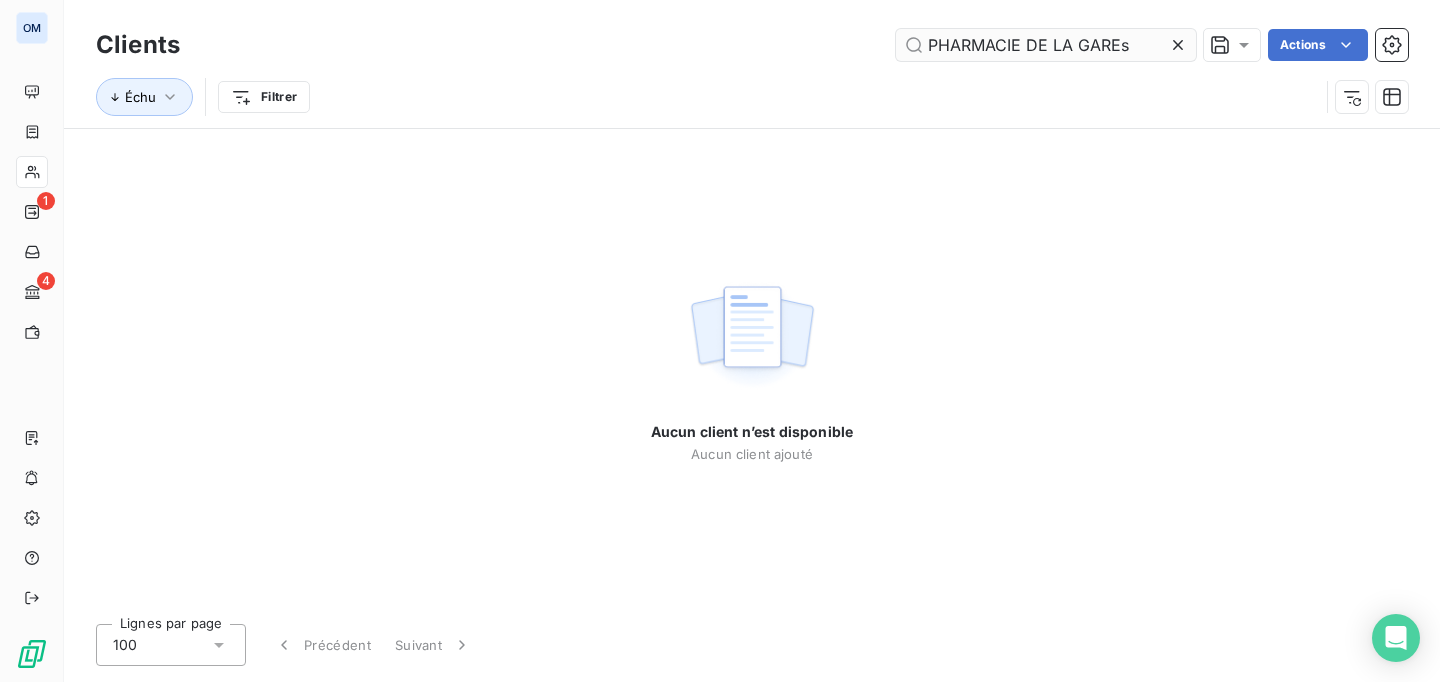 click on "PHARMACIE DE LA GAREs" at bounding box center [1046, 45] 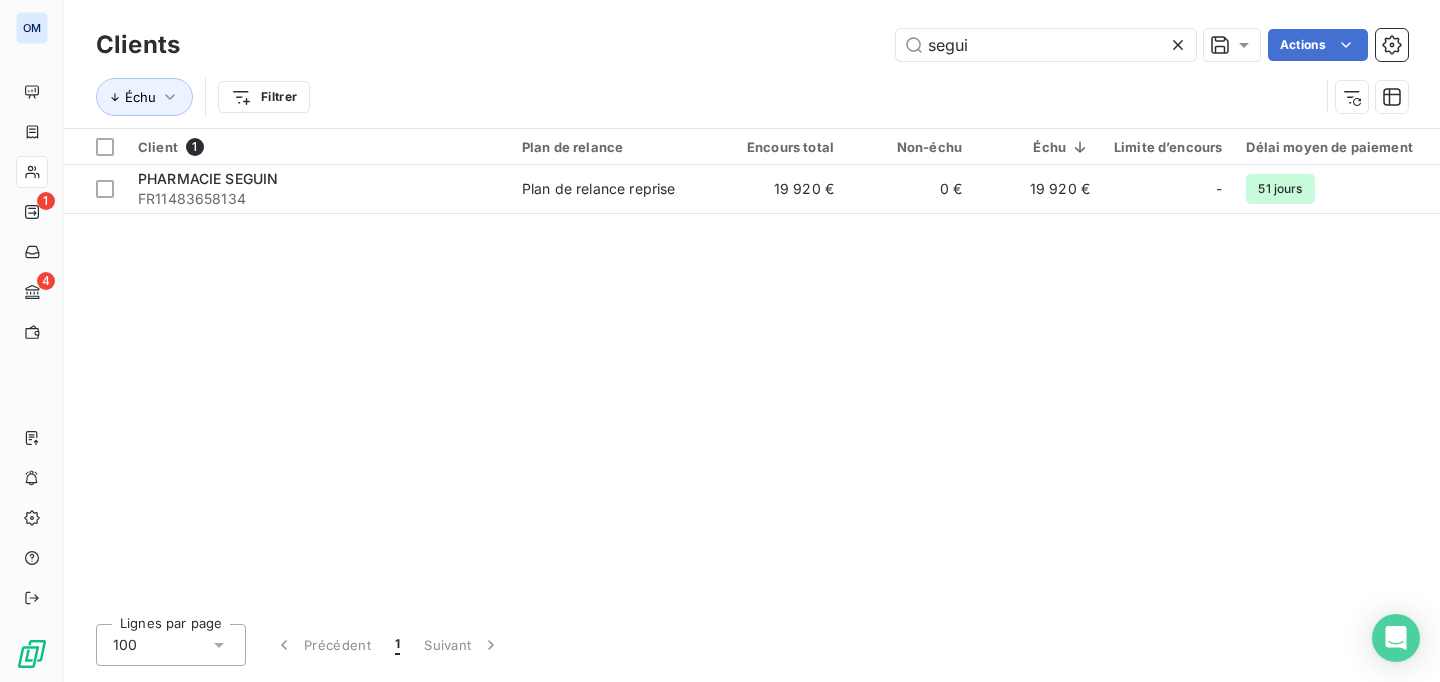 type on "segui" 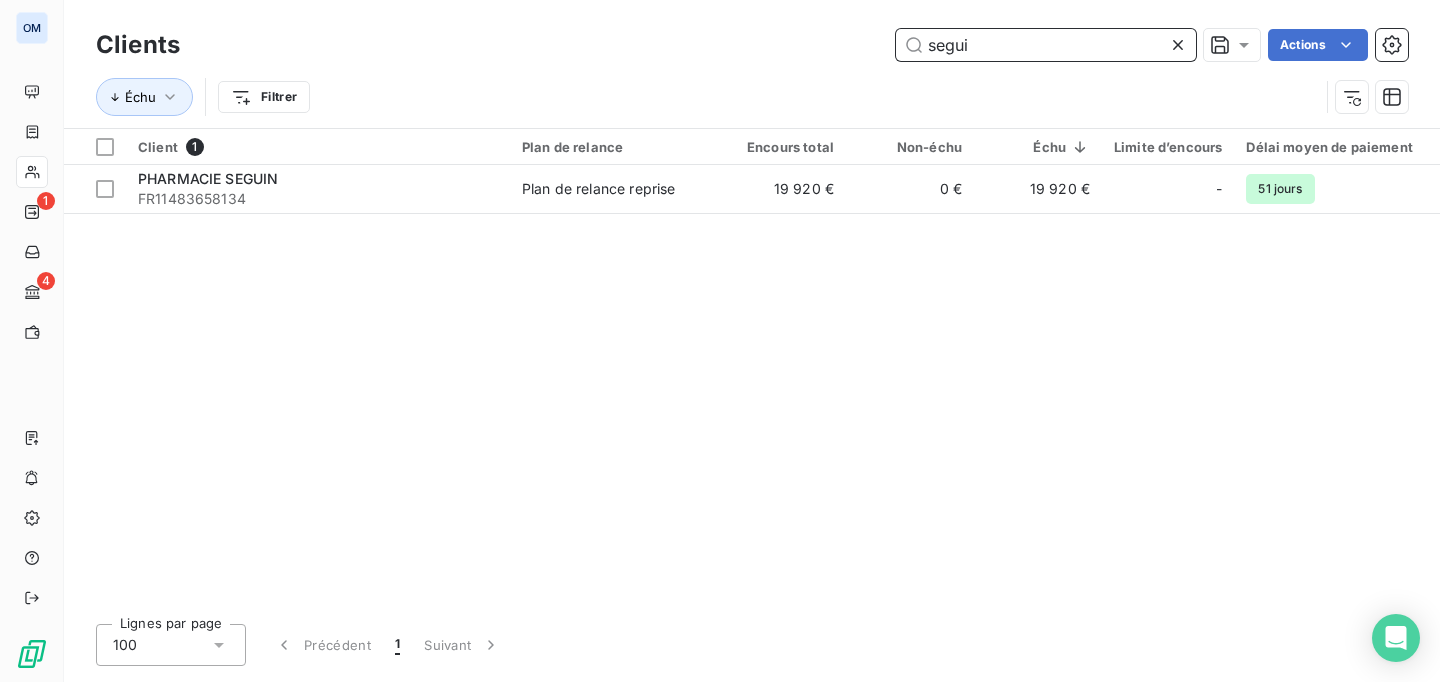 click on "segui" at bounding box center (1046, 45) 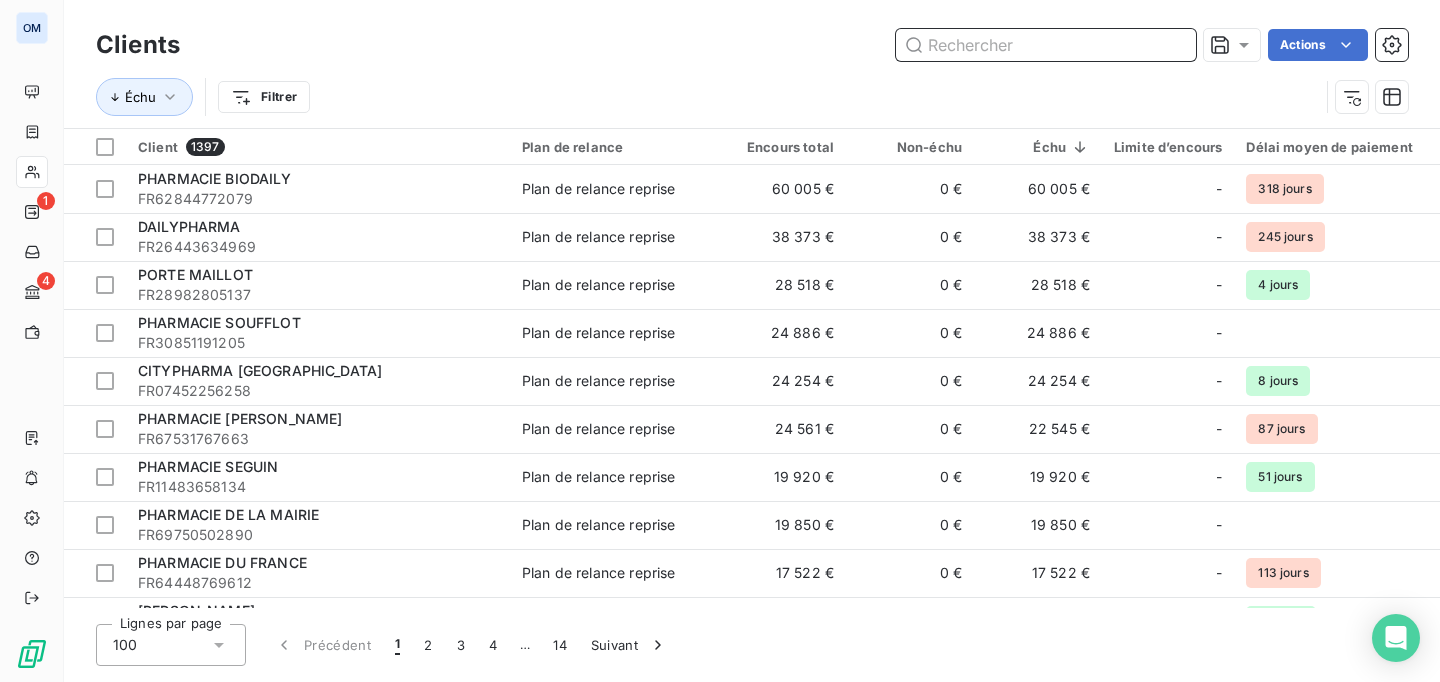 type 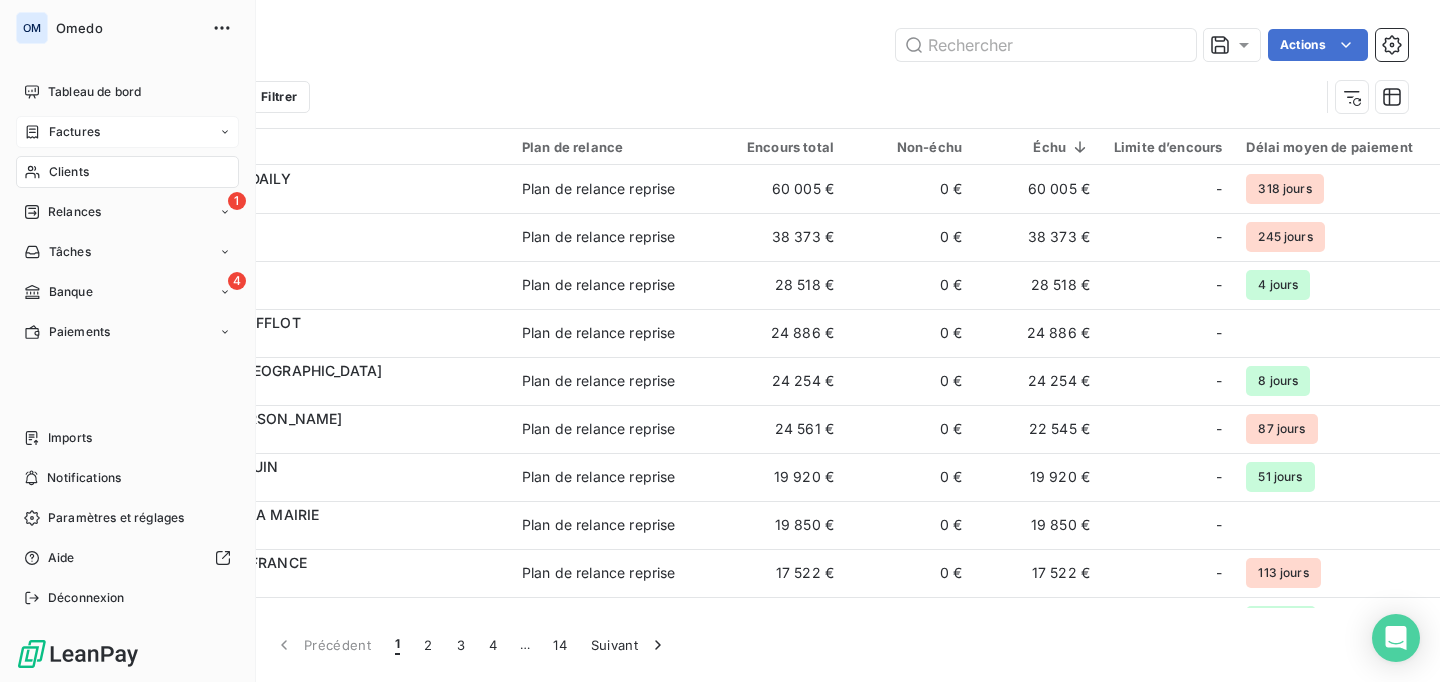 click on "Factures" at bounding box center (74, 132) 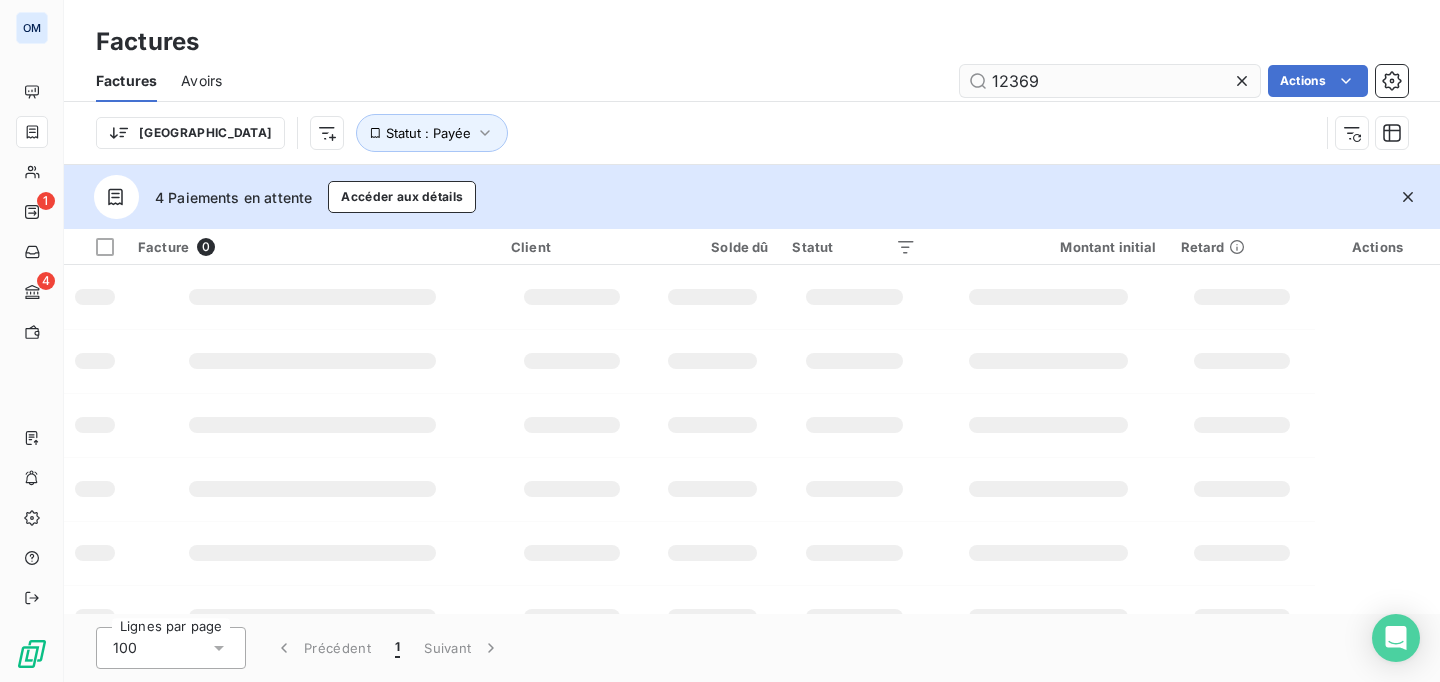 click on "12369" at bounding box center (1110, 81) 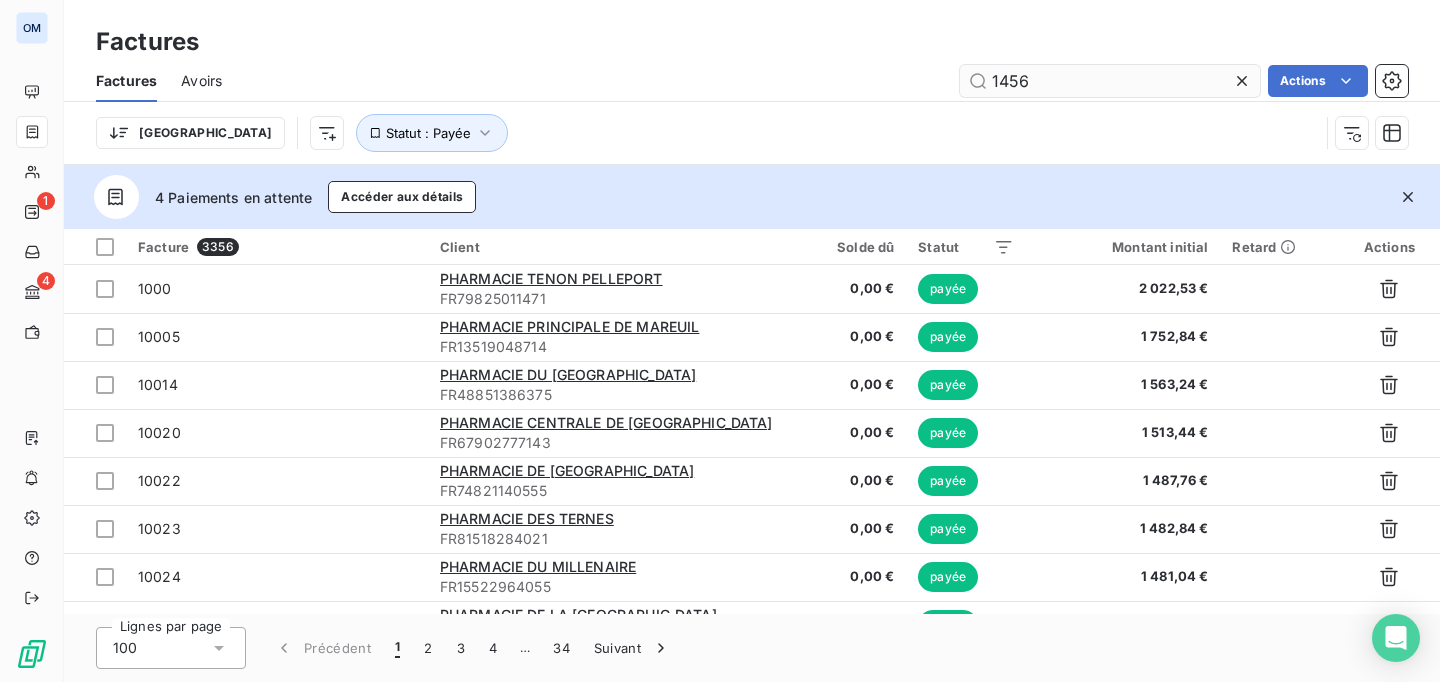type on "14567" 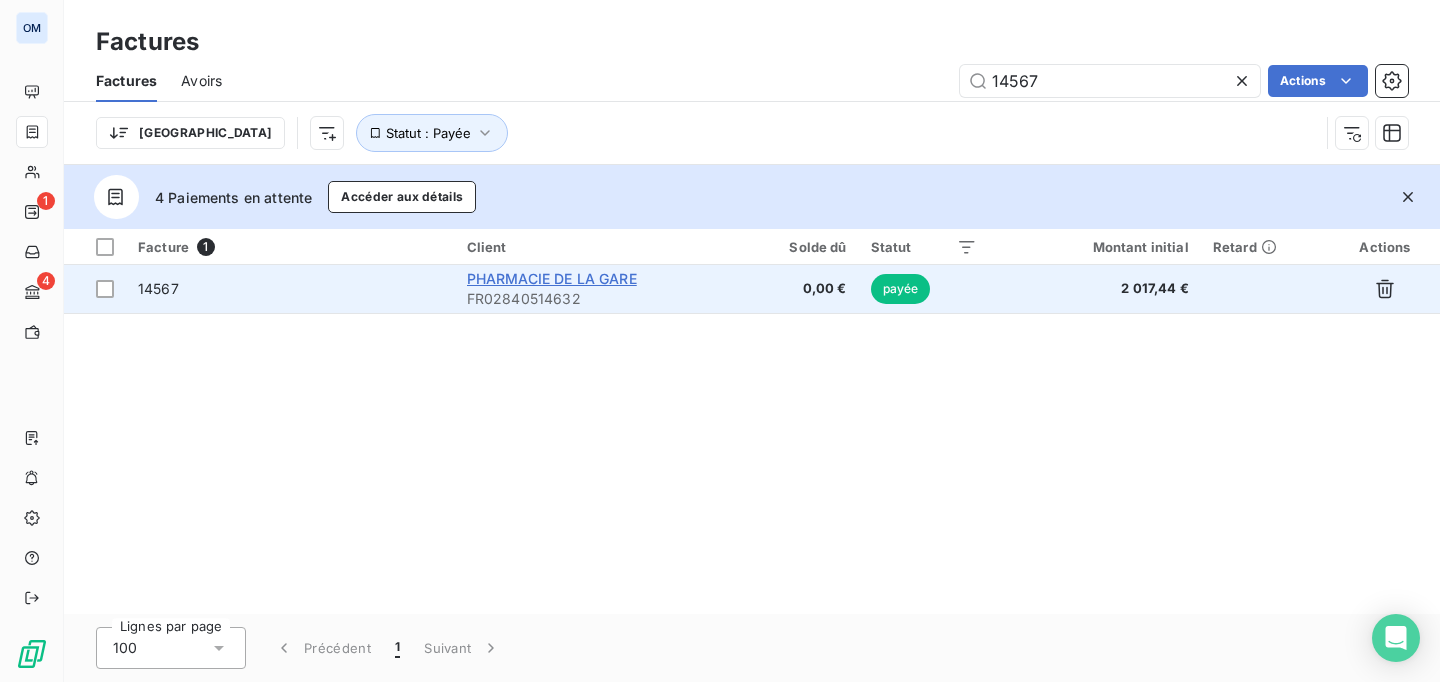 click on "PHARMACIE DE LA GARE" at bounding box center (552, 278) 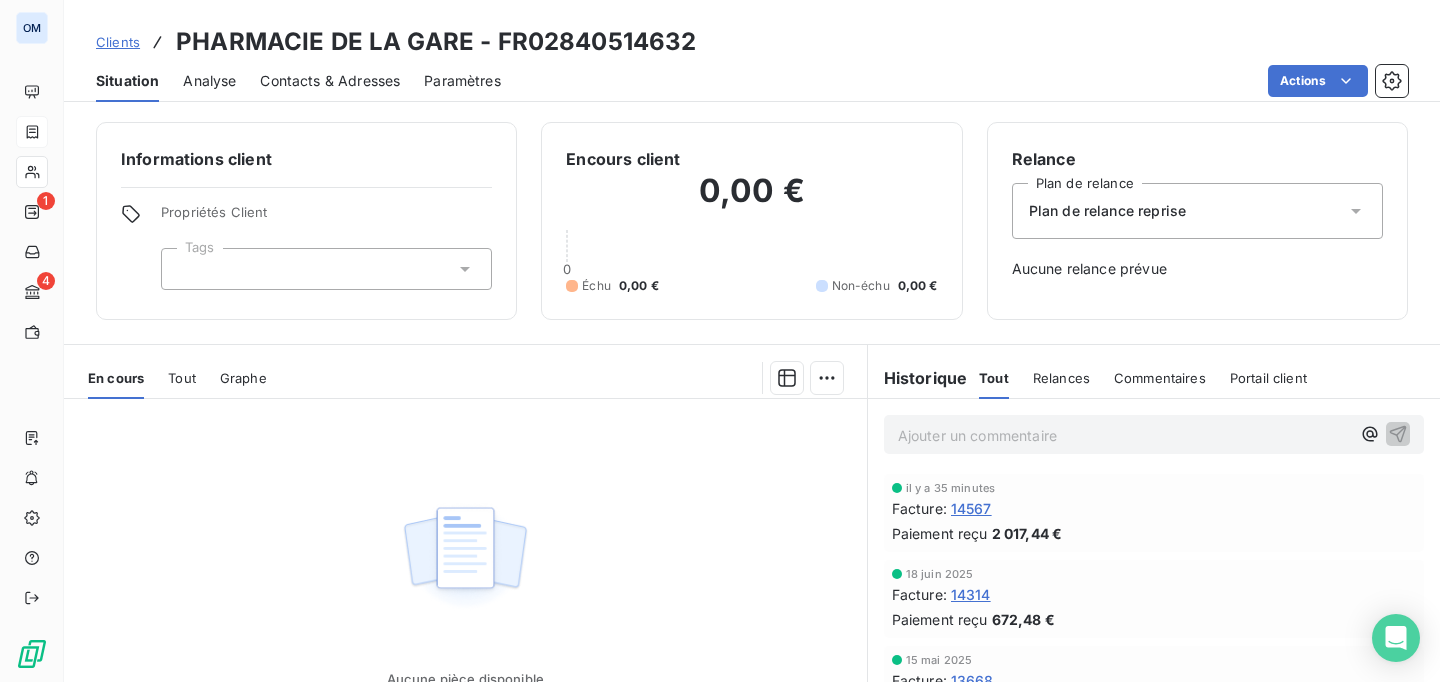 click on "14567" at bounding box center [971, 508] 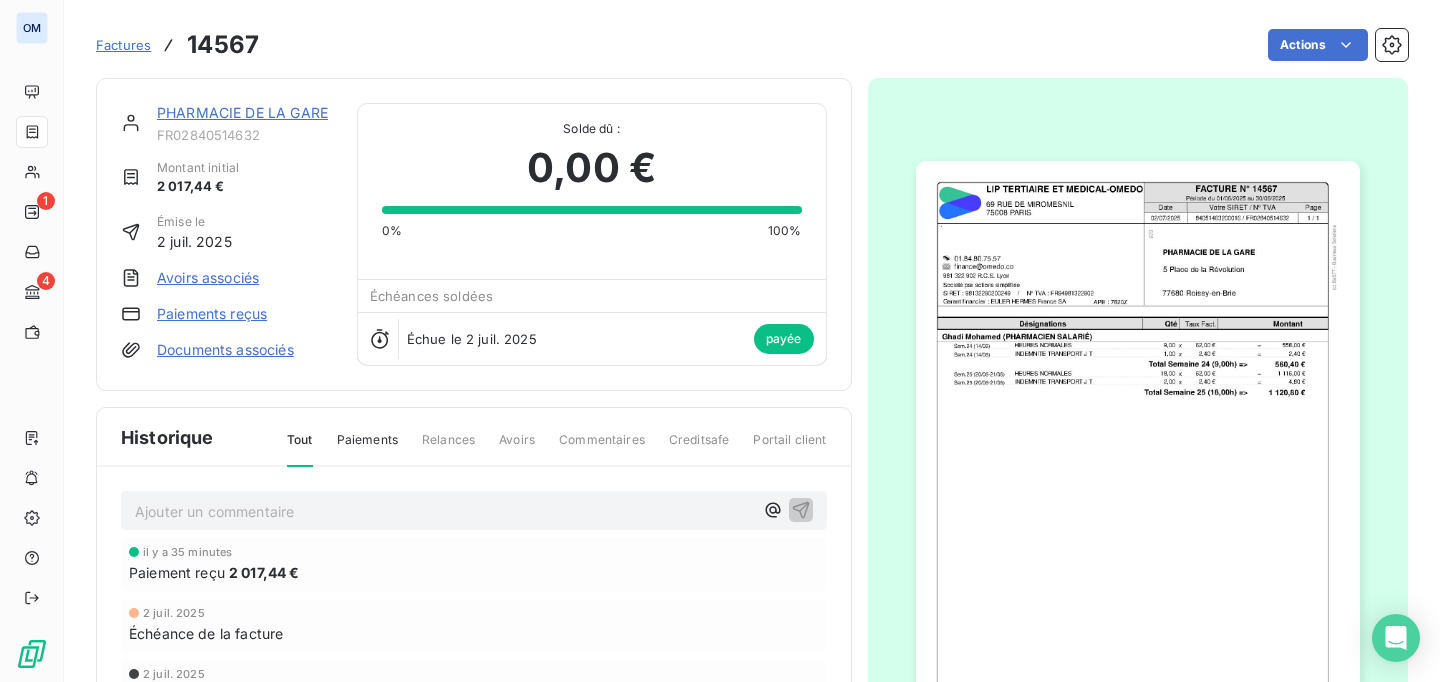 click on "Paiements reçus" at bounding box center (212, 314) 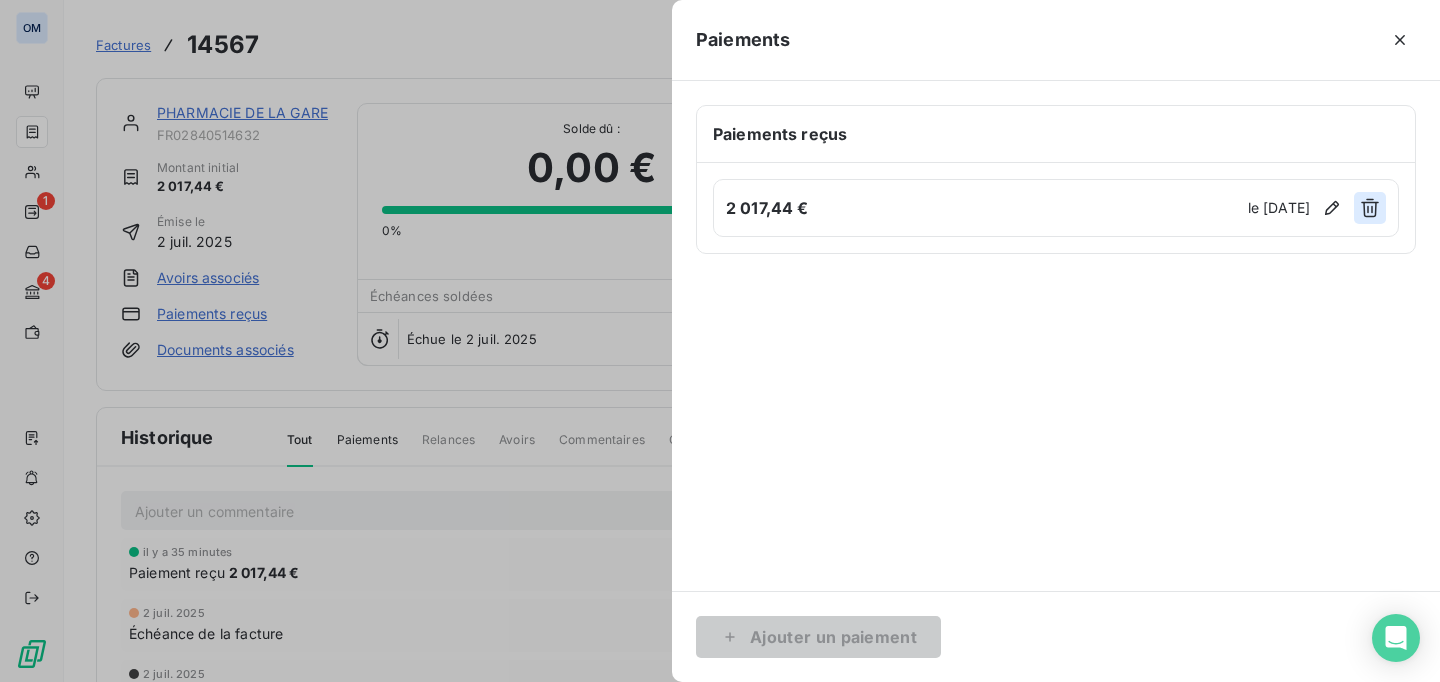 click 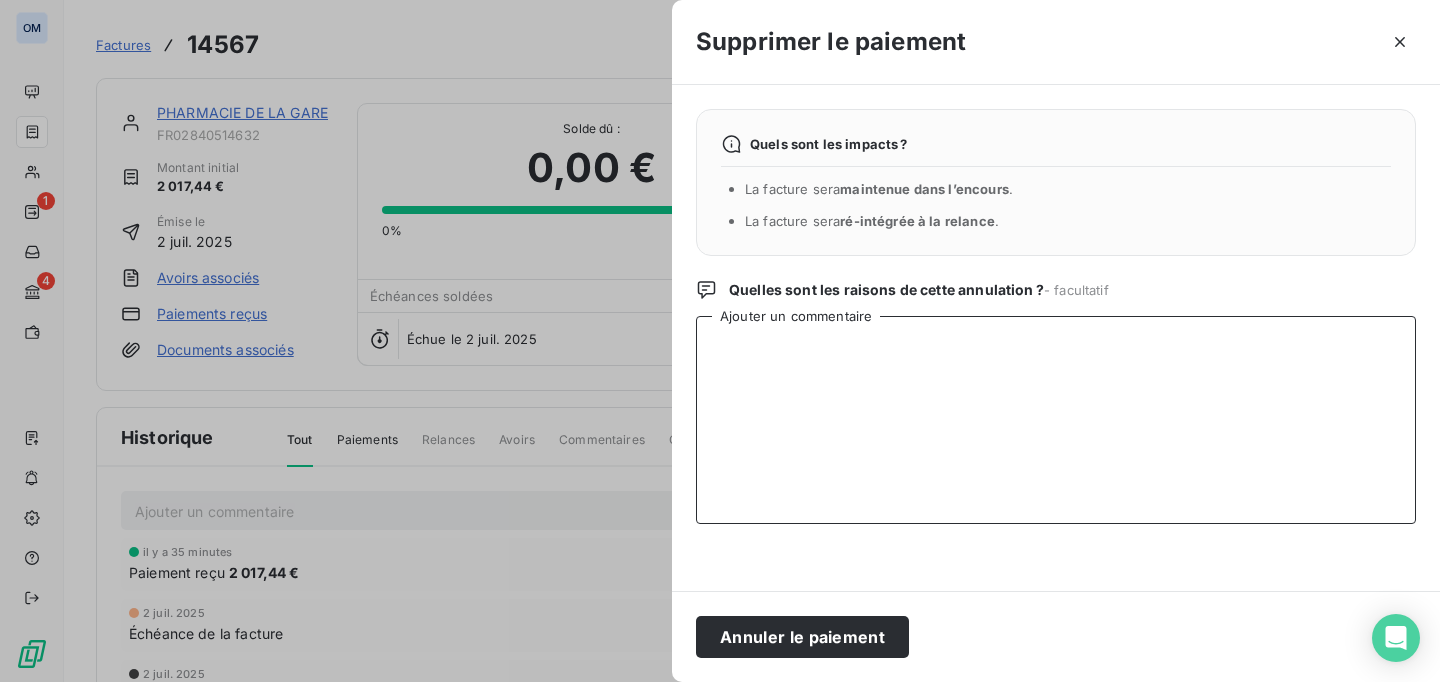 click on "Ajouter un commentaire" at bounding box center (1056, 420) 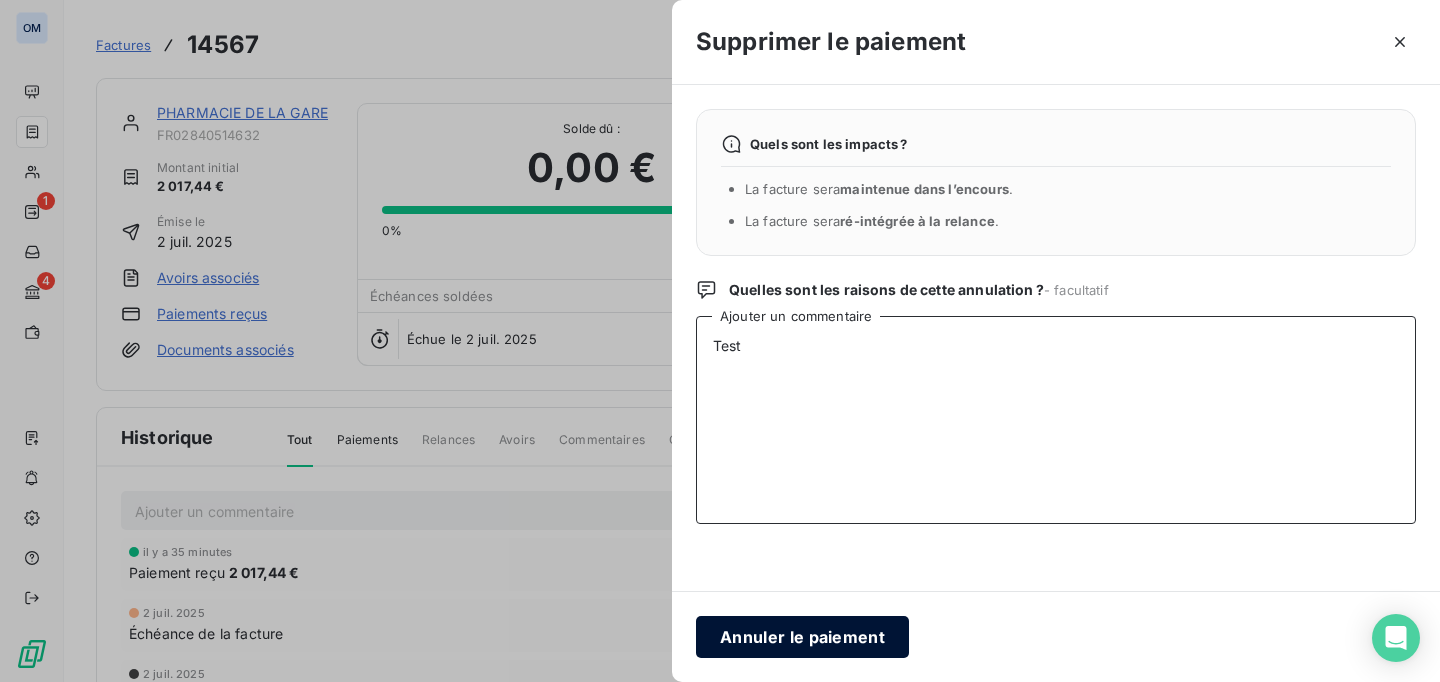 type on "Test" 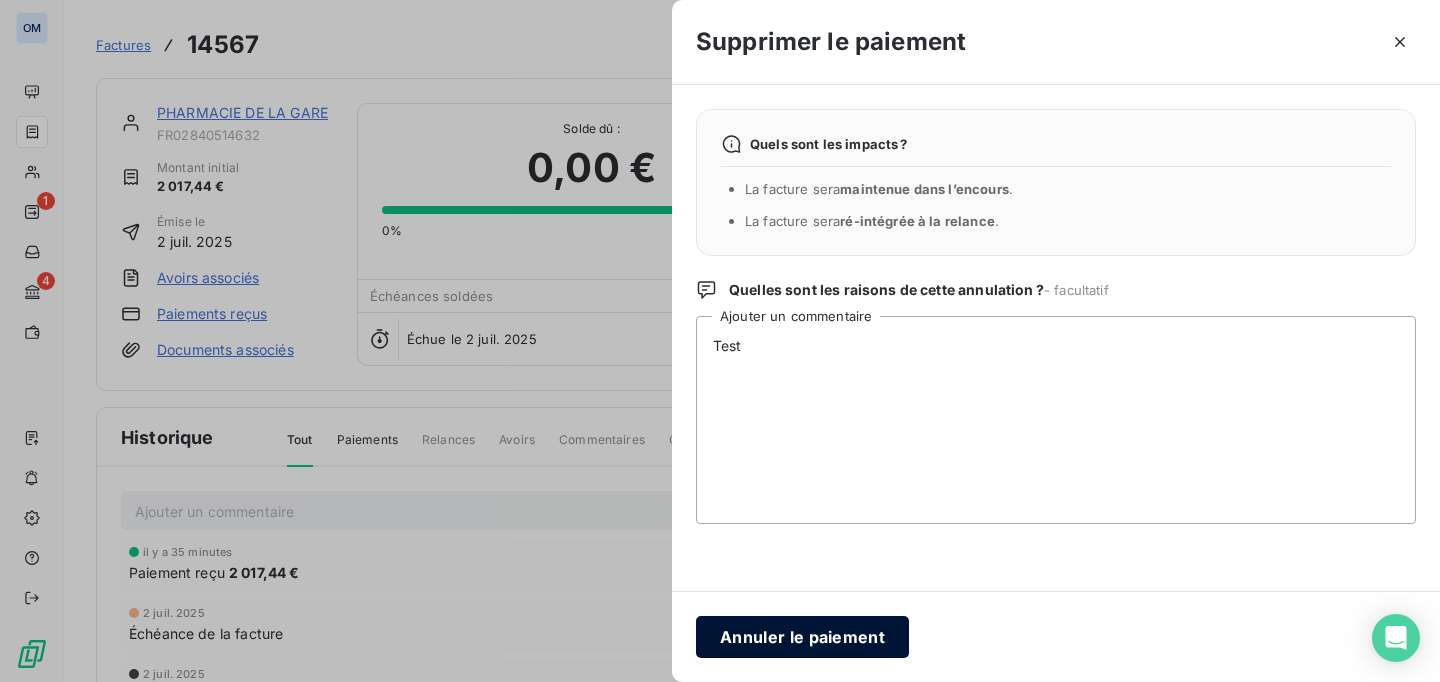 click on "Annuler le paiement" at bounding box center (802, 637) 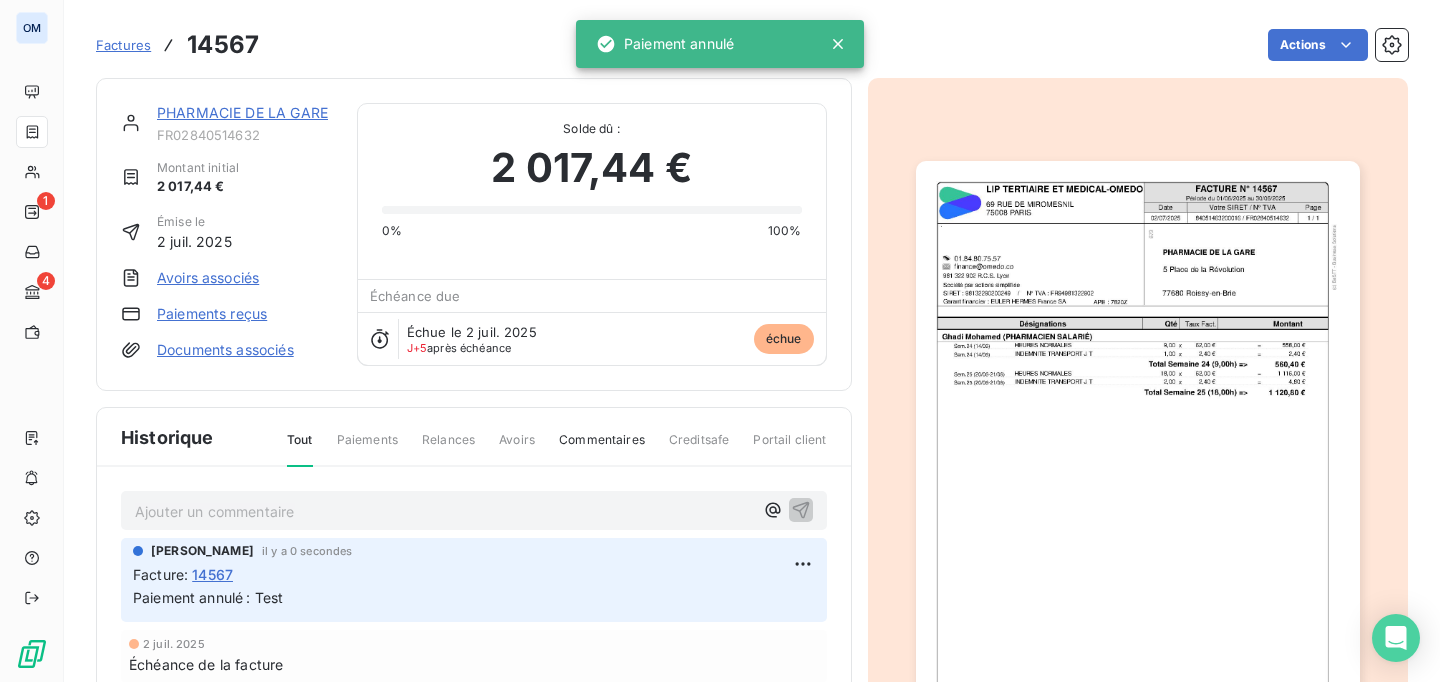 click on "PHARMACIE DE LA GARE" at bounding box center (242, 112) 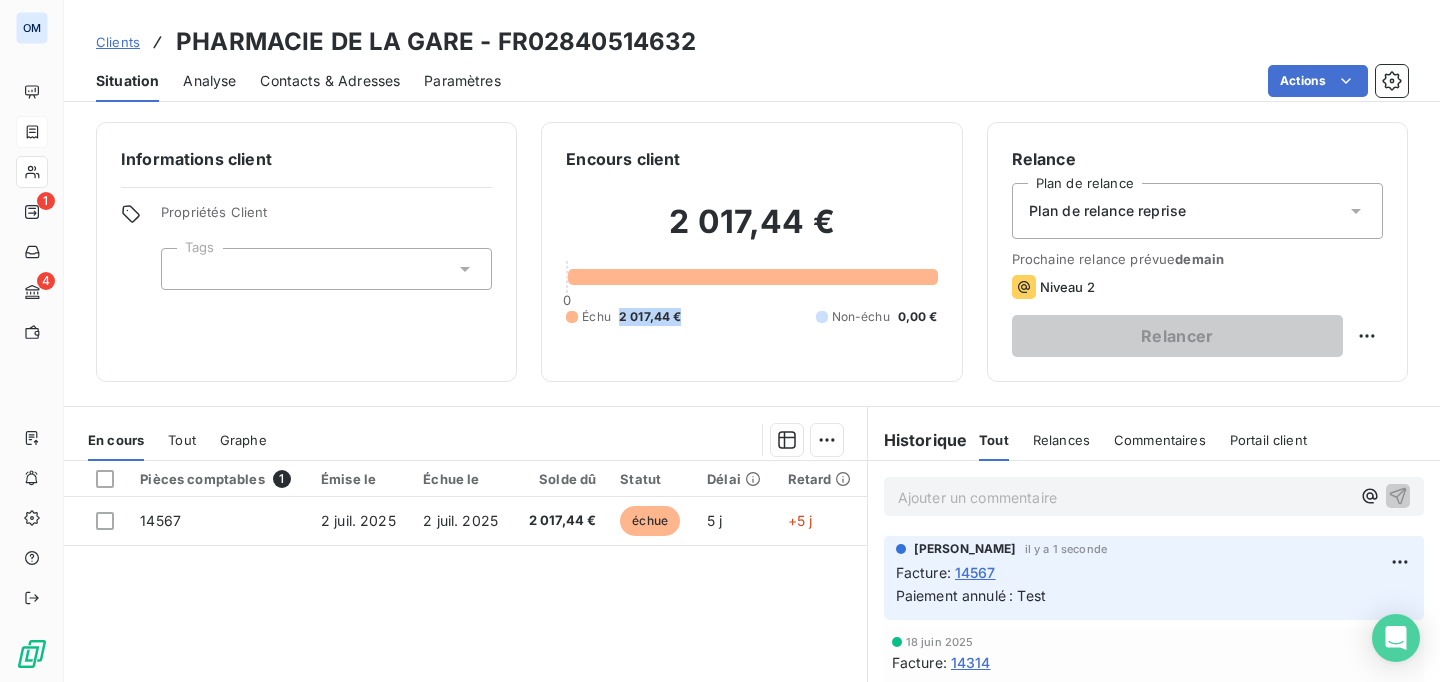 drag, startPoint x: 621, startPoint y: 315, endPoint x: 683, endPoint y: 315, distance: 62 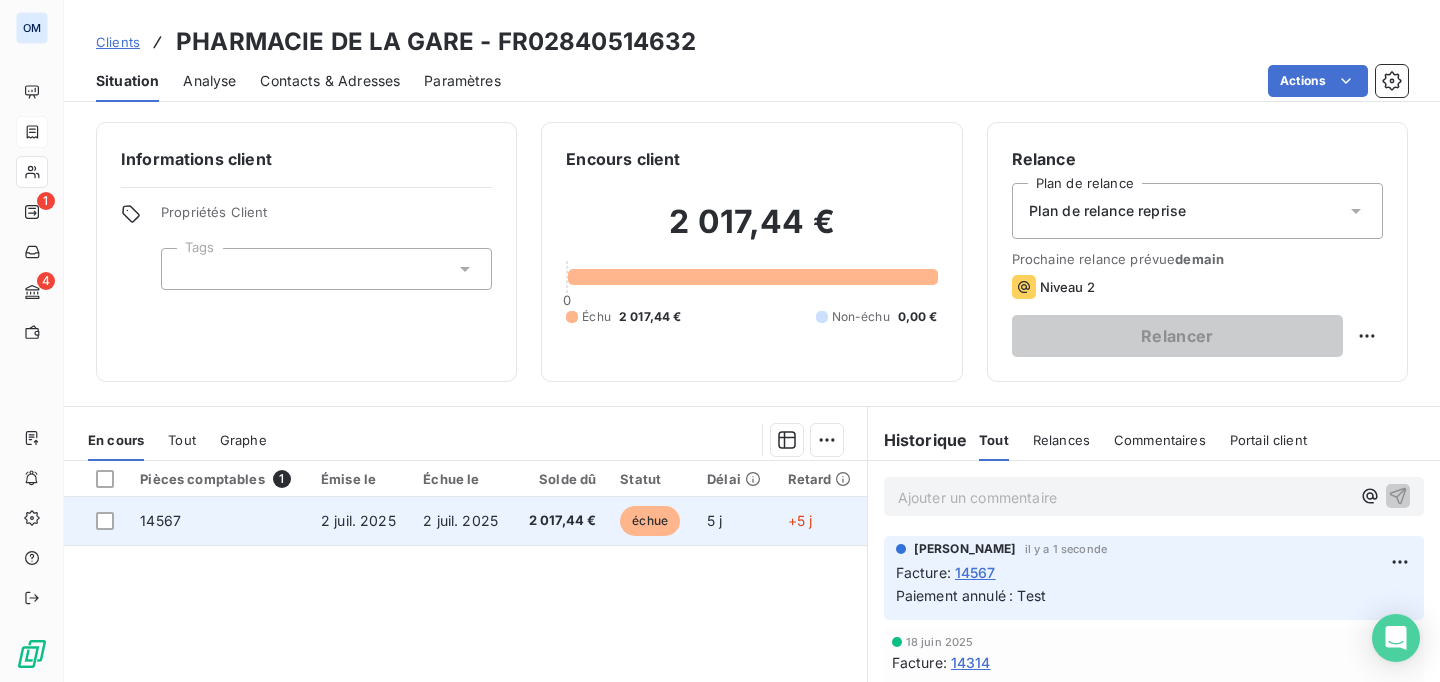 click on "2 juil. 2025" at bounding box center (462, 521) 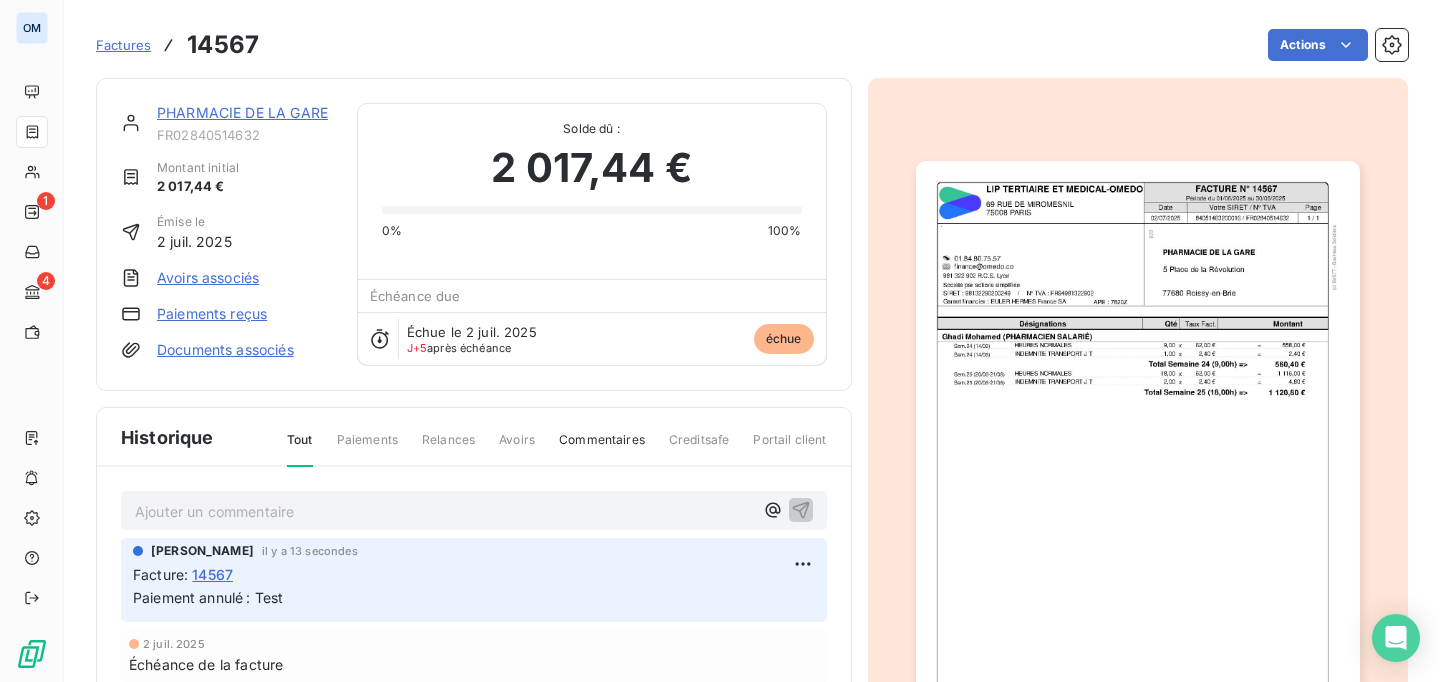 click on "Paiements reçus" at bounding box center (212, 314) 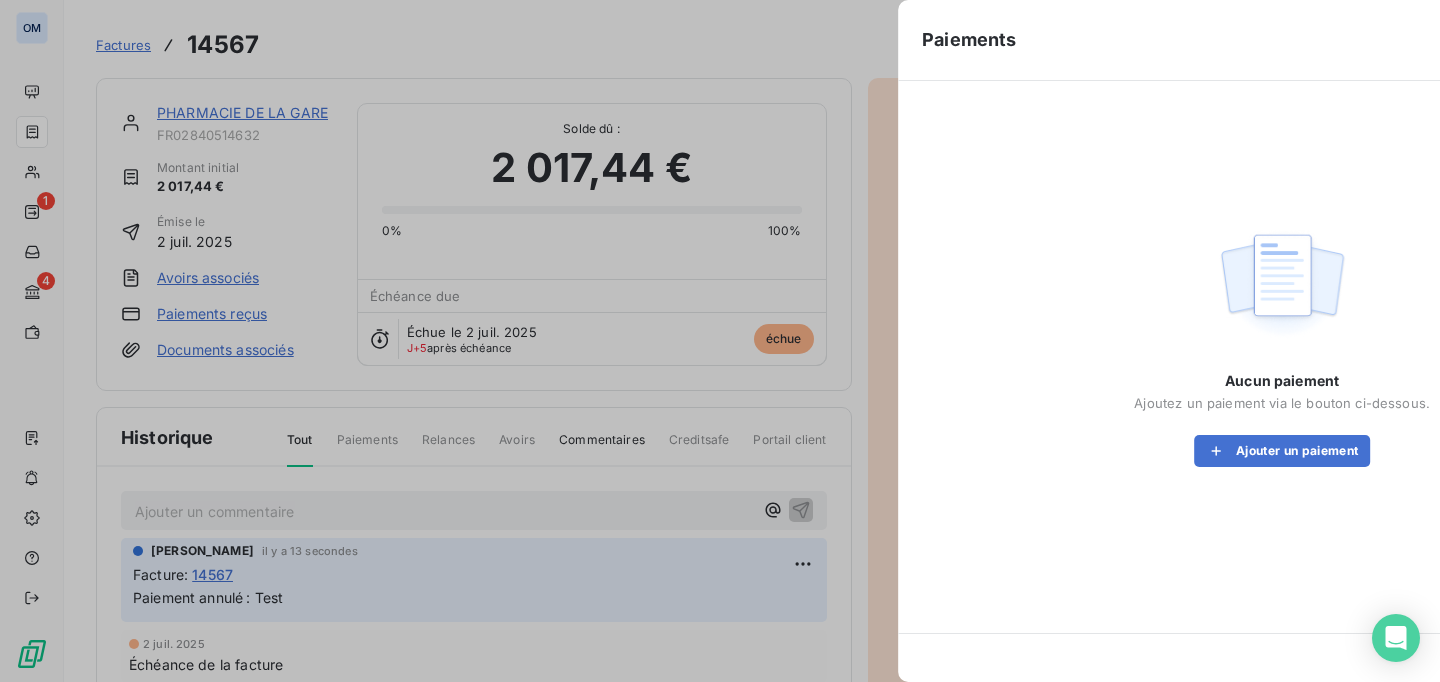 click at bounding box center (720, 341) 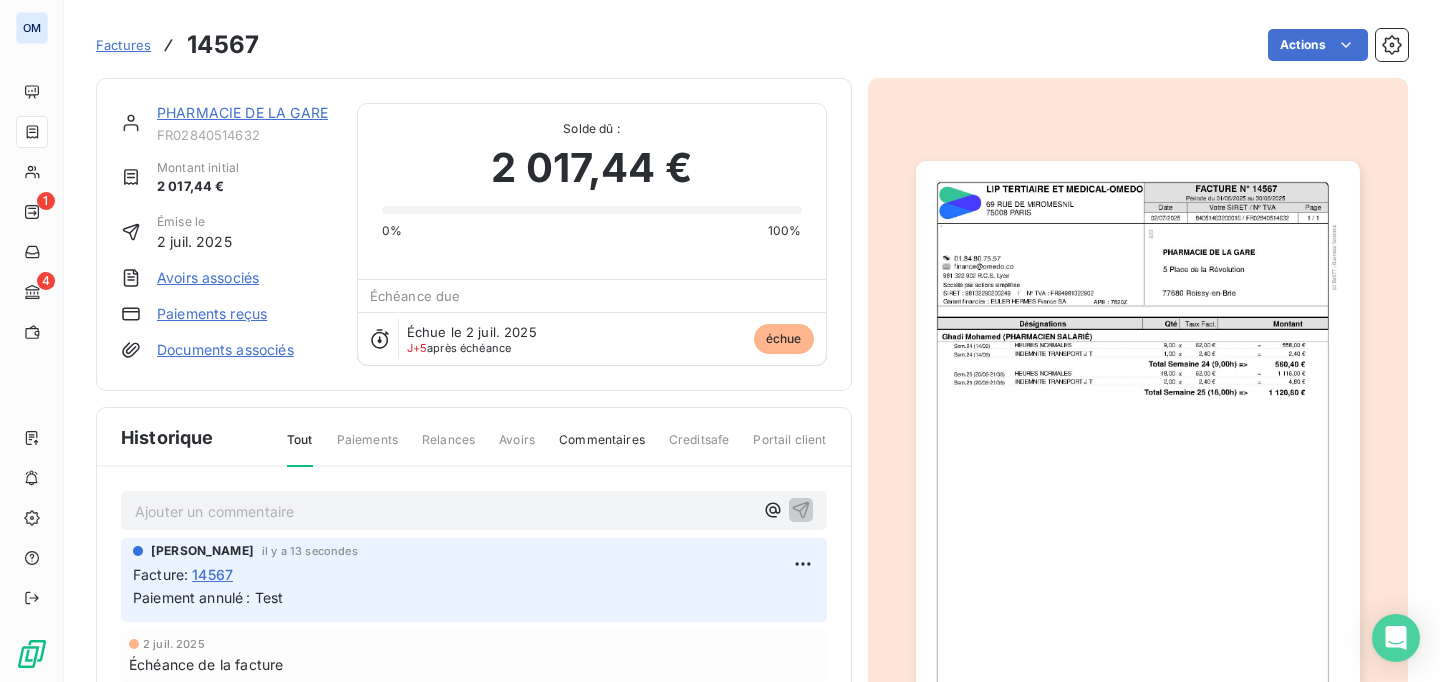 click on "Paiements reçus" at bounding box center (212, 314) 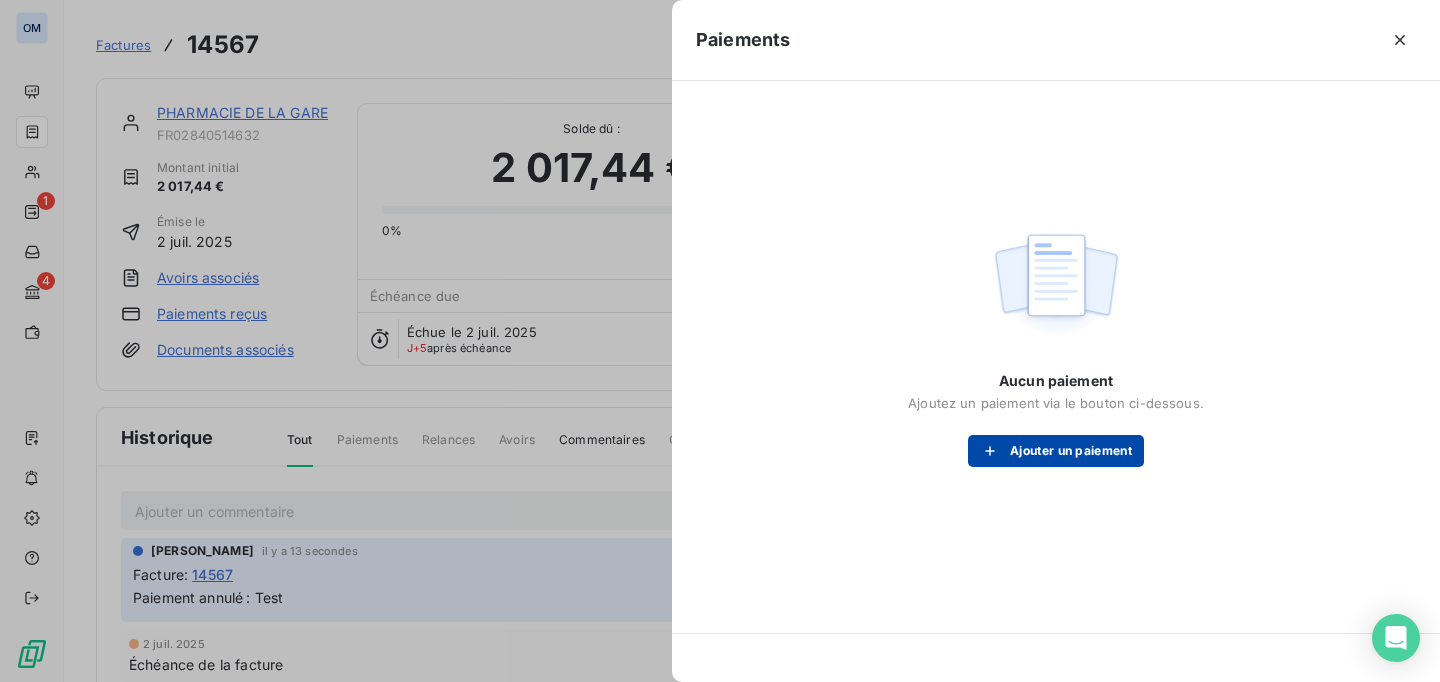 click at bounding box center [995, 451] 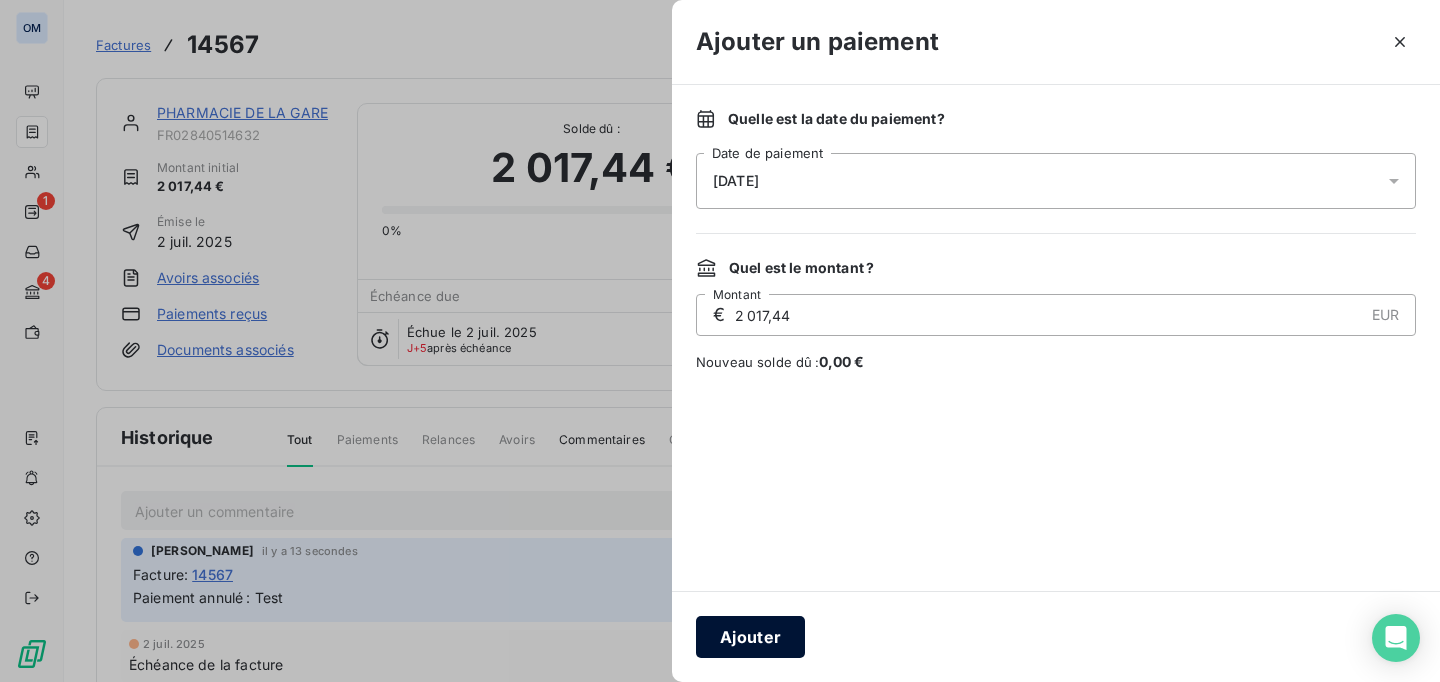 click on "Ajouter" at bounding box center [750, 637] 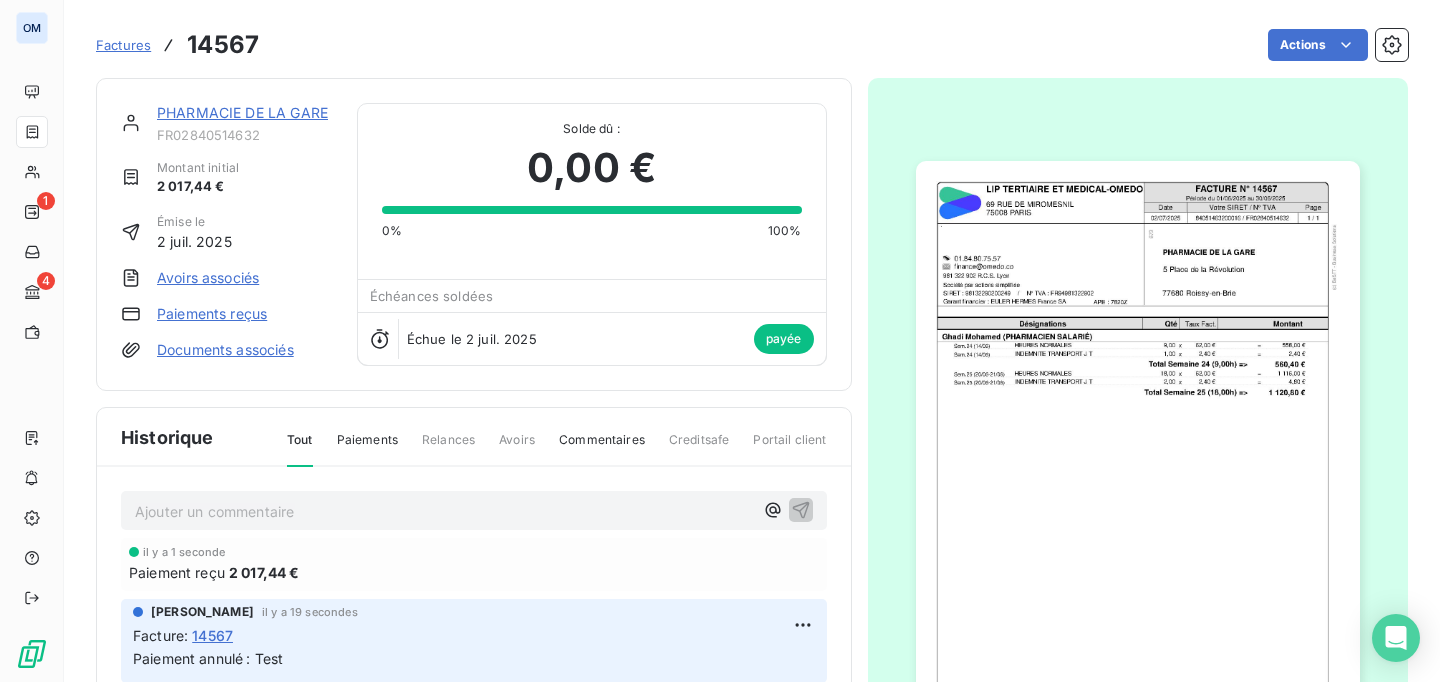 click on "PHARMACIE DE LA GARE" at bounding box center (245, 113) 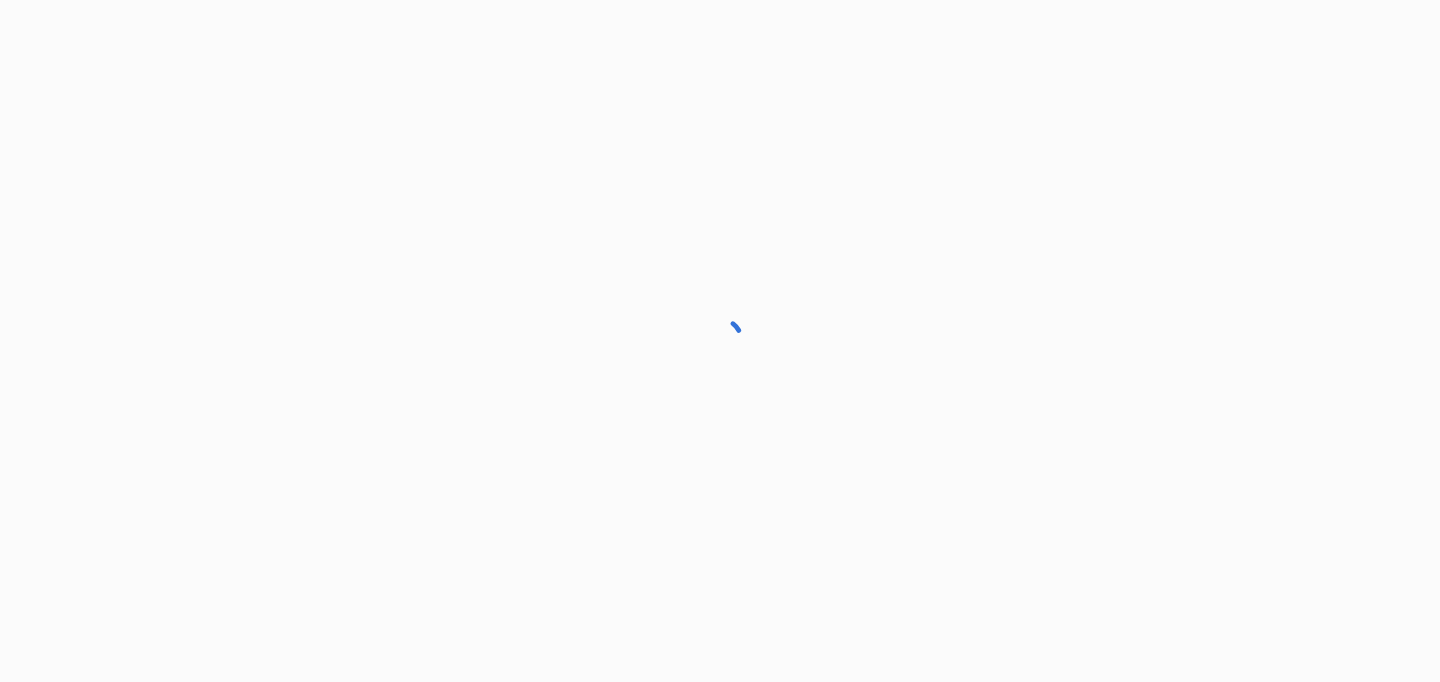 scroll, scrollTop: 0, scrollLeft: 0, axis: both 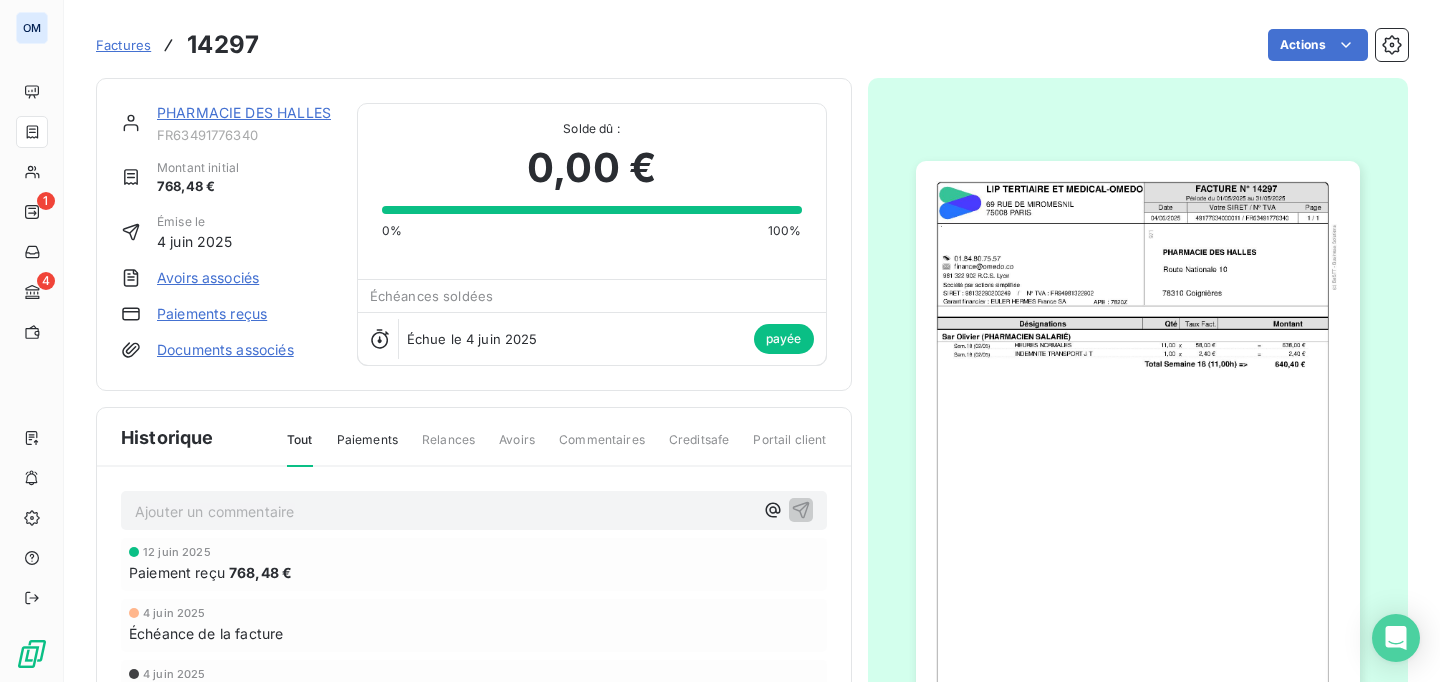 click on "PHARMACIE DES HALLES" at bounding box center (244, 112) 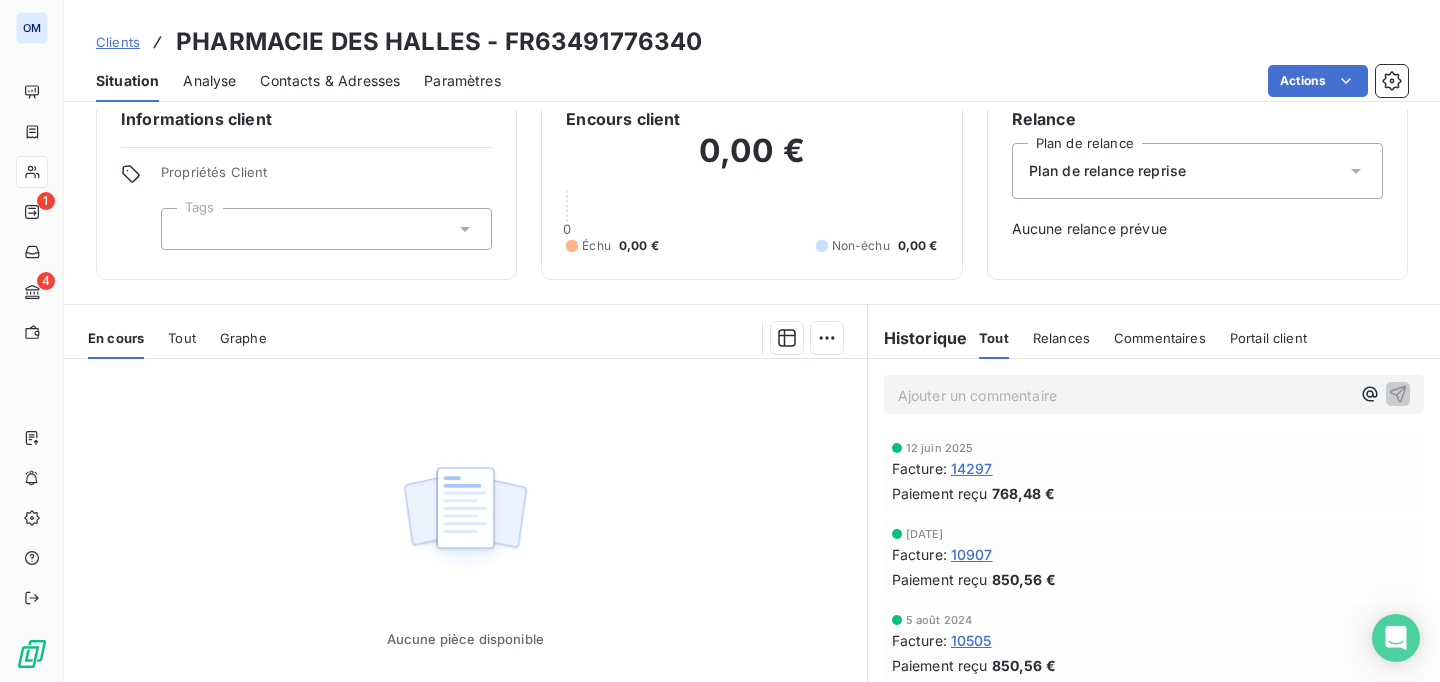 scroll, scrollTop: 0, scrollLeft: 0, axis: both 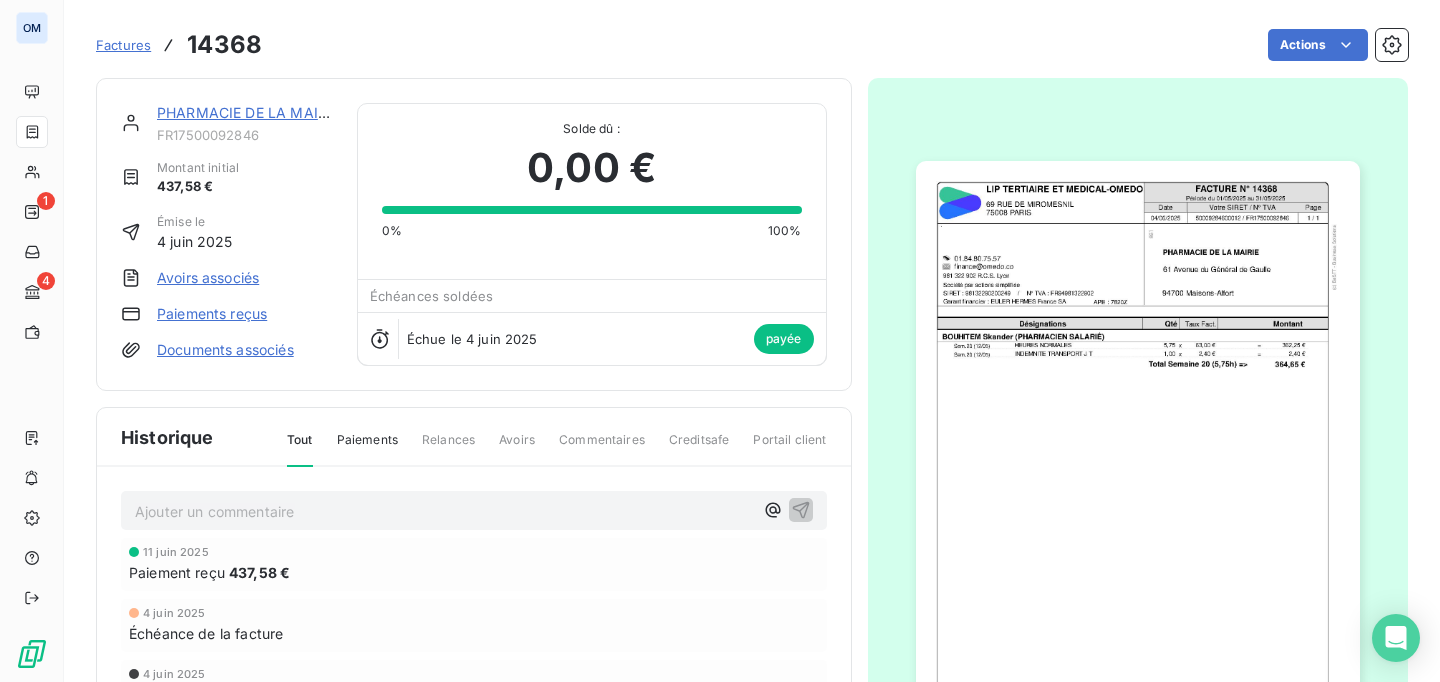 click on "PHARMACIE DE LA MAIRIE" at bounding box center [248, 112] 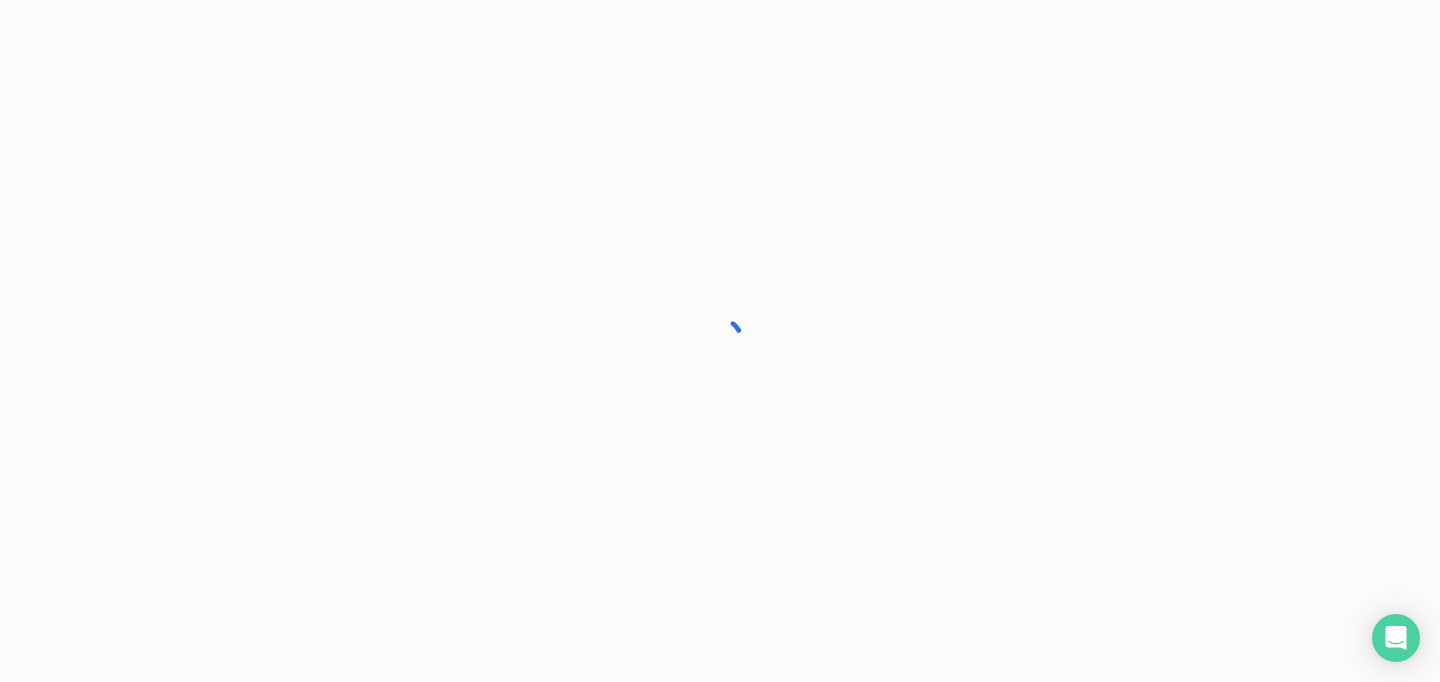 scroll, scrollTop: 0, scrollLeft: 0, axis: both 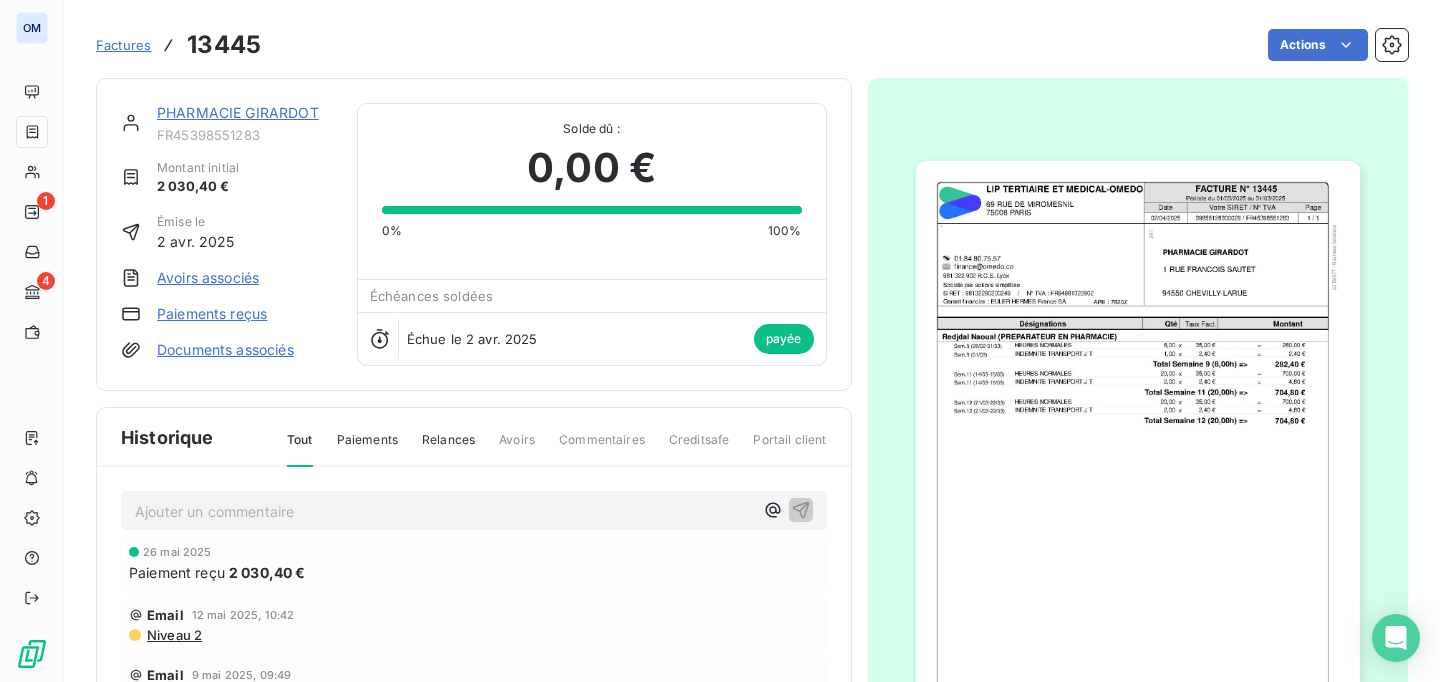 click on "PHARMACIE GIRARDOT" at bounding box center [238, 112] 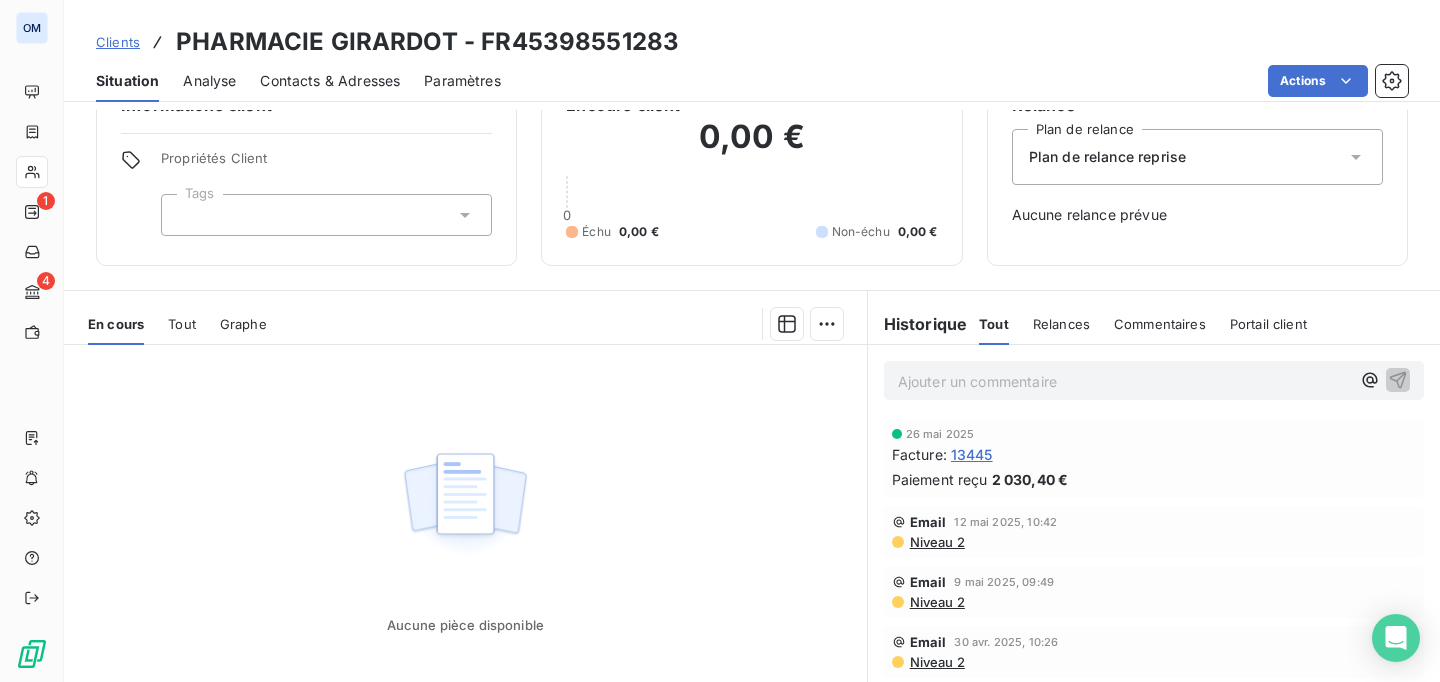 scroll, scrollTop: 0, scrollLeft: 0, axis: both 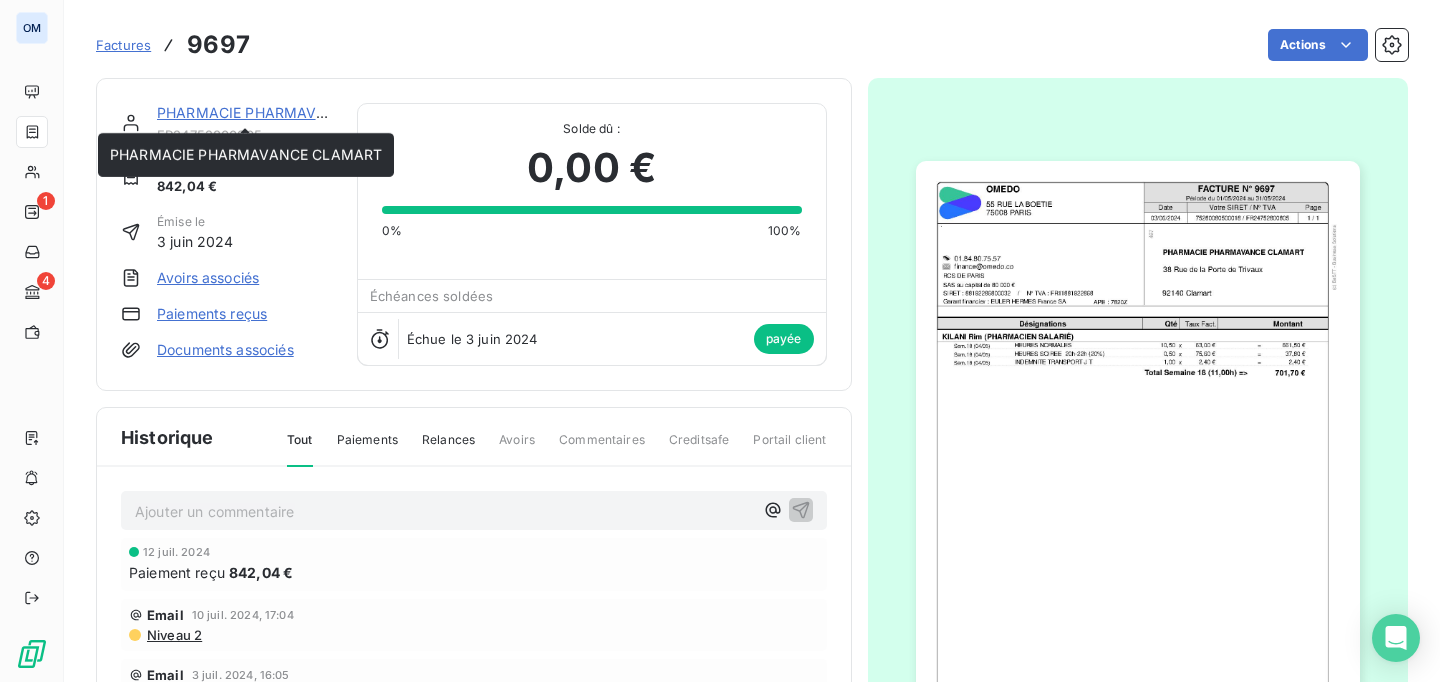 click on "PHARMACIE PHARMAVANCE CLAMART" at bounding box center [293, 112] 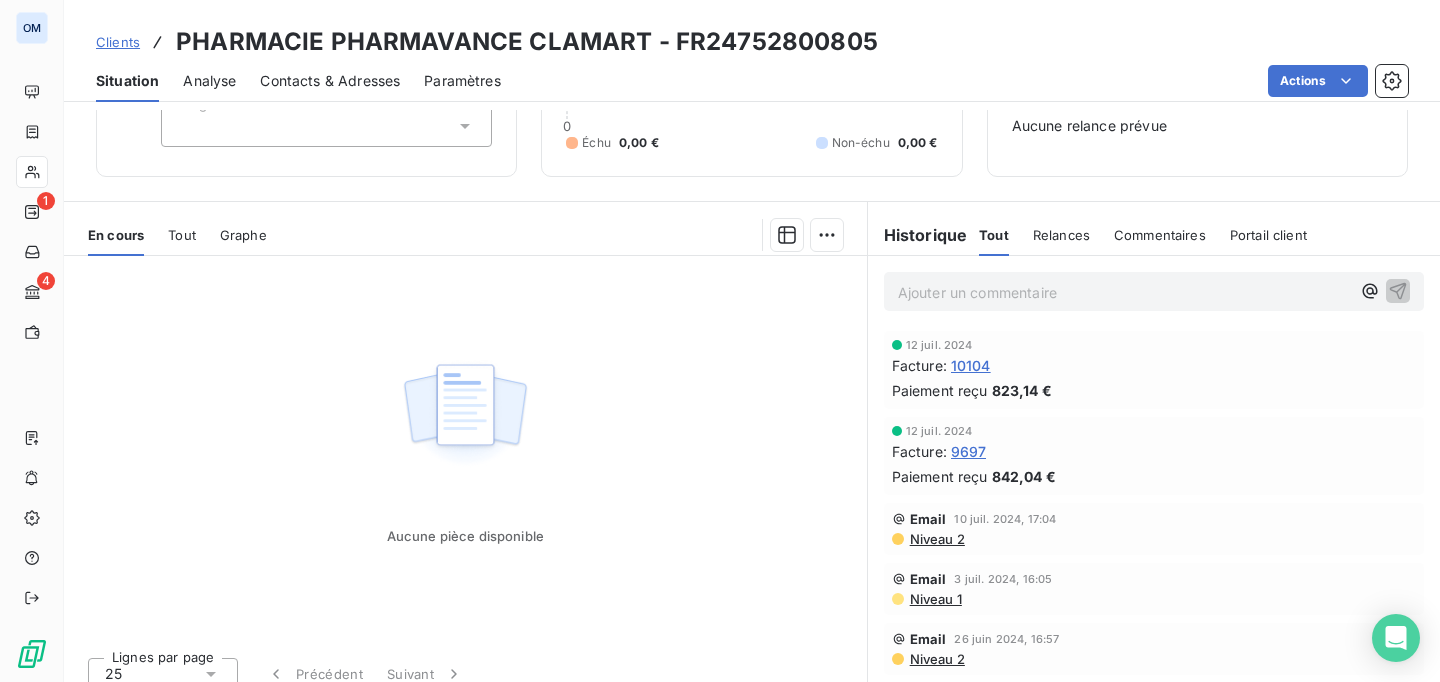 scroll, scrollTop: 0, scrollLeft: 0, axis: both 